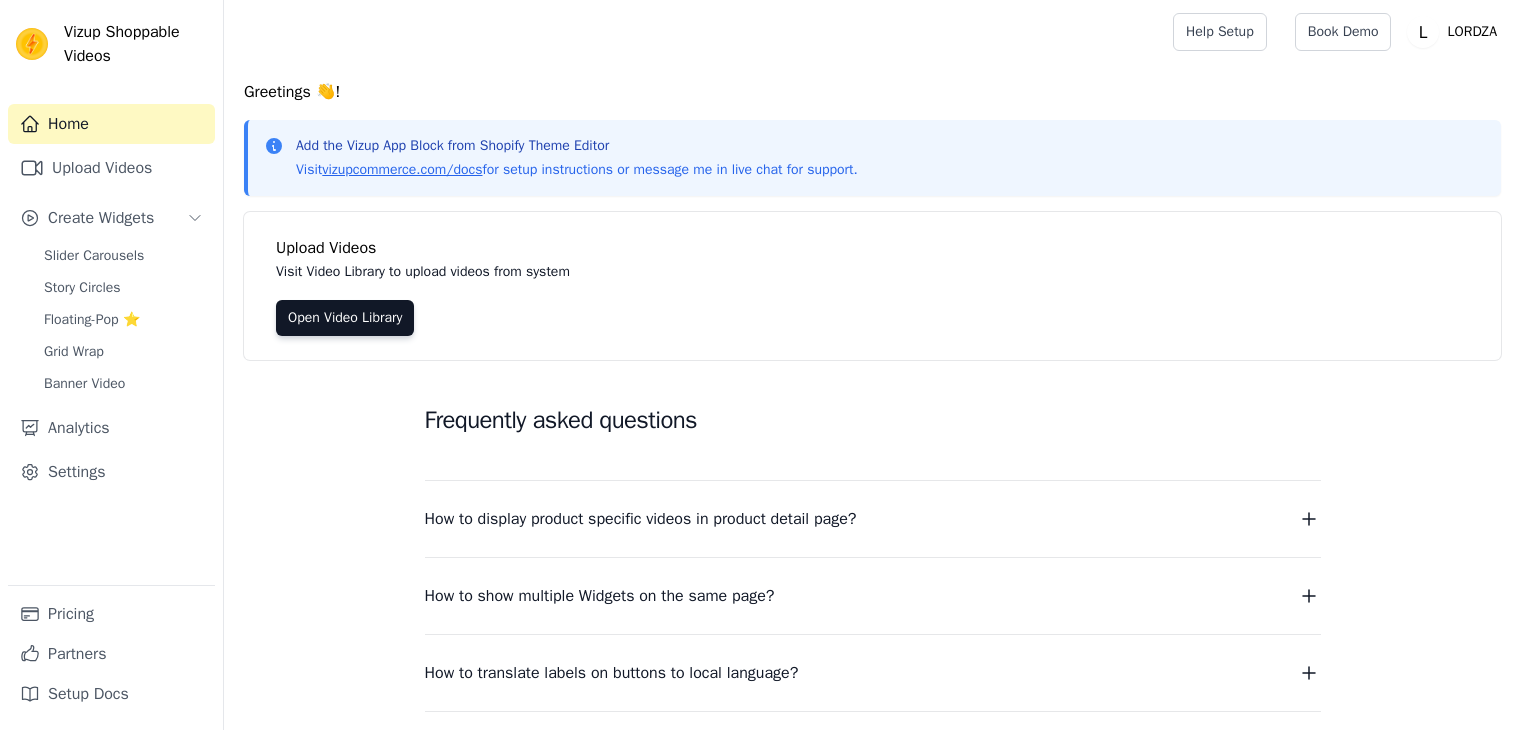 scroll, scrollTop: 0, scrollLeft: 0, axis: both 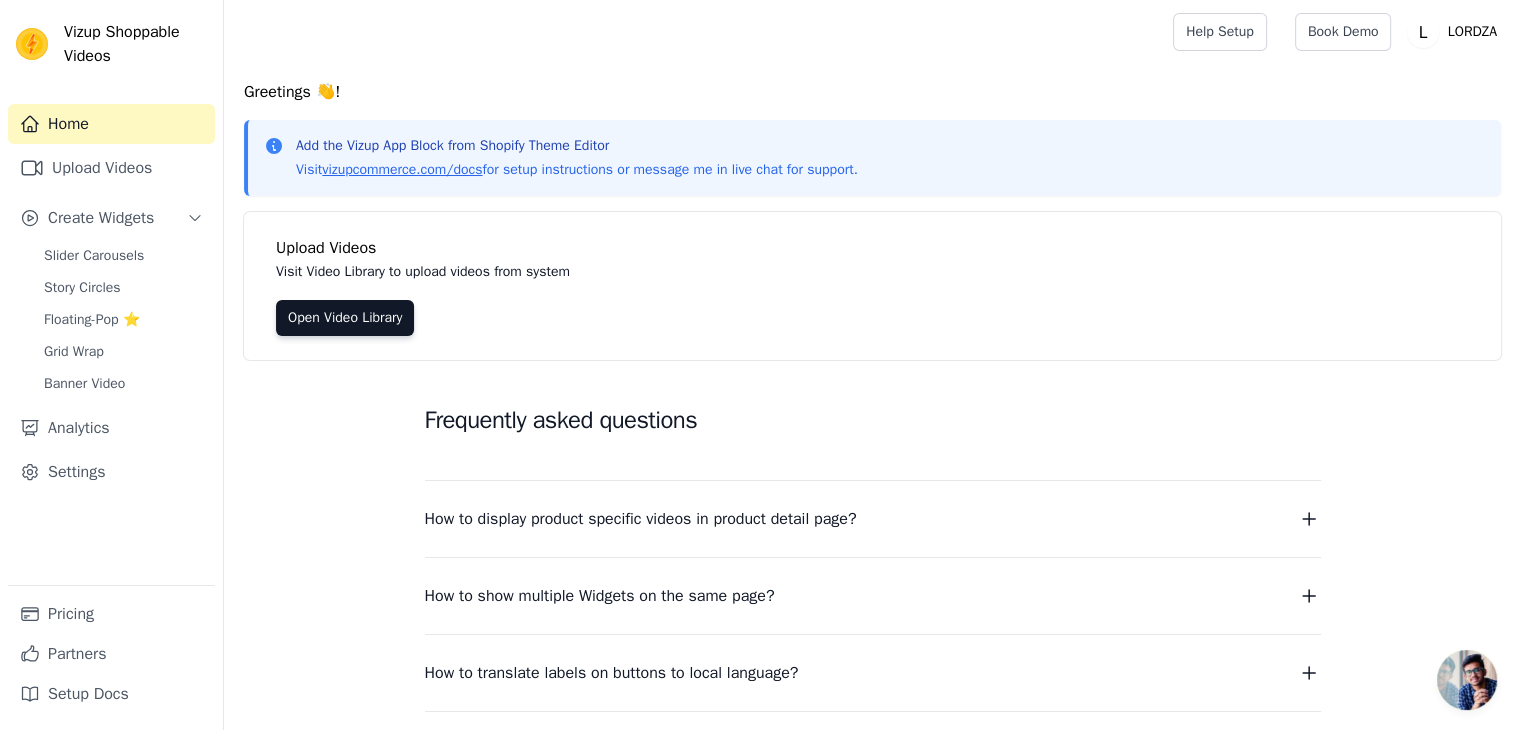 click on "Upload Videos   Visit Video Library to upload videos from system   Open Video Library" at bounding box center (872, 286) 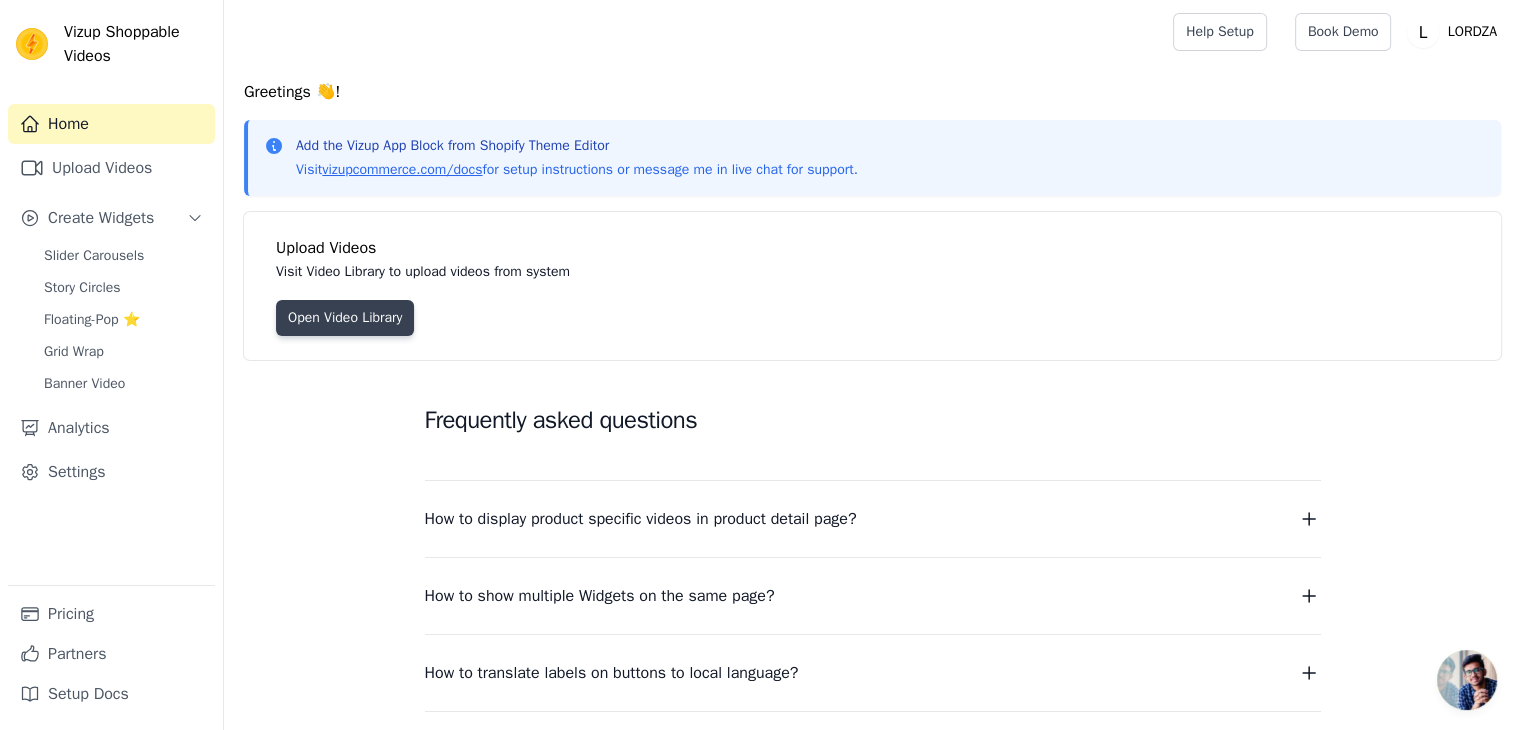 click on "Open Video Library" at bounding box center [345, 318] 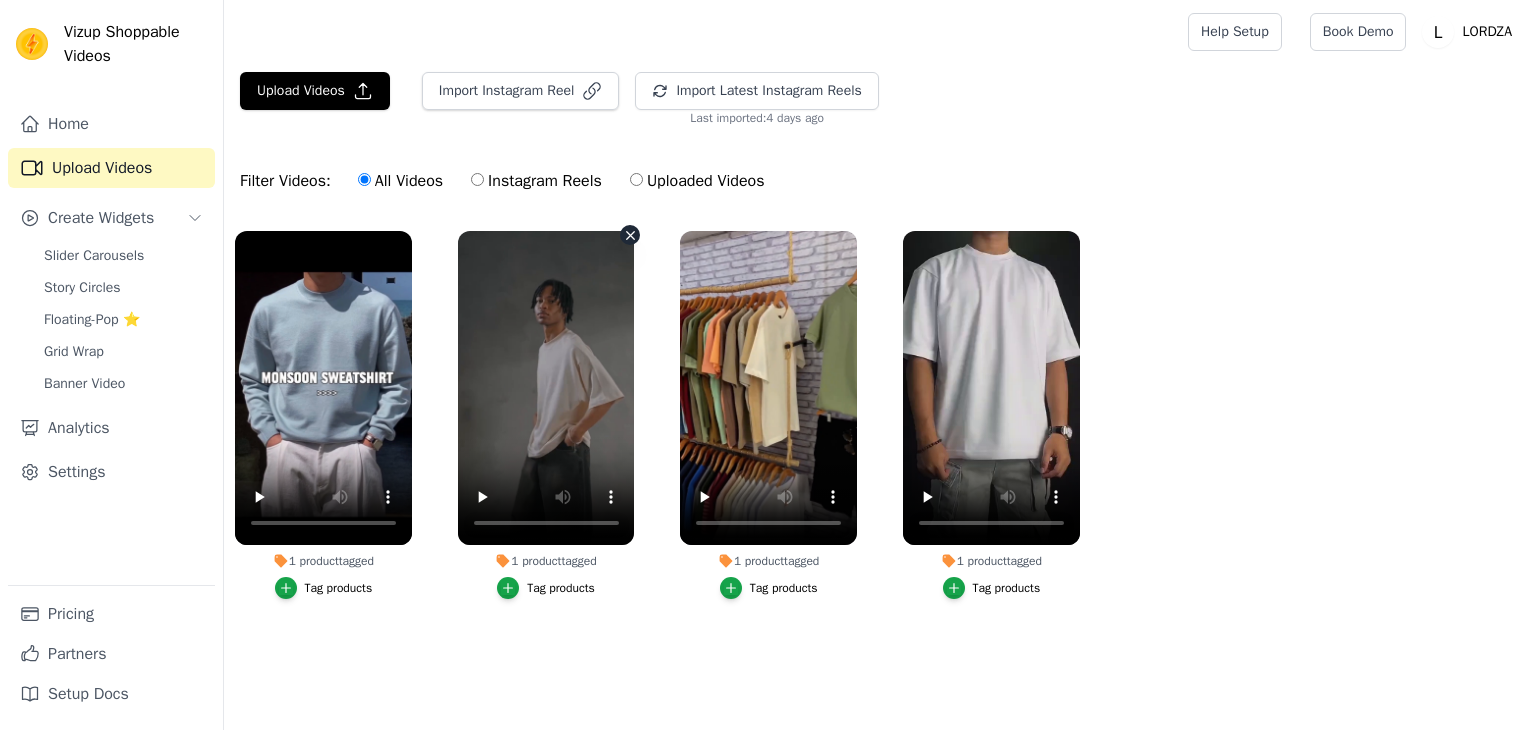 scroll, scrollTop: 0, scrollLeft: 0, axis: both 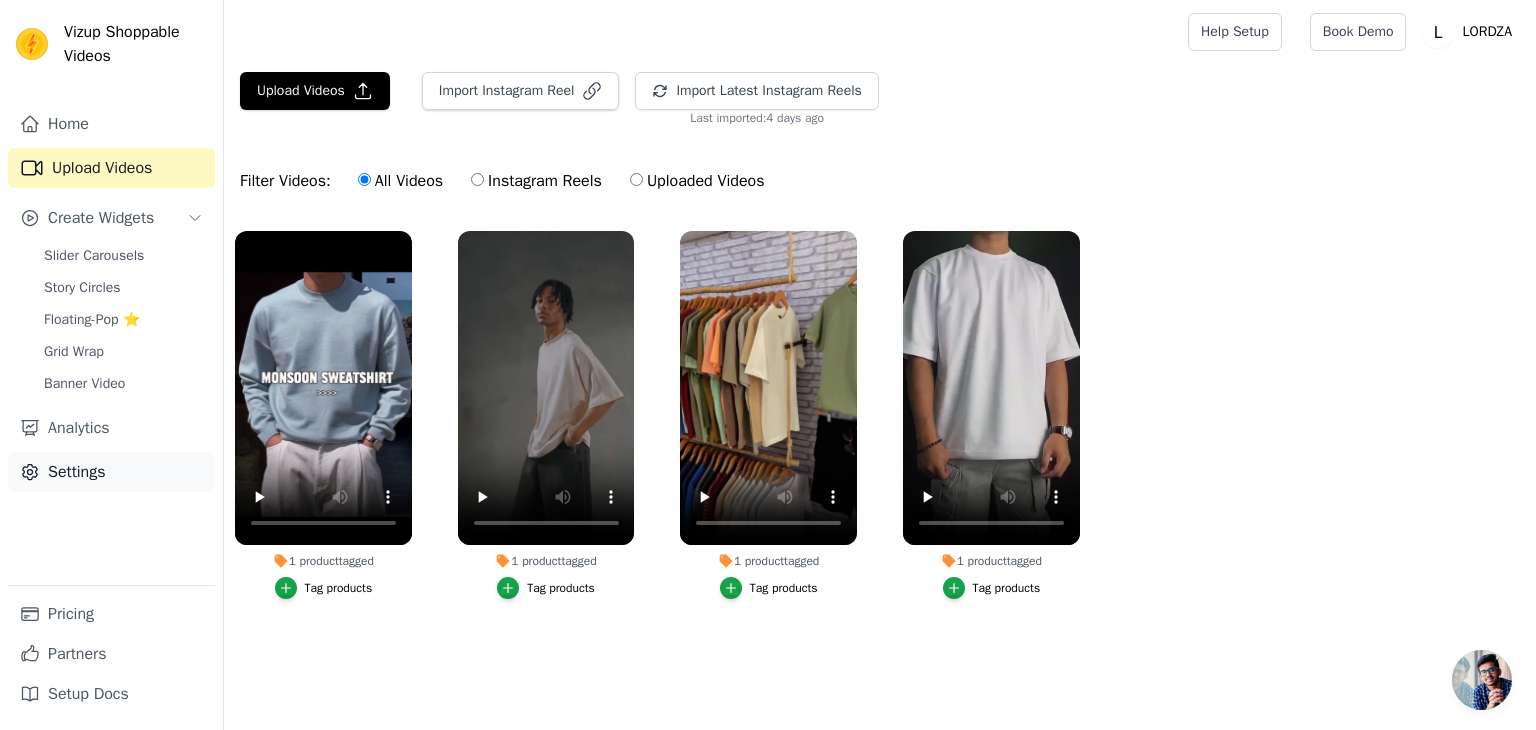 click on "Settings" at bounding box center (111, 472) 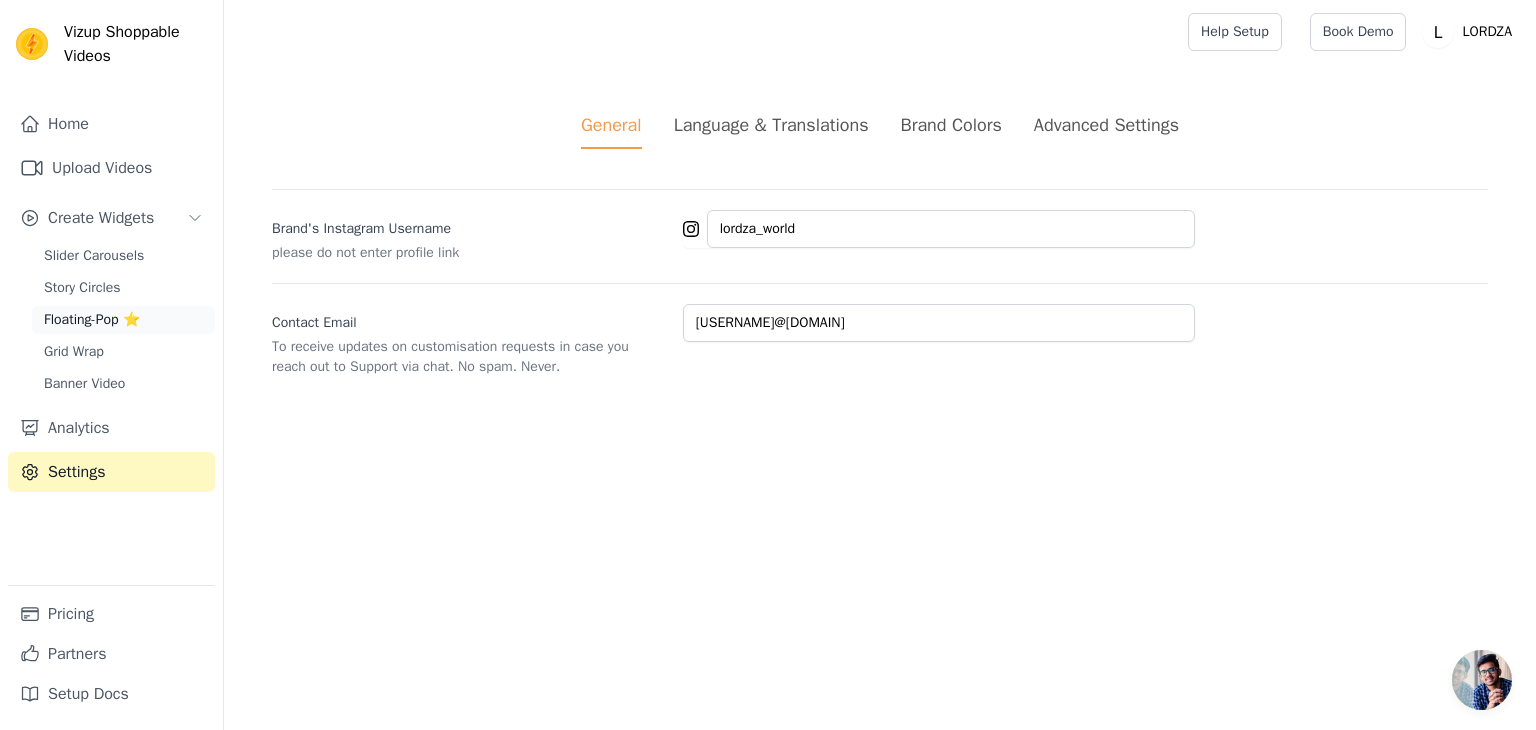 click on "Floating-Pop ⭐" at bounding box center [123, 320] 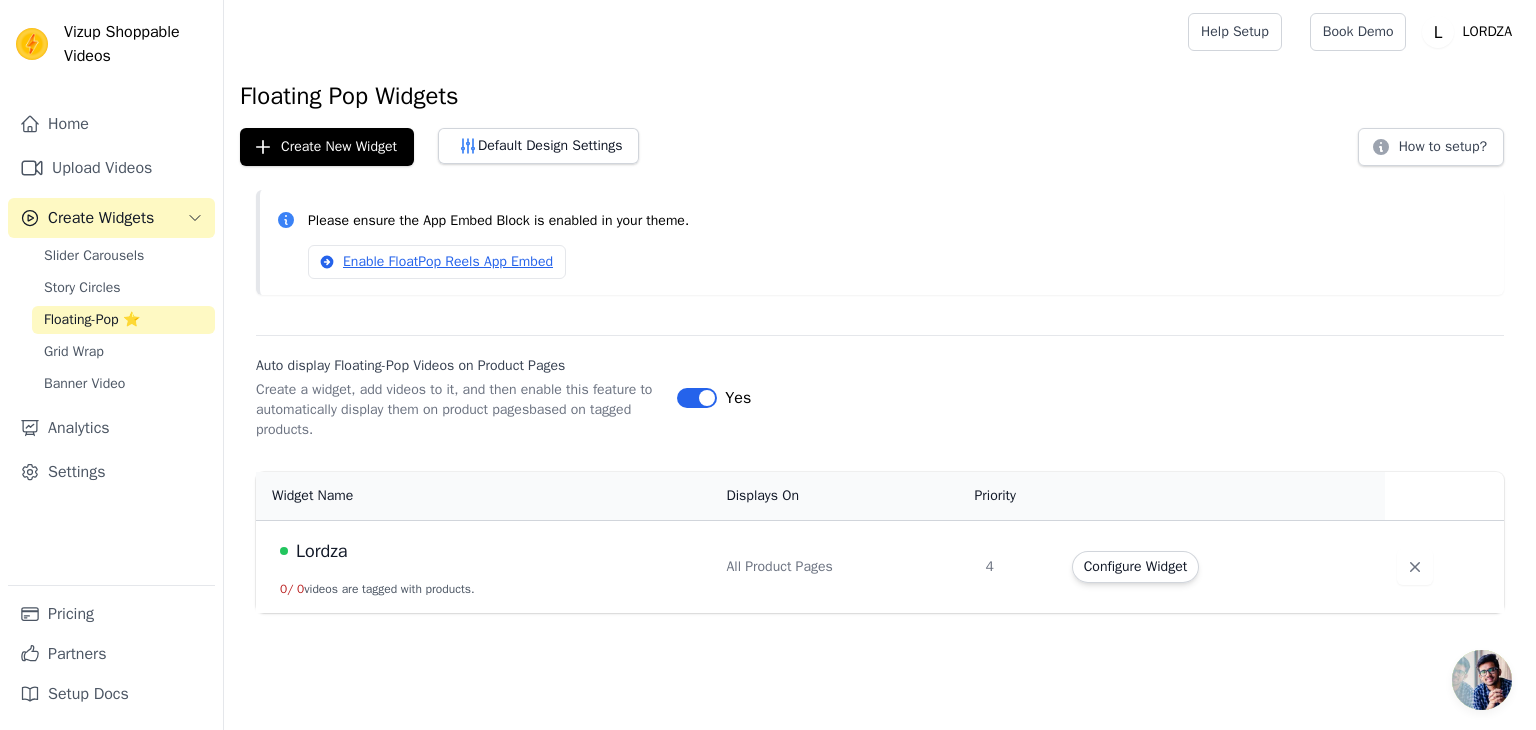 click on "Slider Carousels   Story Circles   Floating-Pop ⭐   Grid Wrap   Banner Video" at bounding box center [123, 320] 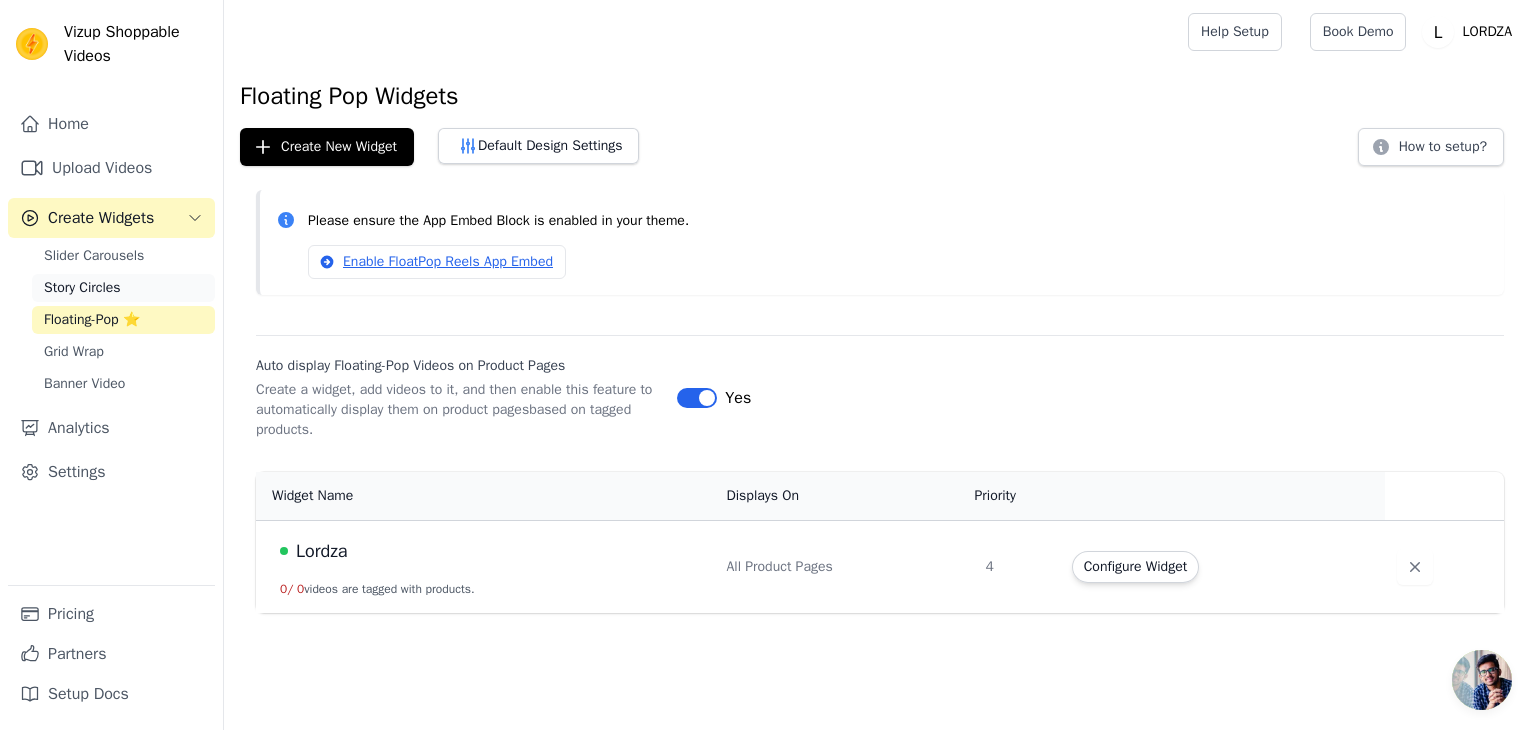 click on "Story Circles" at bounding box center [123, 288] 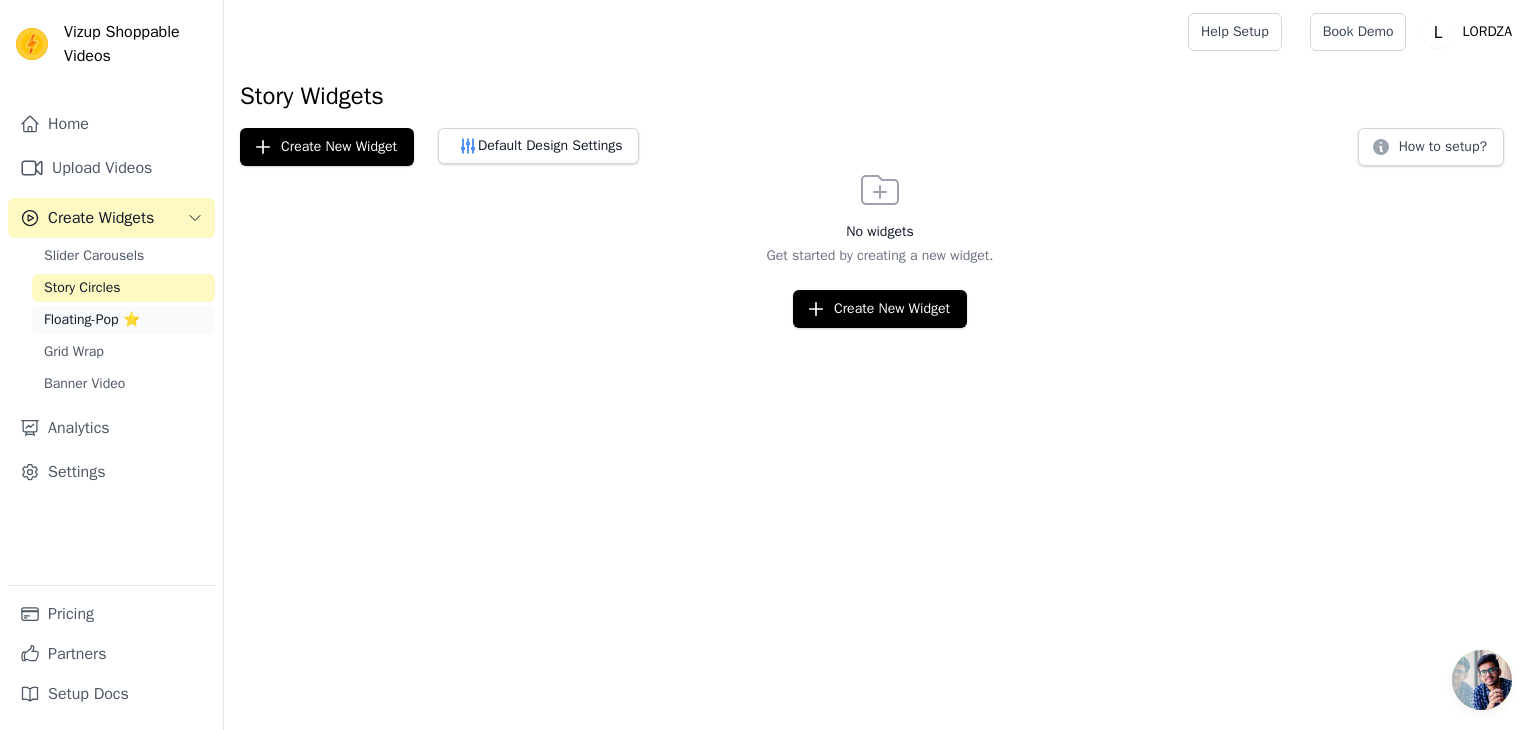 click on "Floating-Pop ⭐" at bounding box center (92, 320) 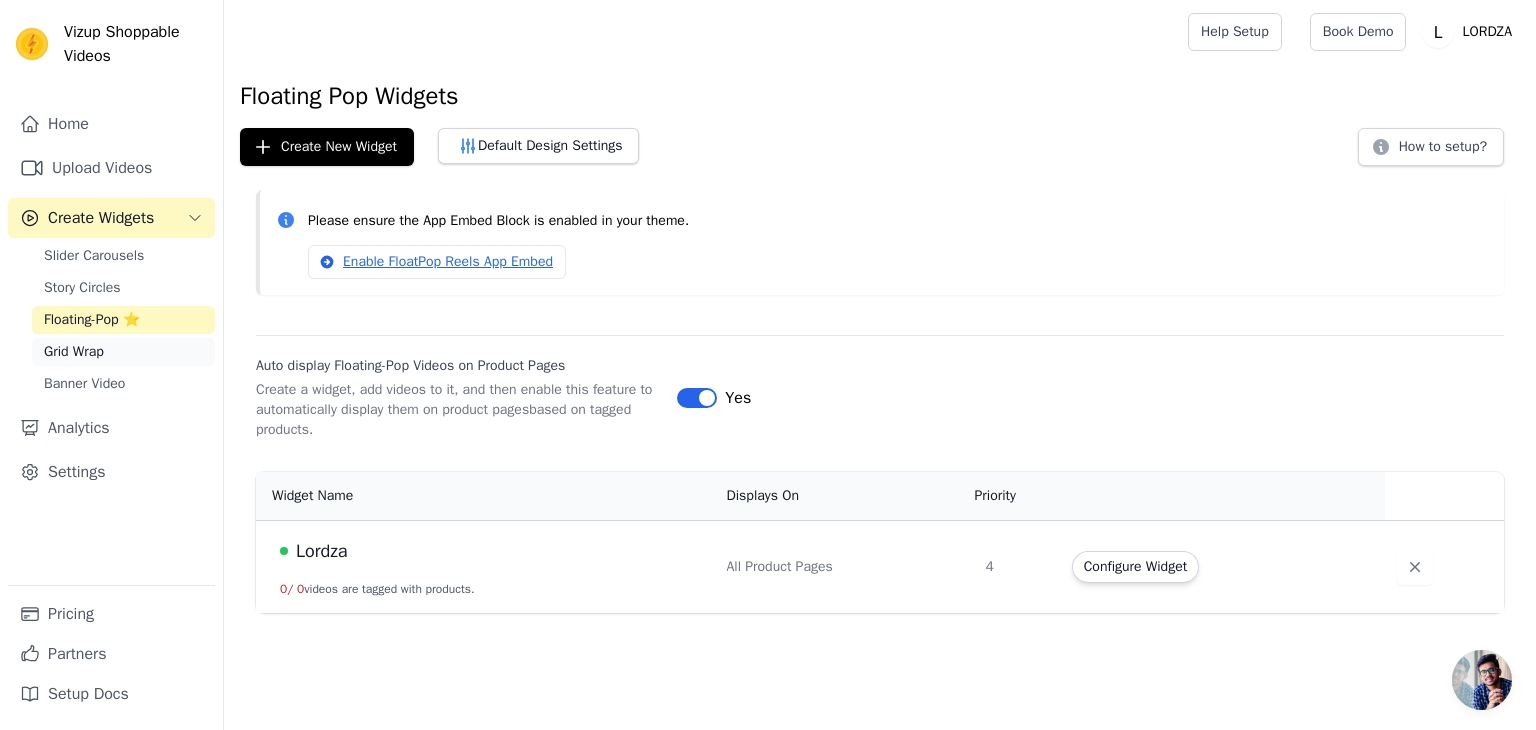 click on "Grid Wrap" at bounding box center (74, 352) 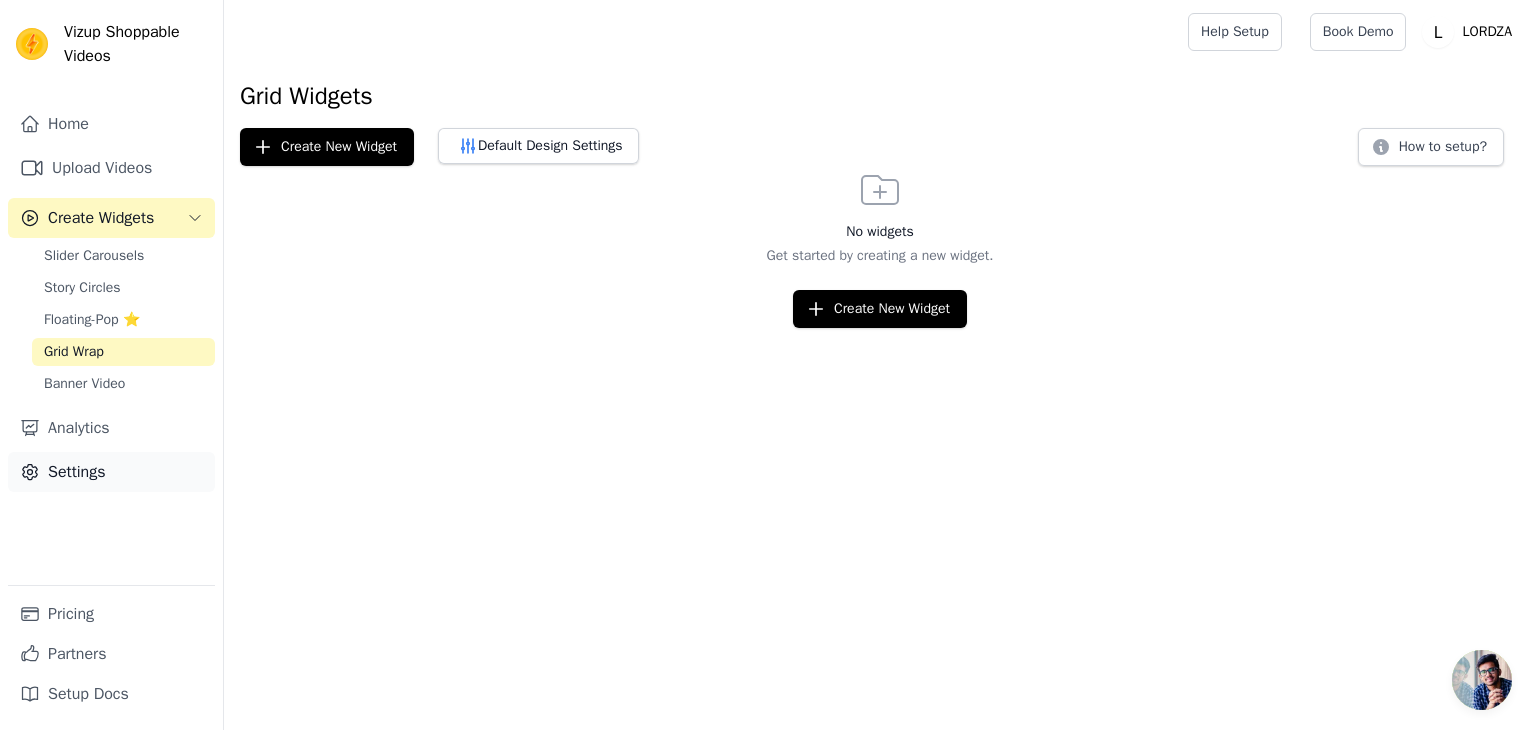 click on "Settings" at bounding box center [111, 472] 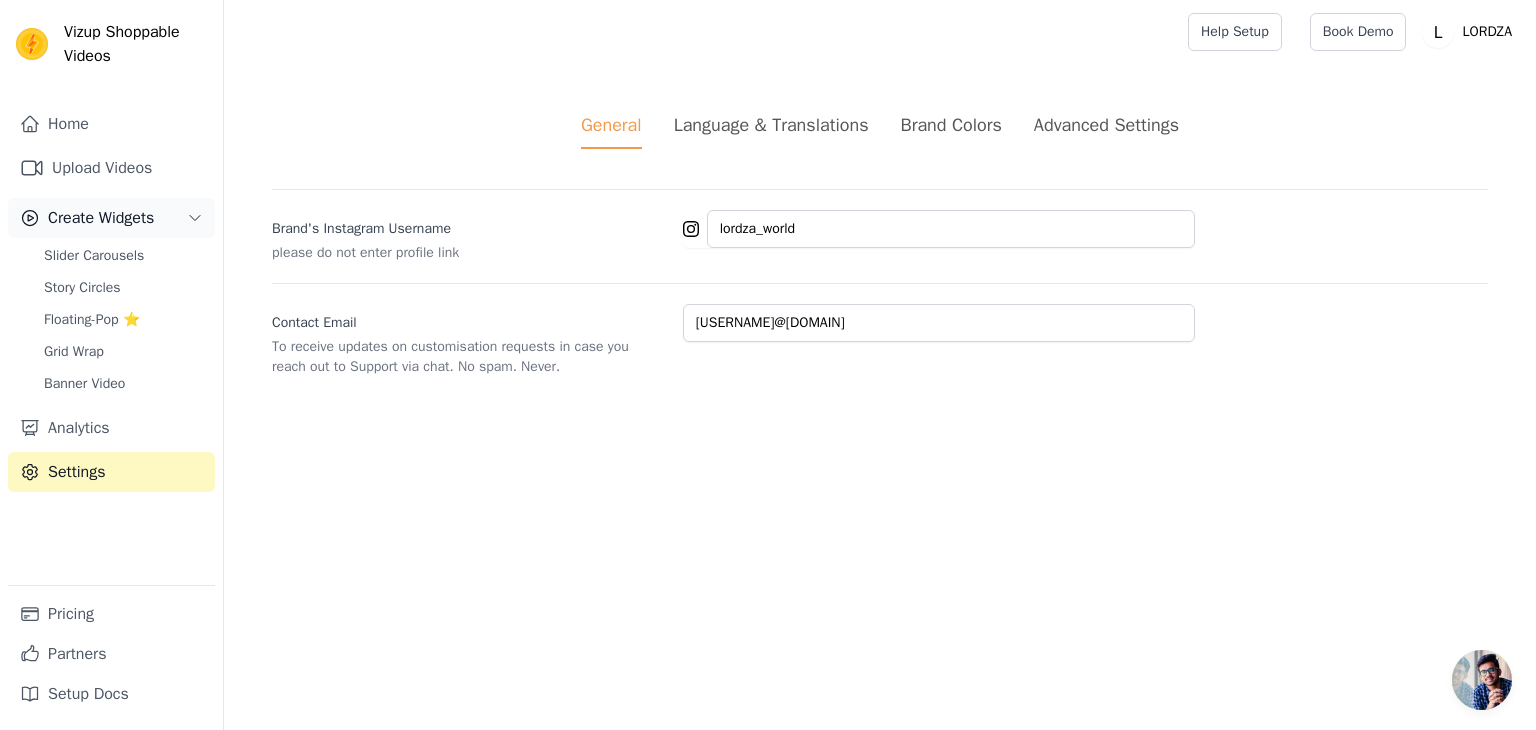 click on "Create Widgets" at bounding box center (111, 218) 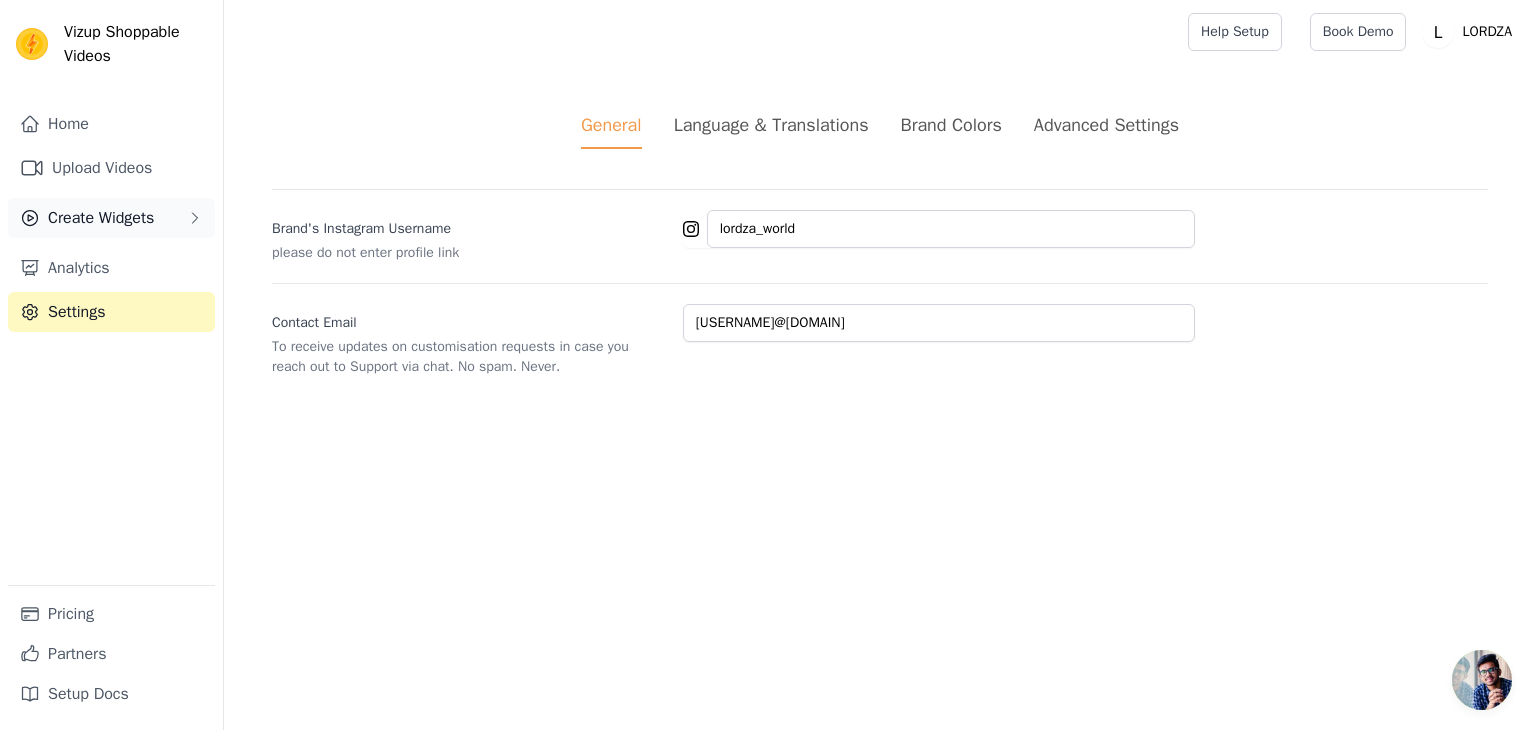 click on "Create Widgets" at bounding box center (101, 218) 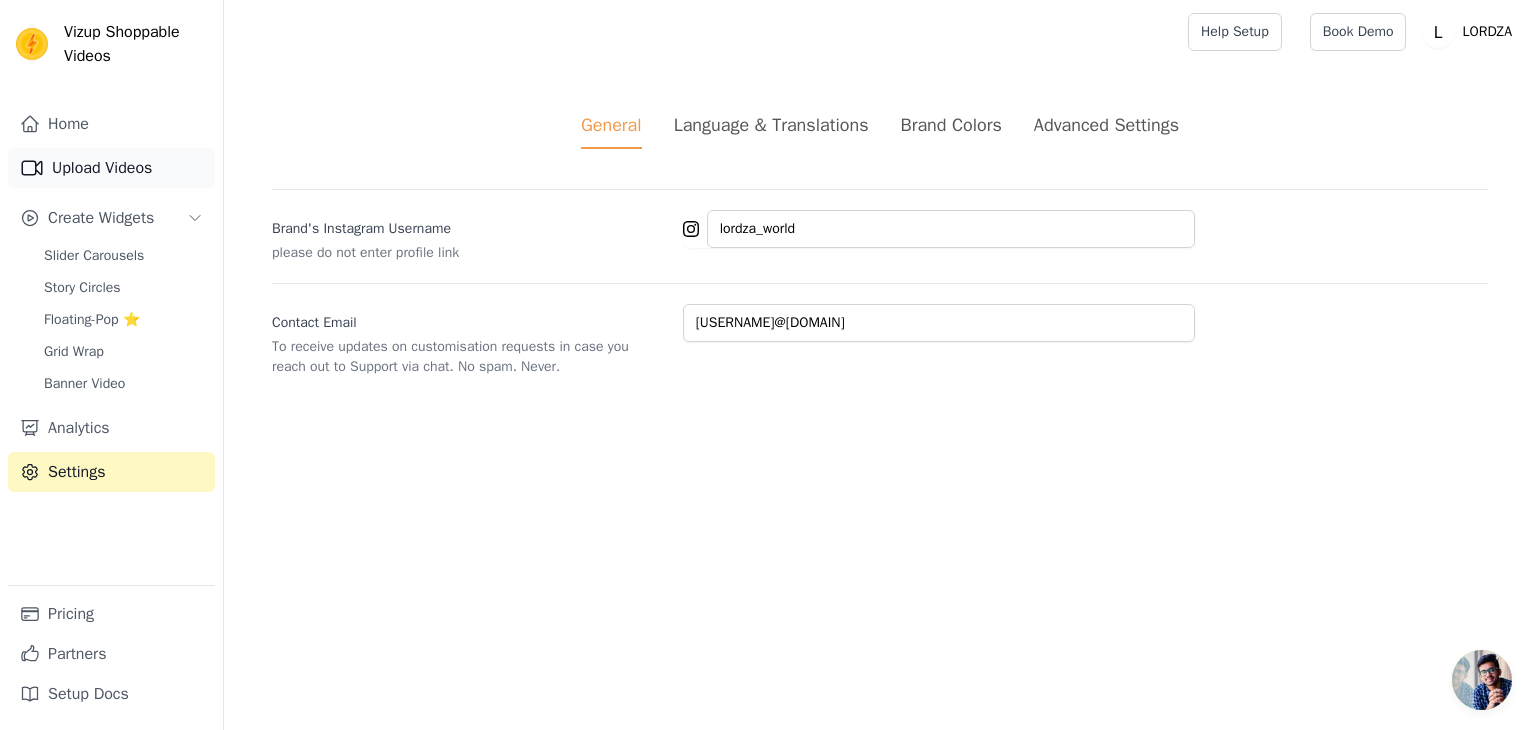 click on "Upload Videos" at bounding box center (111, 168) 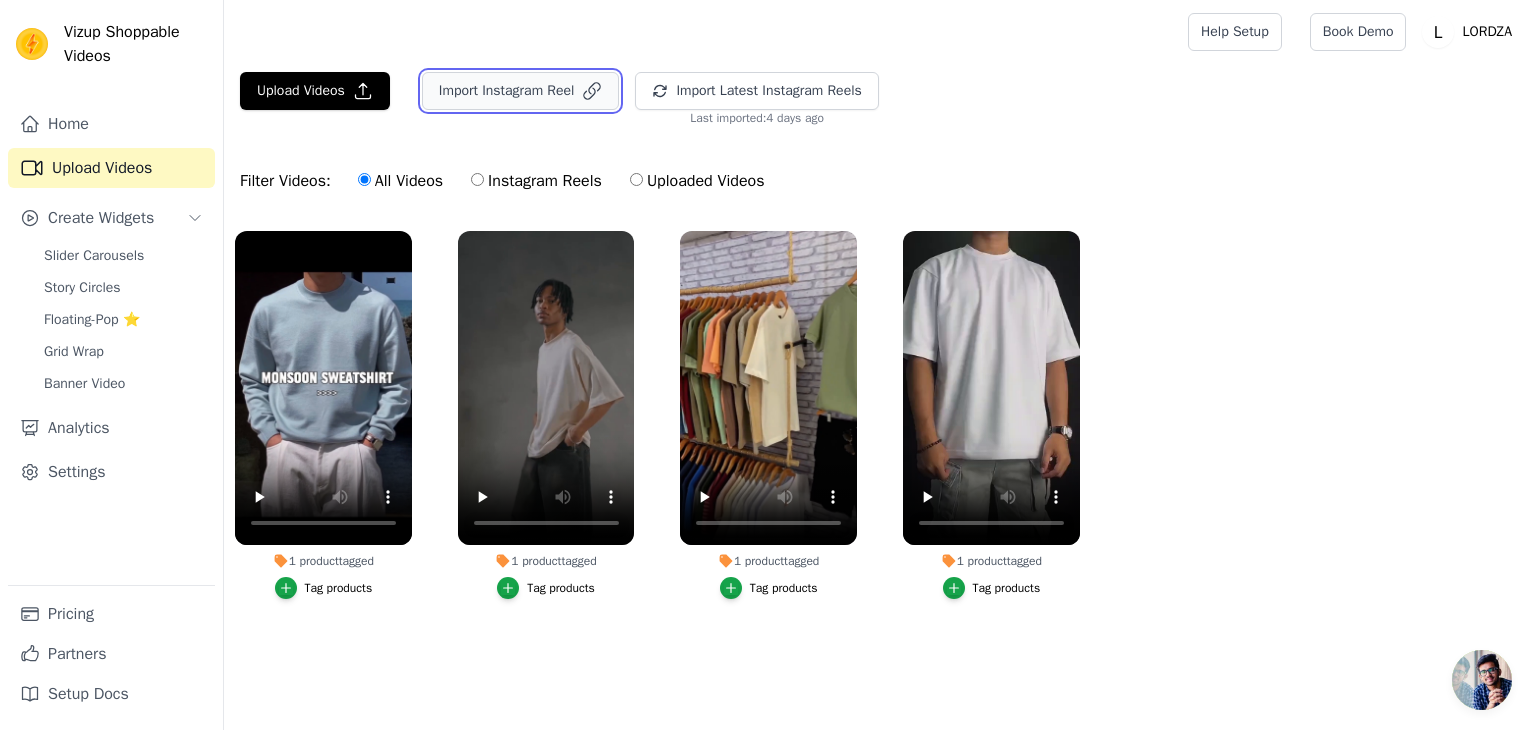 click on "Import Instagram Reel" at bounding box center (521, 91) 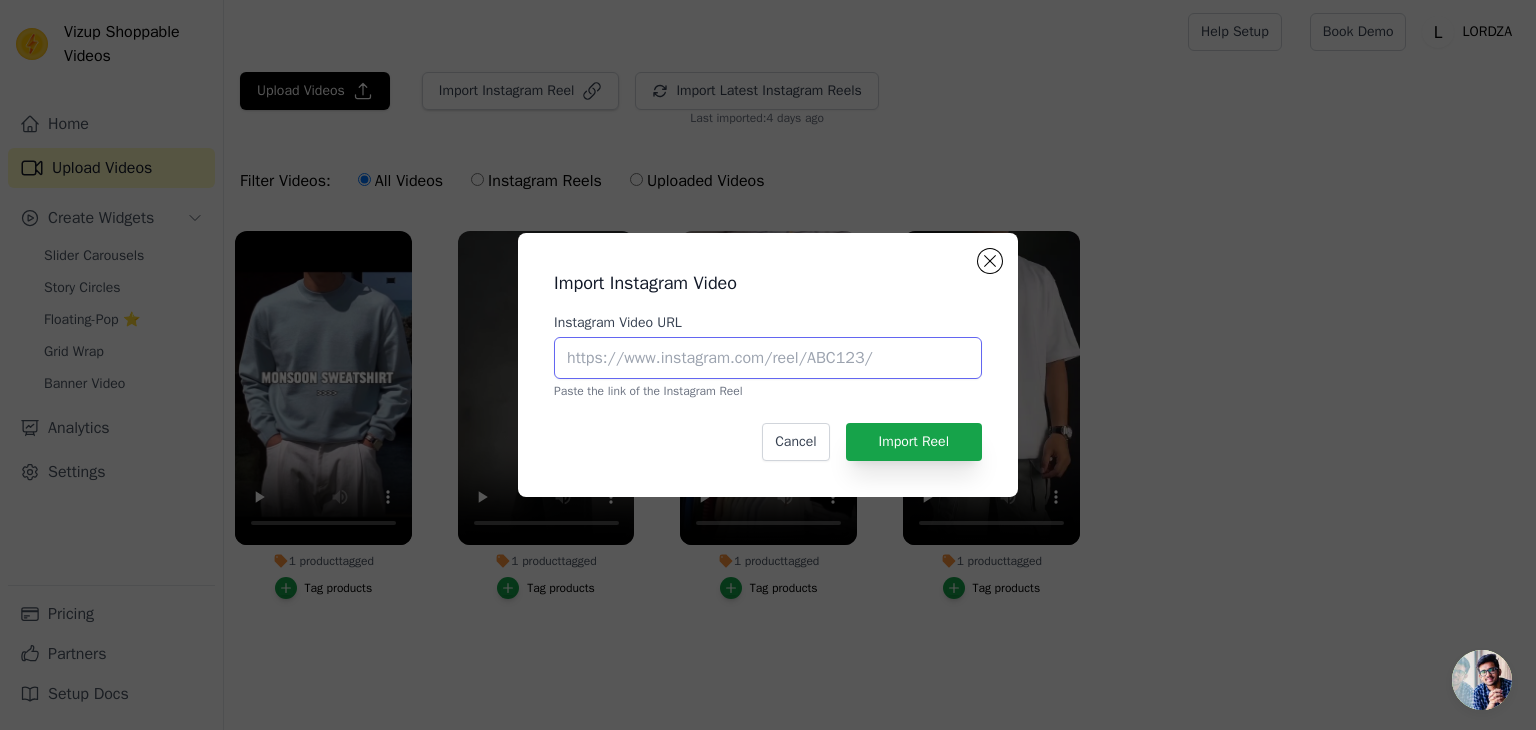 click on "Instagram Video URL" at bounding box center (768, 358) 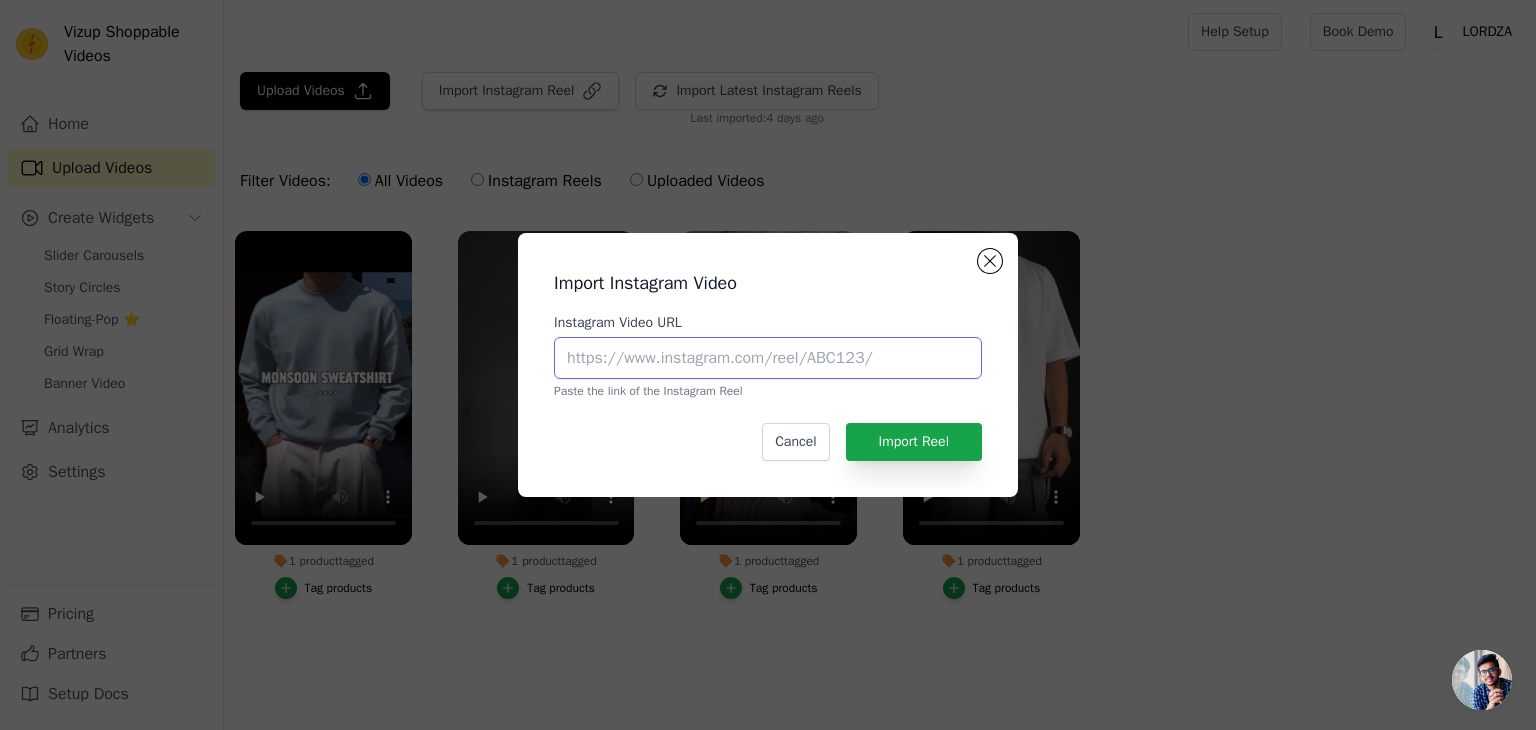 paste on "https://www.instagram.com/reel/DMfC37lysBN/?utm_source=ig_web_copy_link&igsh=MzRlODBiNWFlZA==" 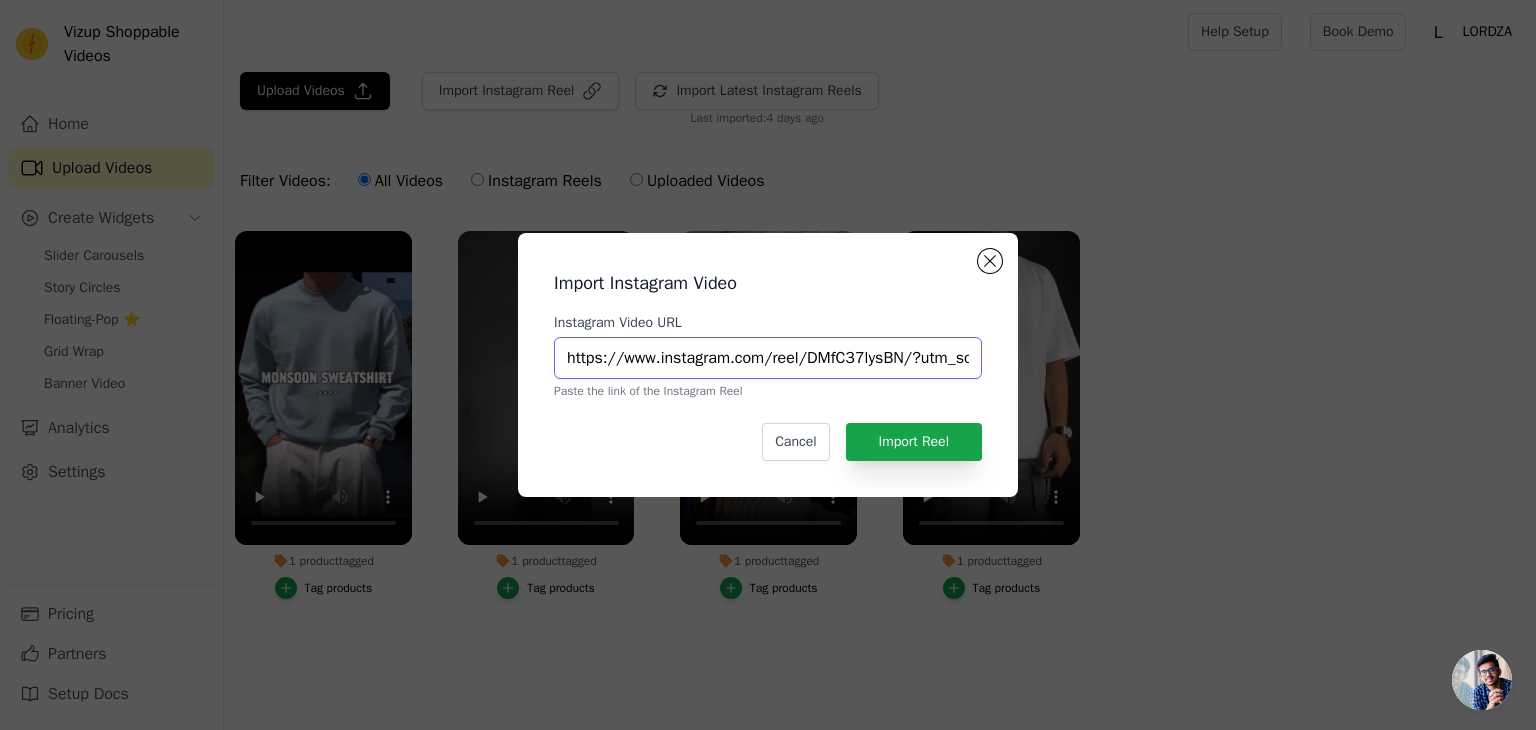 scroll, scrollTop: 0, scrollLeft: 359, axis: horizontal 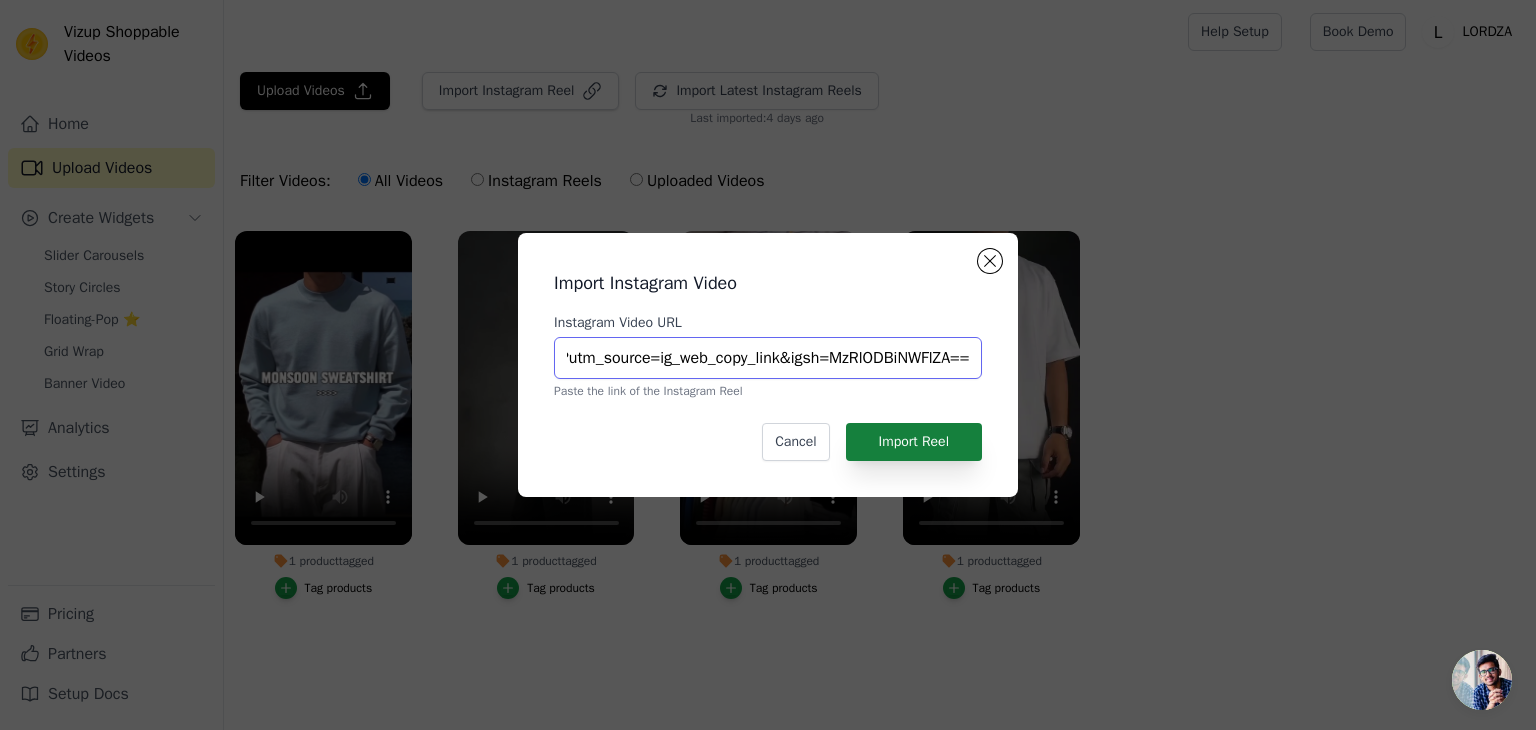 type on "https://www.instagram.com/reel/DMfC37lysBN/?utm_source=ig_web_copy_link&igsh=MzRlODBiNWFlZA==" 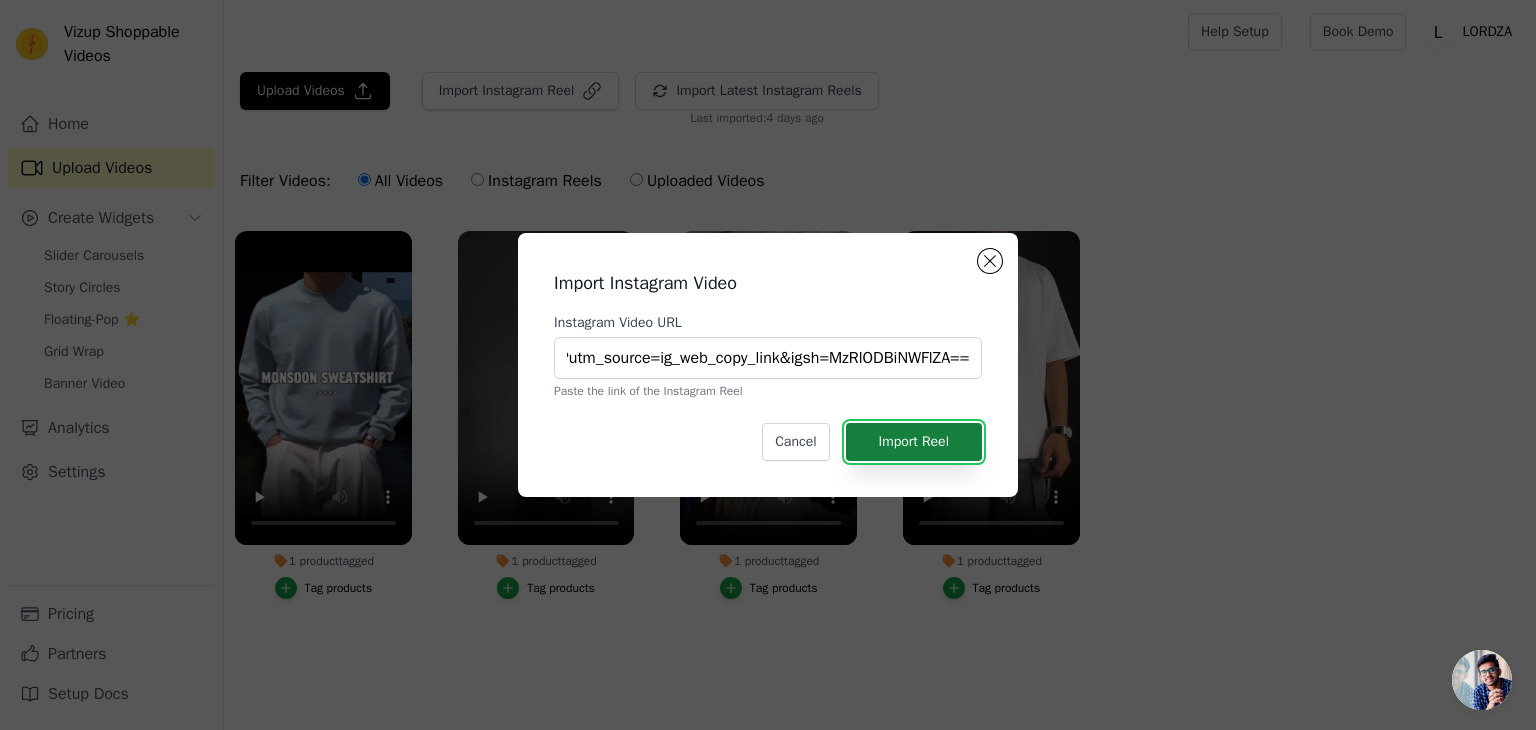 click on "Import Reel" at bounding box center (914, 442) 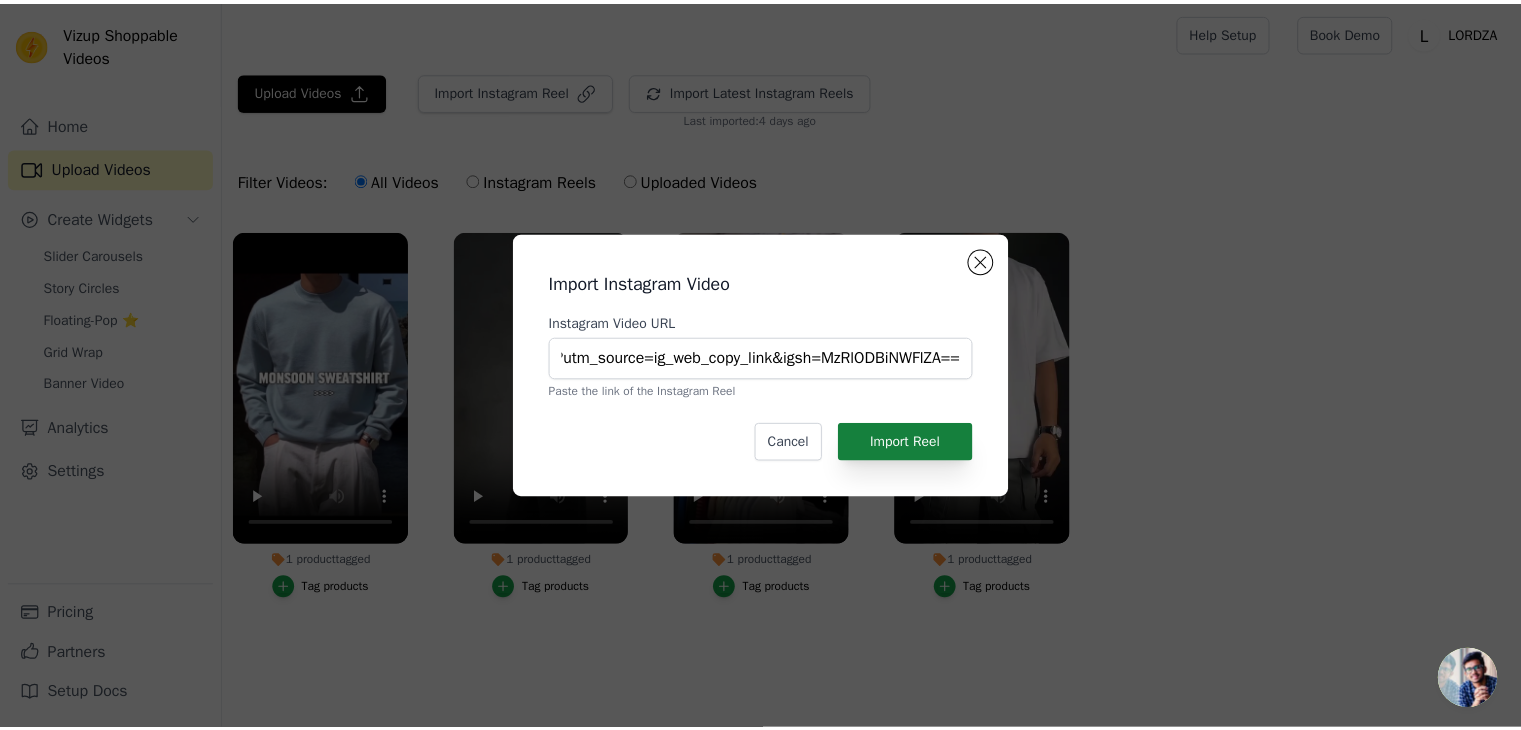 scroll, scrollTop: 0, scrollLeft: 0, axis: both 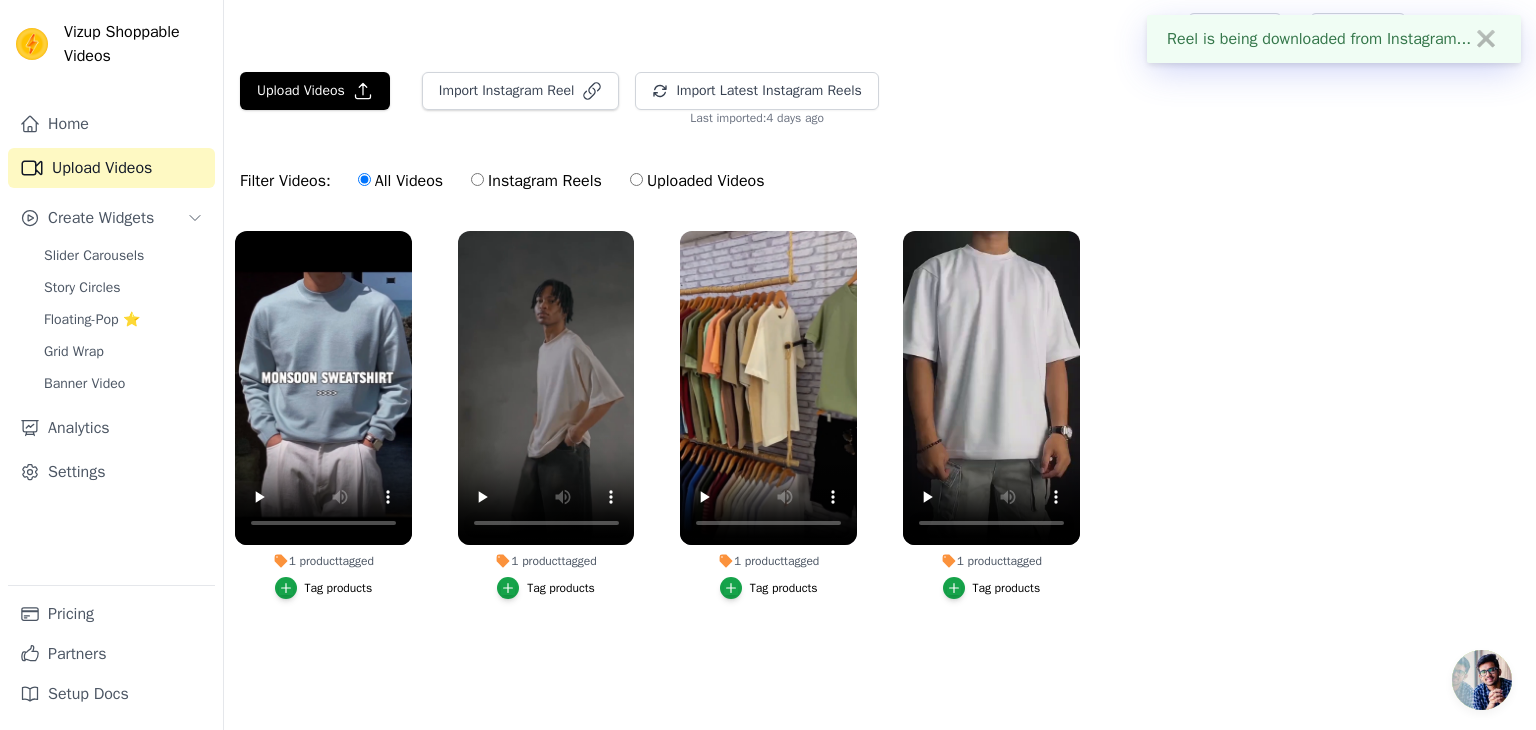 click on "Instagram Reels" at bounding box center (536, 181) 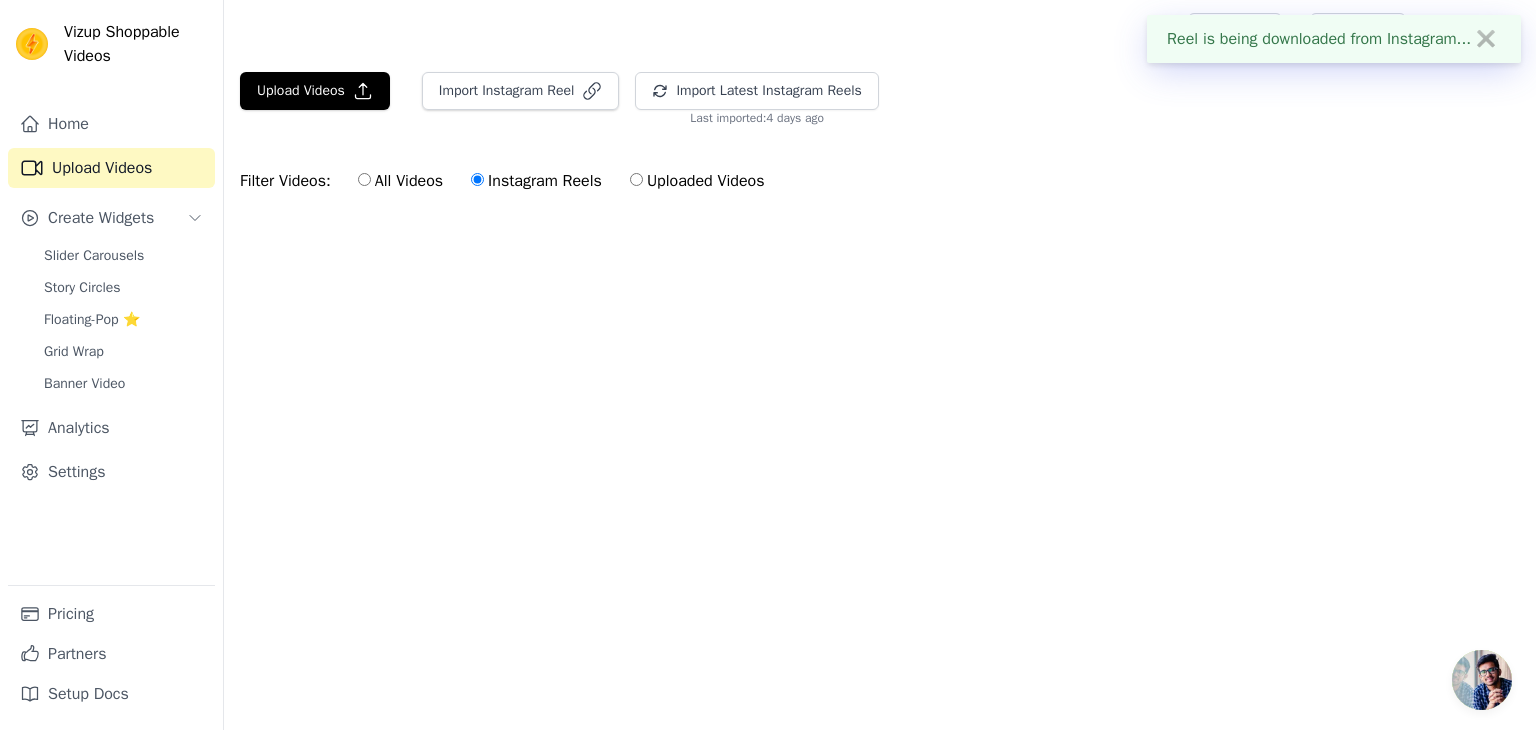 click on "✖" at bounding box center (1486, 39) 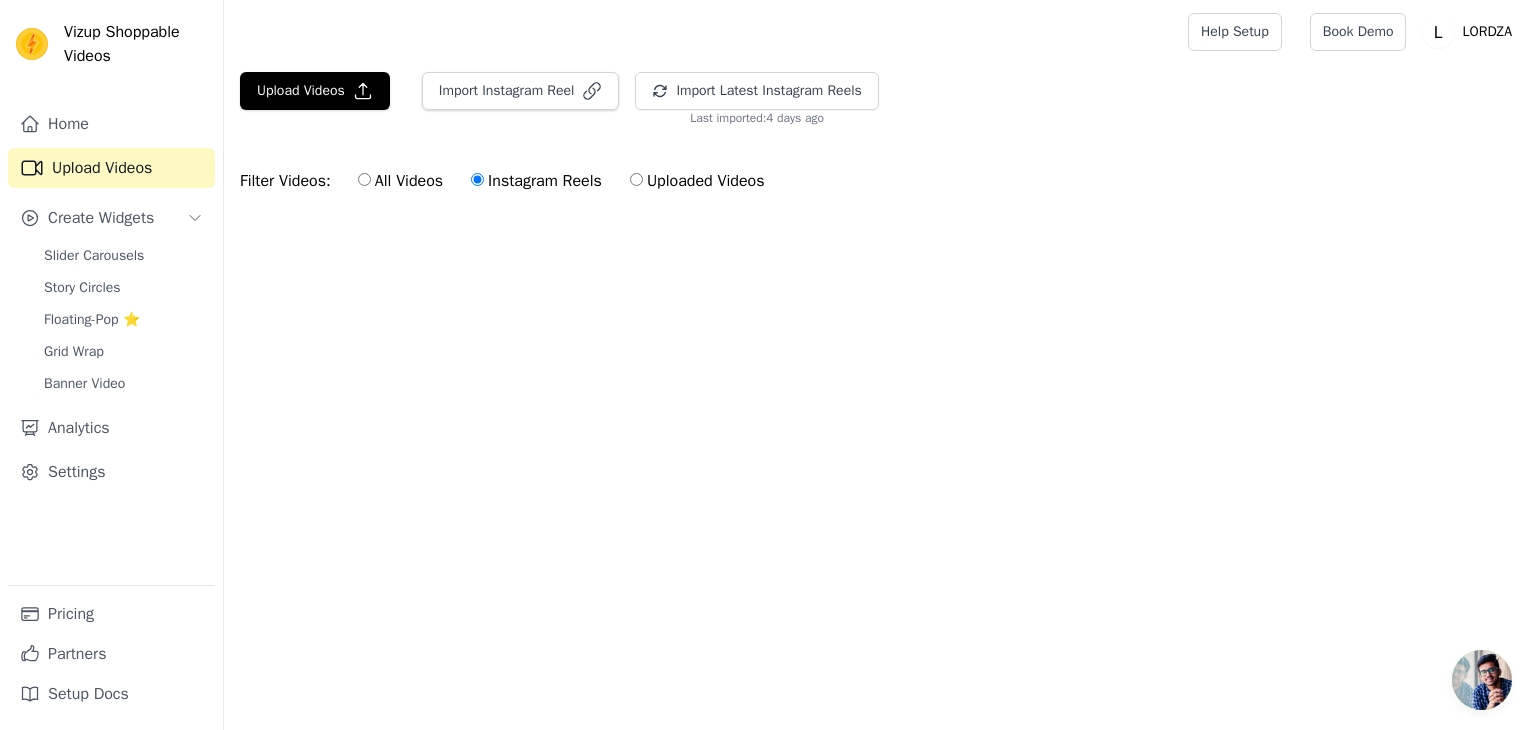 click on "All Videos" at bounding box center [364, 179] 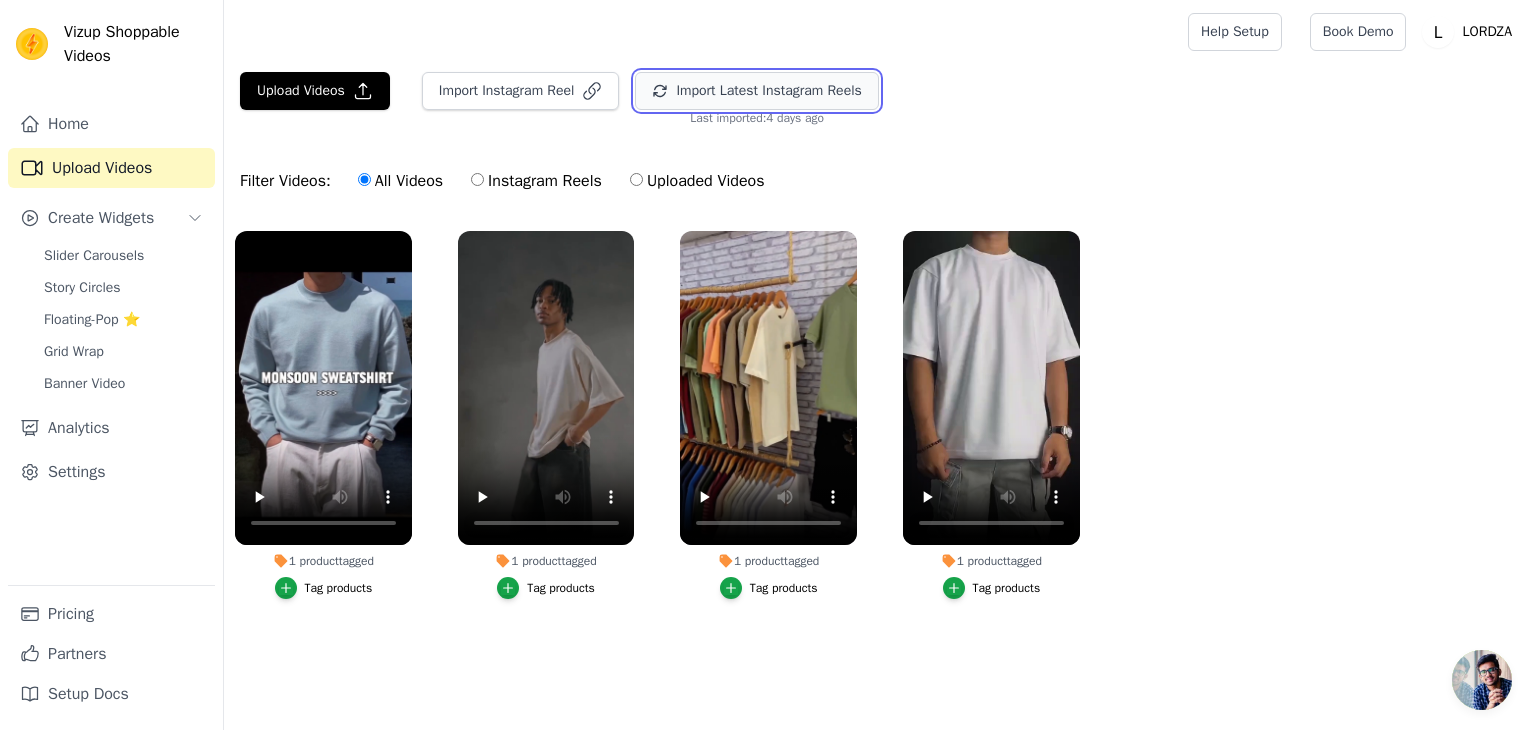 click on "Import Latest Instagram Reels" at bounding box center (756, 91) 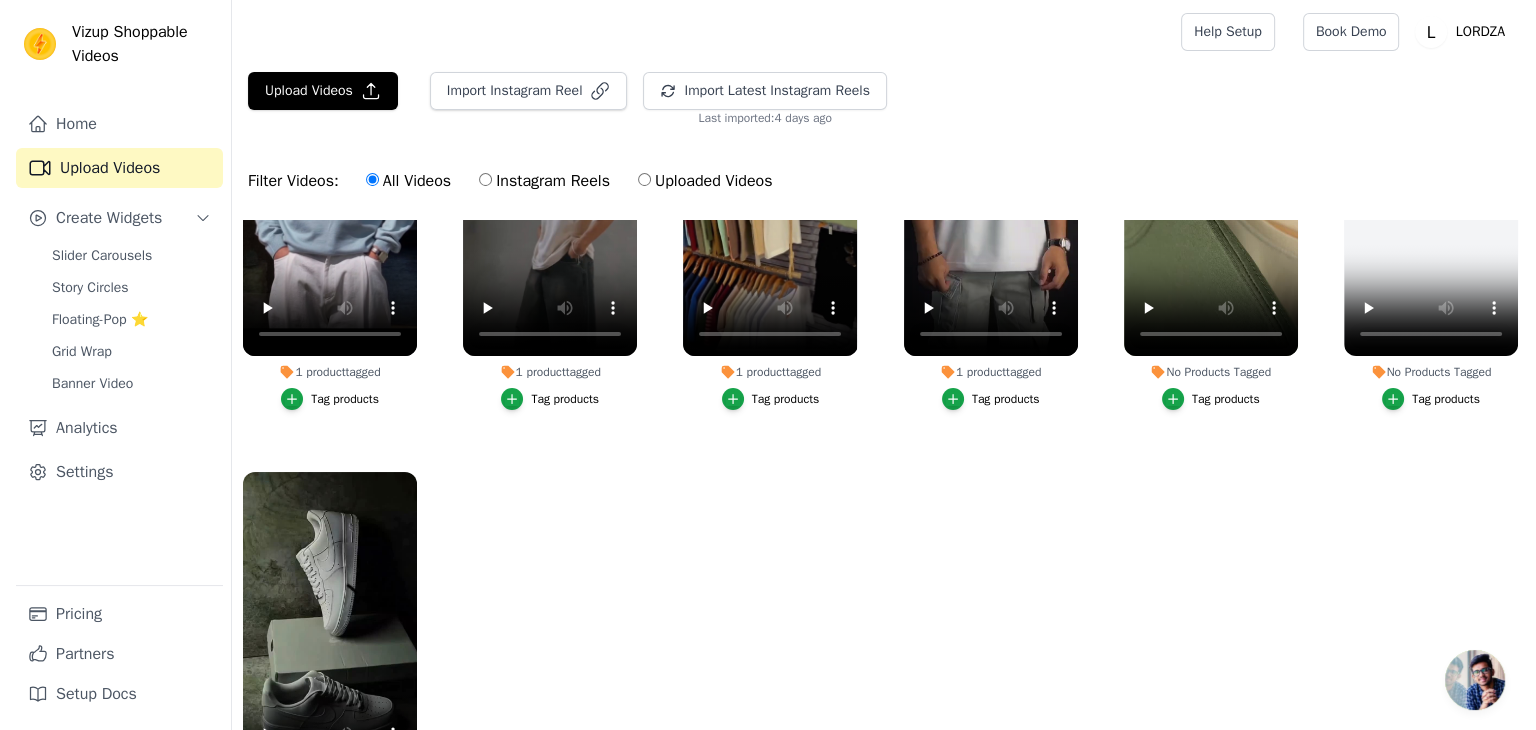 scroll, scrollTop: 0, scrollLeft: 0, axis: both 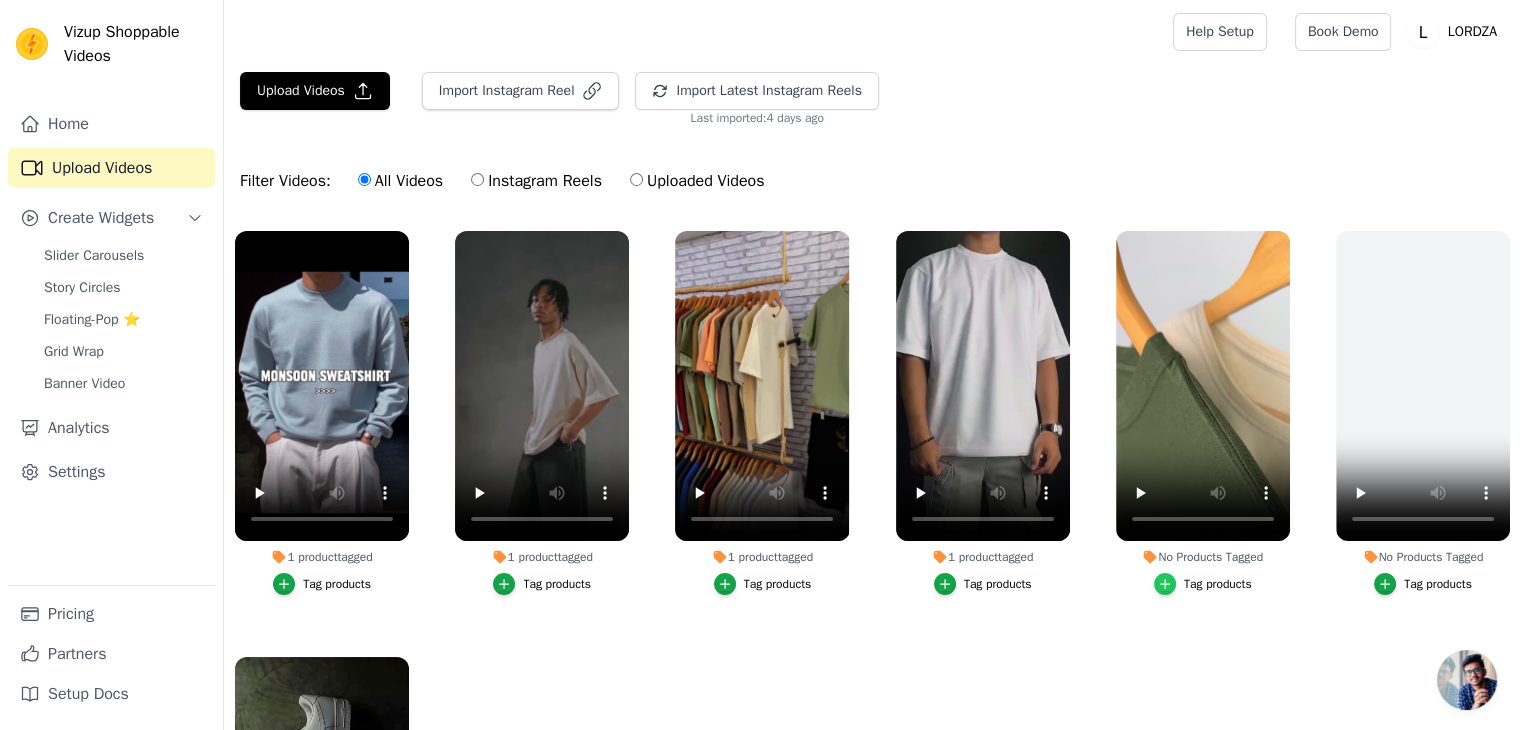 click at bounding box center (1165, 584) 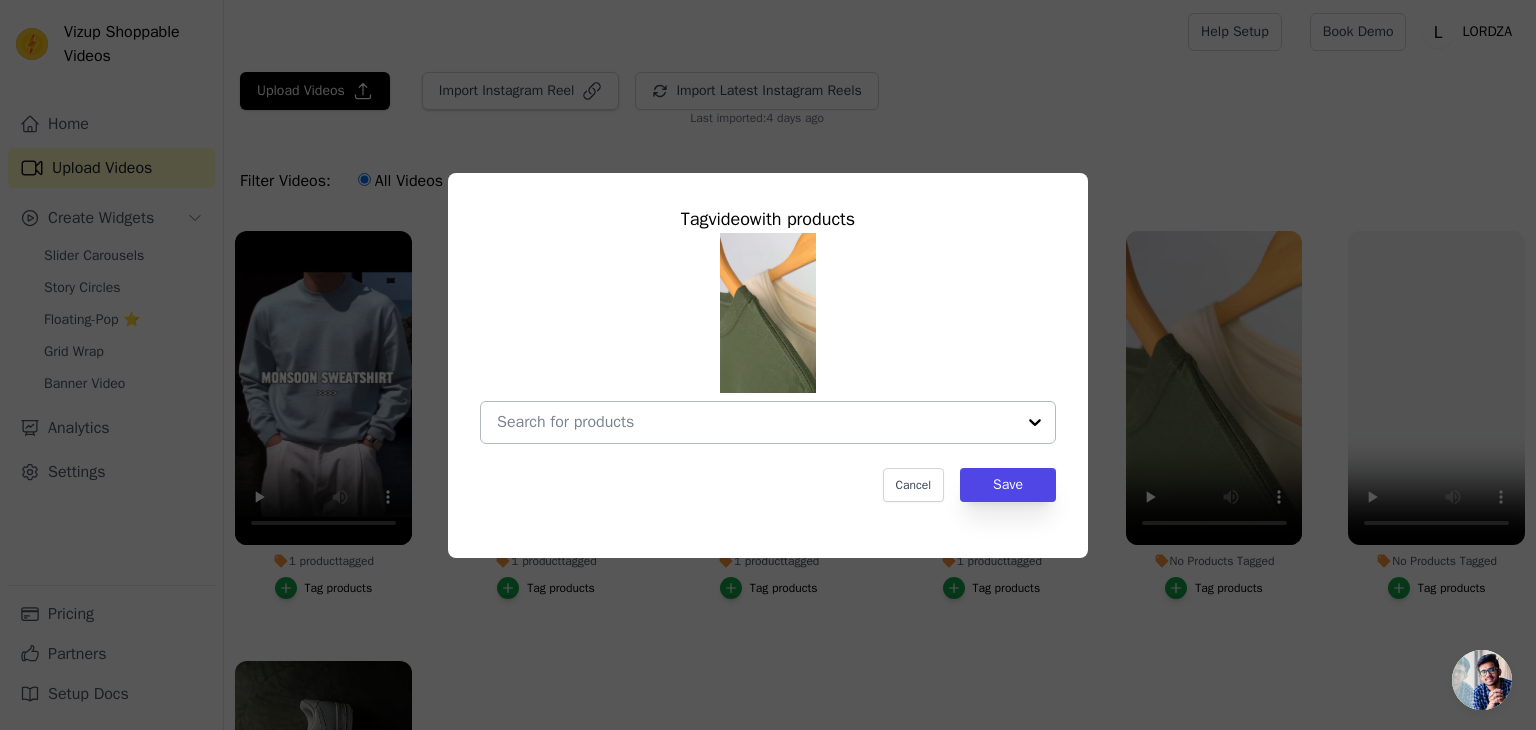 click on "No Products Tagged     Tag  video  with products                         Cancel   Save     Tag products" at bounding box center [756, 422] 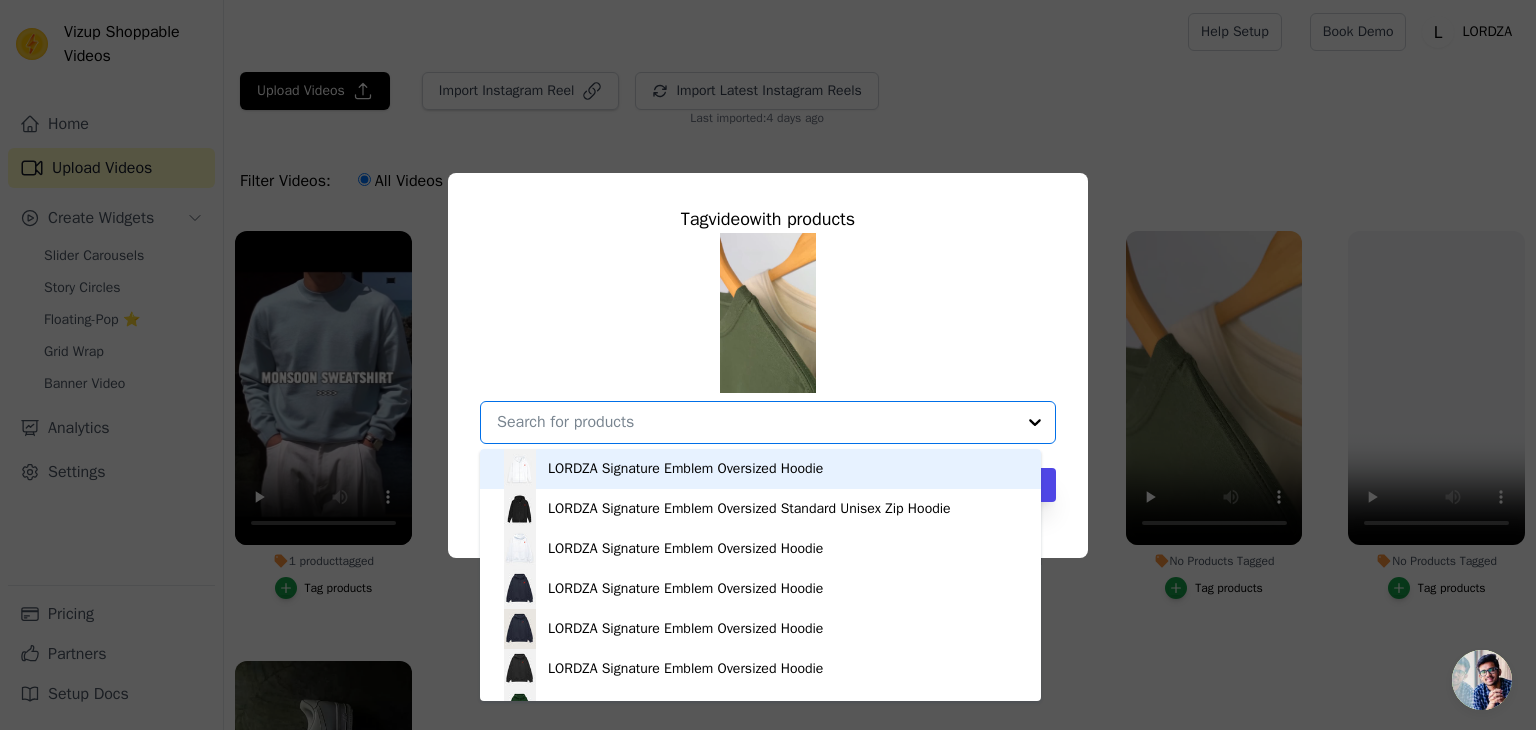 click on "No Products Tagged     Tag  video  with products         LORDZA Signature Emblem Oversized Hoodie     LORDZA Signature Emblem Oversized Standard Unisex Zip Hoodie     LORDZA Signature Emblem Oversized Hoodie     LORDZA Signature Emblem Oversized Hoodie     LORDZA Signature Emblem Oversized Hoodie     LORDZA Signature Emblem Oversized Hoodie     LORDZA Signature Emblem Oversized Hoodie     LORDZA Signature Emblem Oversized Hoodie     LORDZA Signature Emblem Oversized Hoodie     LORDZA Signature Emblem Oversized Hoodie     LORDZA Signature Emblem Joggers     LORDZA Signature Emblem Joggers     LORDZA Signature Emblem Joggers     LORDZA Signature Emblem Joggers     LORDZA Signature Emblem Joggers     LORDZA Signature Emblem Joggers     LORDZA Signature Emblem Oversized Standard Crew  Shorts     LORDZA Signature Emblem Oversized Standard Crew  Shorts     LORDZA Signature Emblem Oversized Standard Crew  Shorts     LORDZA Signature Emblem Oversized Standard Crew  Shorts" at bounding box center [756, 422] 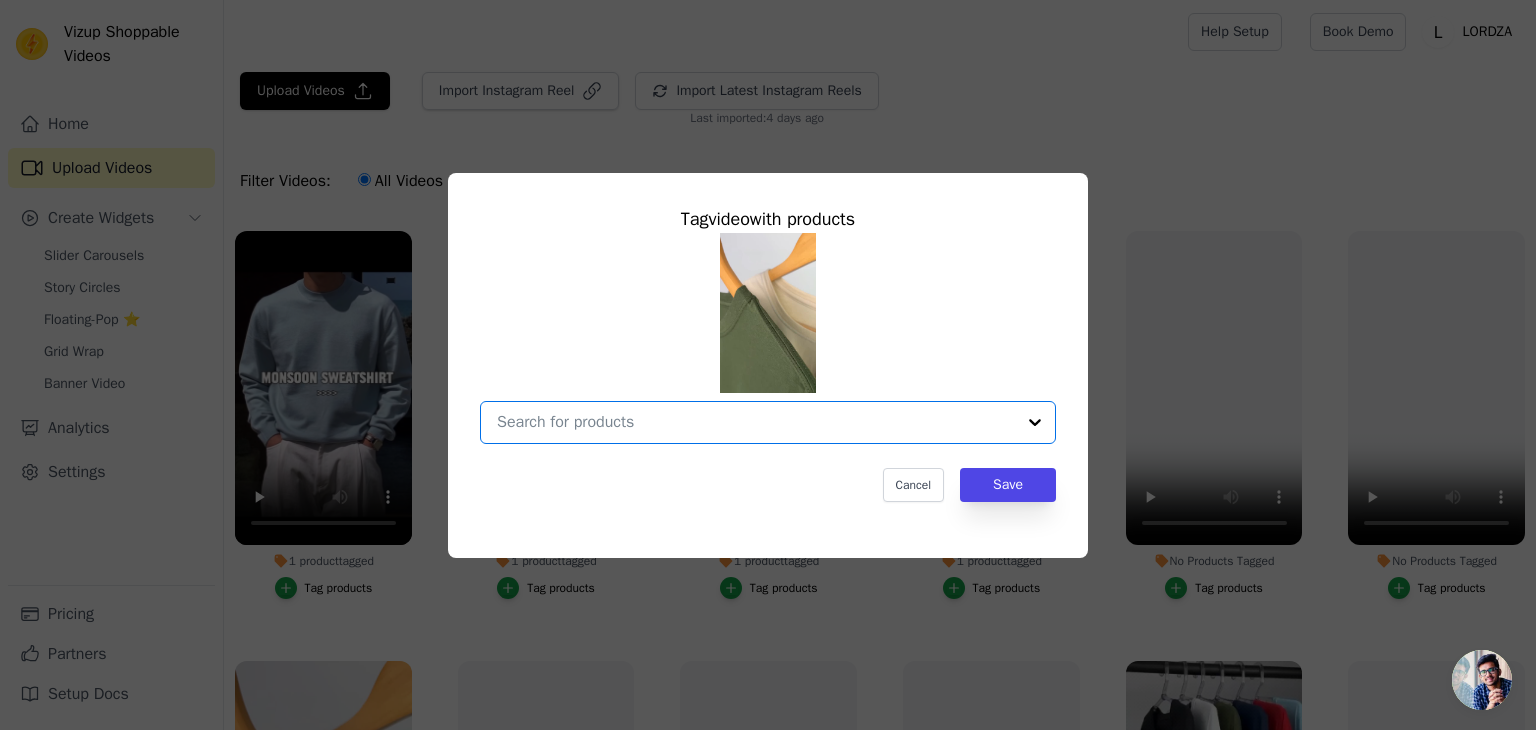 click on "No Products Tagged     Tag  video  with products       Option undefined, selected.   Select is focused, type to refine list, press down to open the menu.                   Cancel   Save     Tag products" at bounding box center (756, 422) 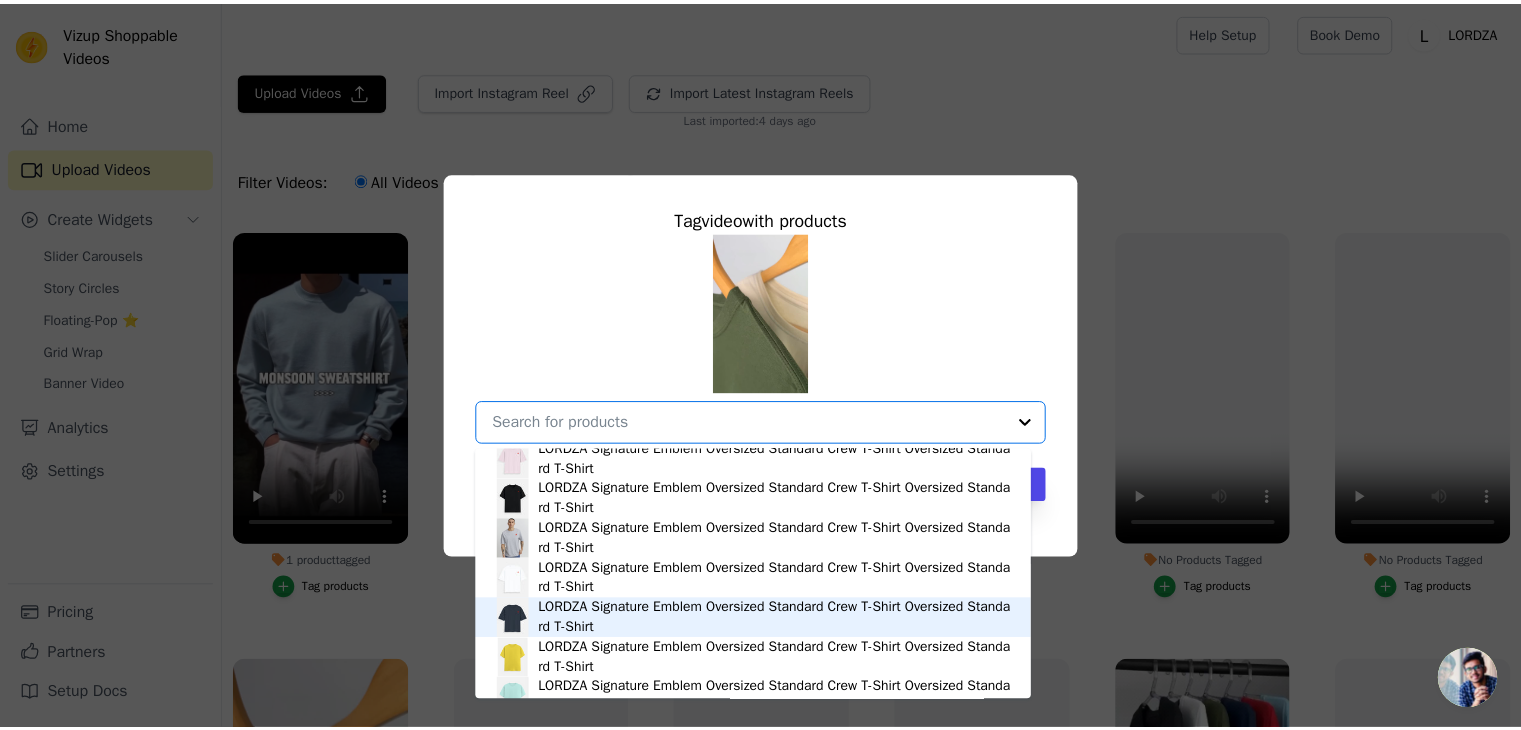 scroll, scrollTop: 2200, scrollLeft: 0, axis: vertical 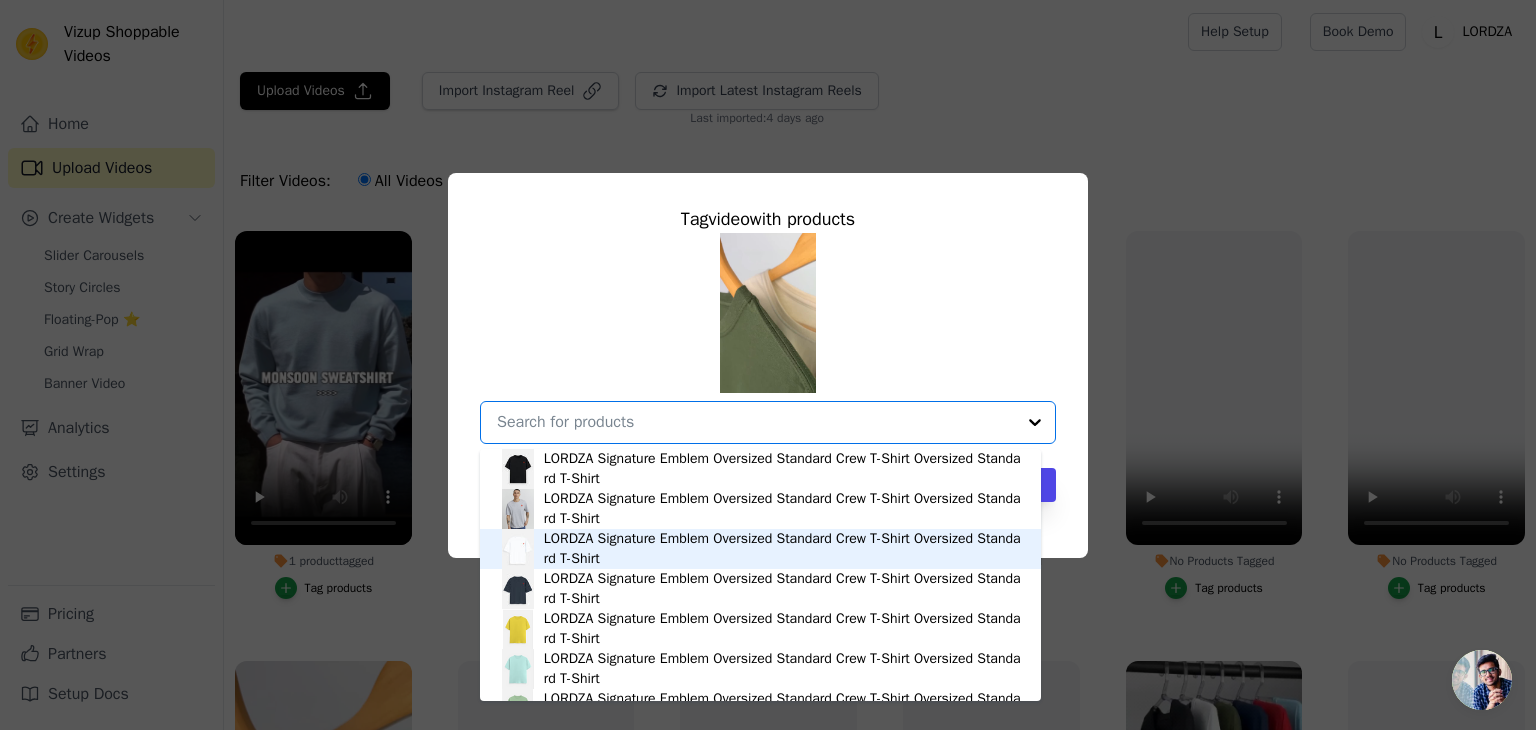 click on "LORDZA Signature Emblem Oversized Standard Crew T-Shirt Oversized Standard T-Shirt" at bounding box center [782, 549] 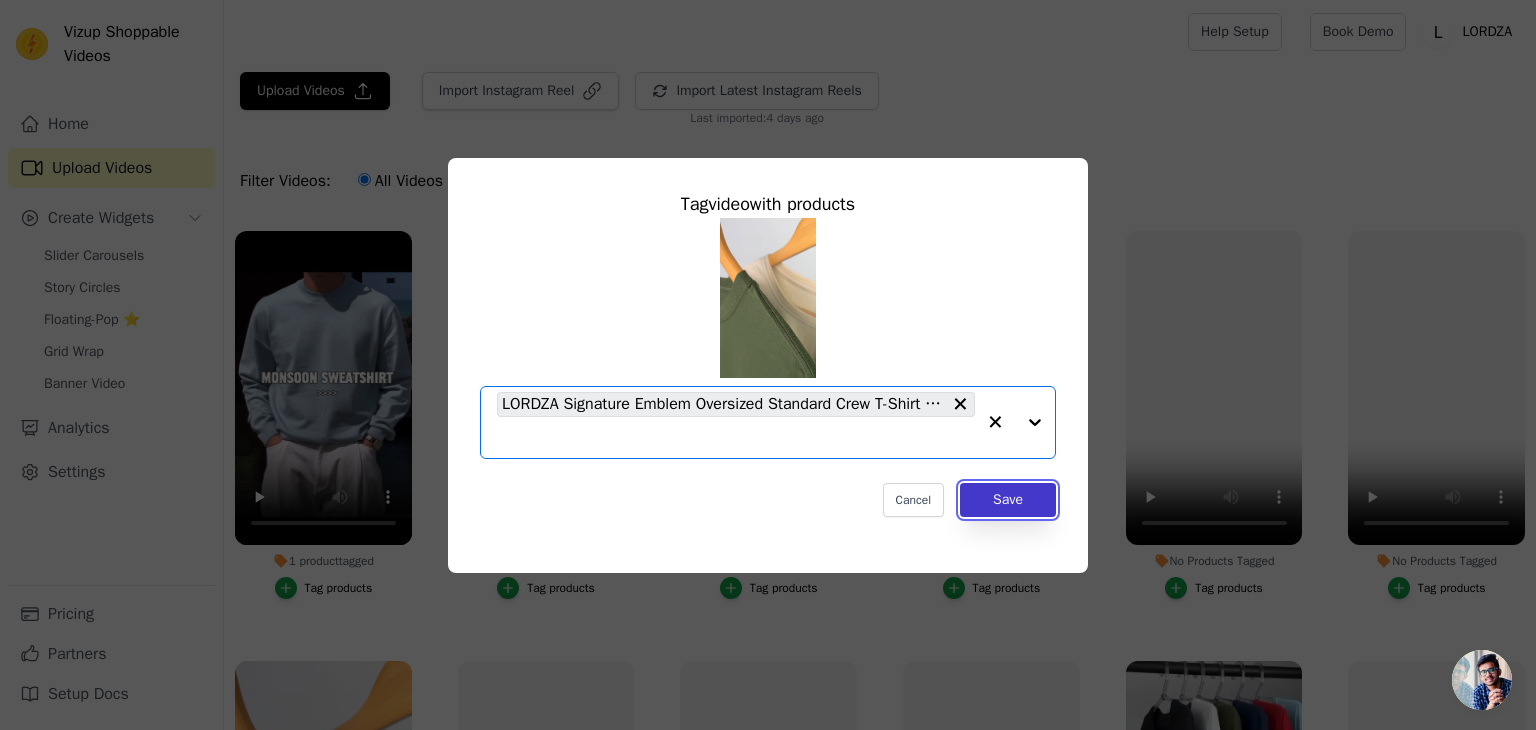 click on "Save" at bounding box center (1008, 500) 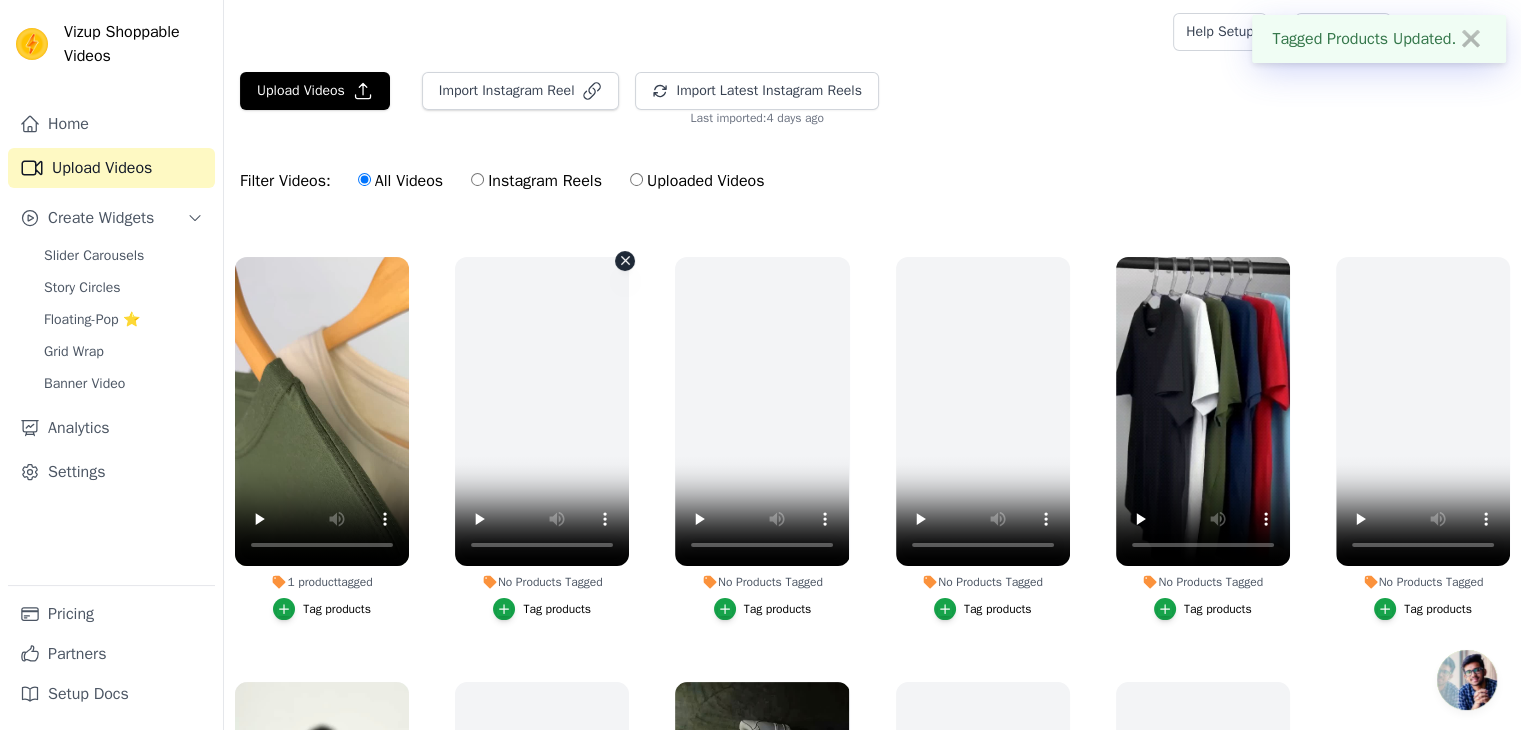 scroll, scrollTop: 613, scrollLeft: 0, axis: vertical 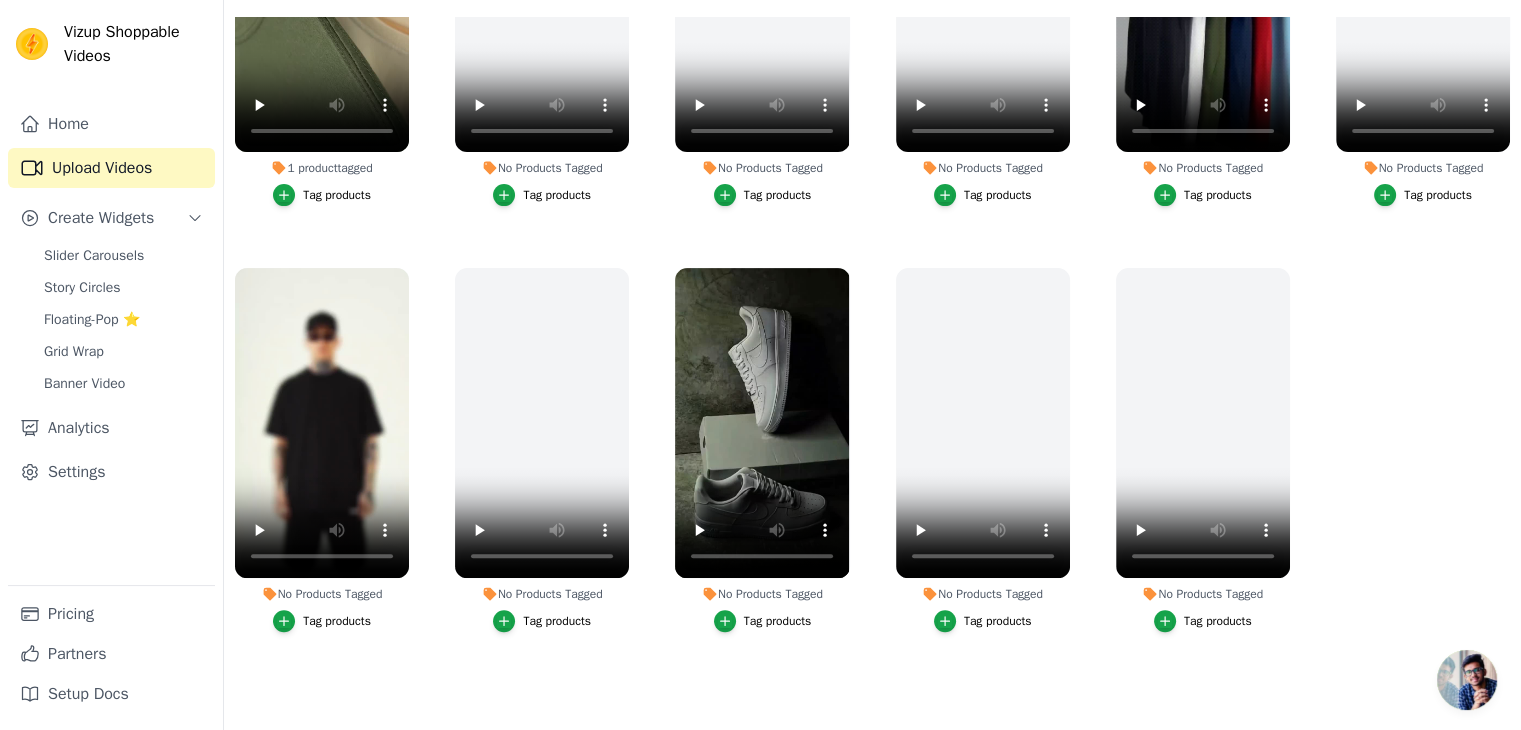 click on "Tag products" at bounding box center [778, 621] 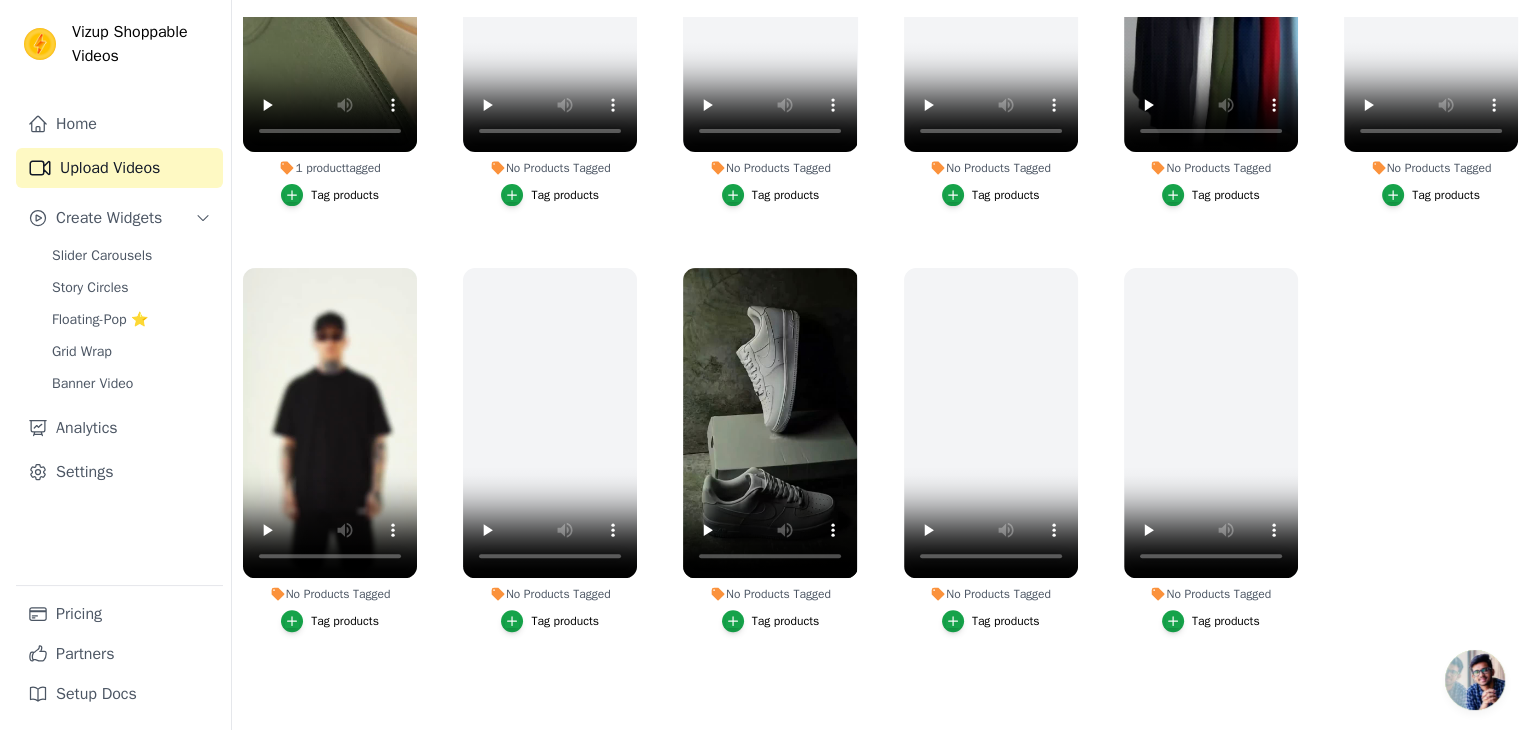 scroll, scrollTop: 0, scrollLeft: 0, axis: both 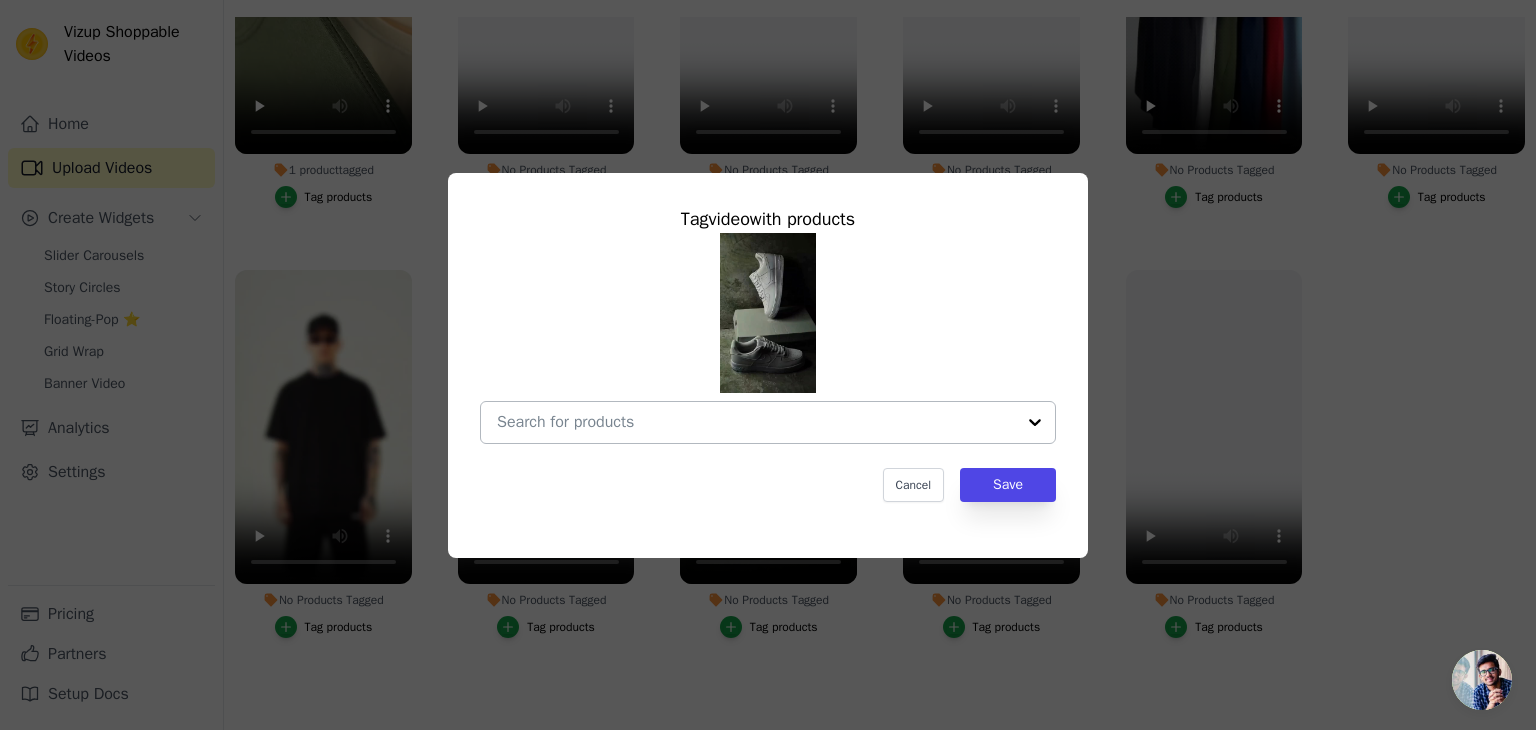 click on "No Products Tagged     Tag  video  with products                         Cancel   Save     Tag products" at bounding box center (756, 422) 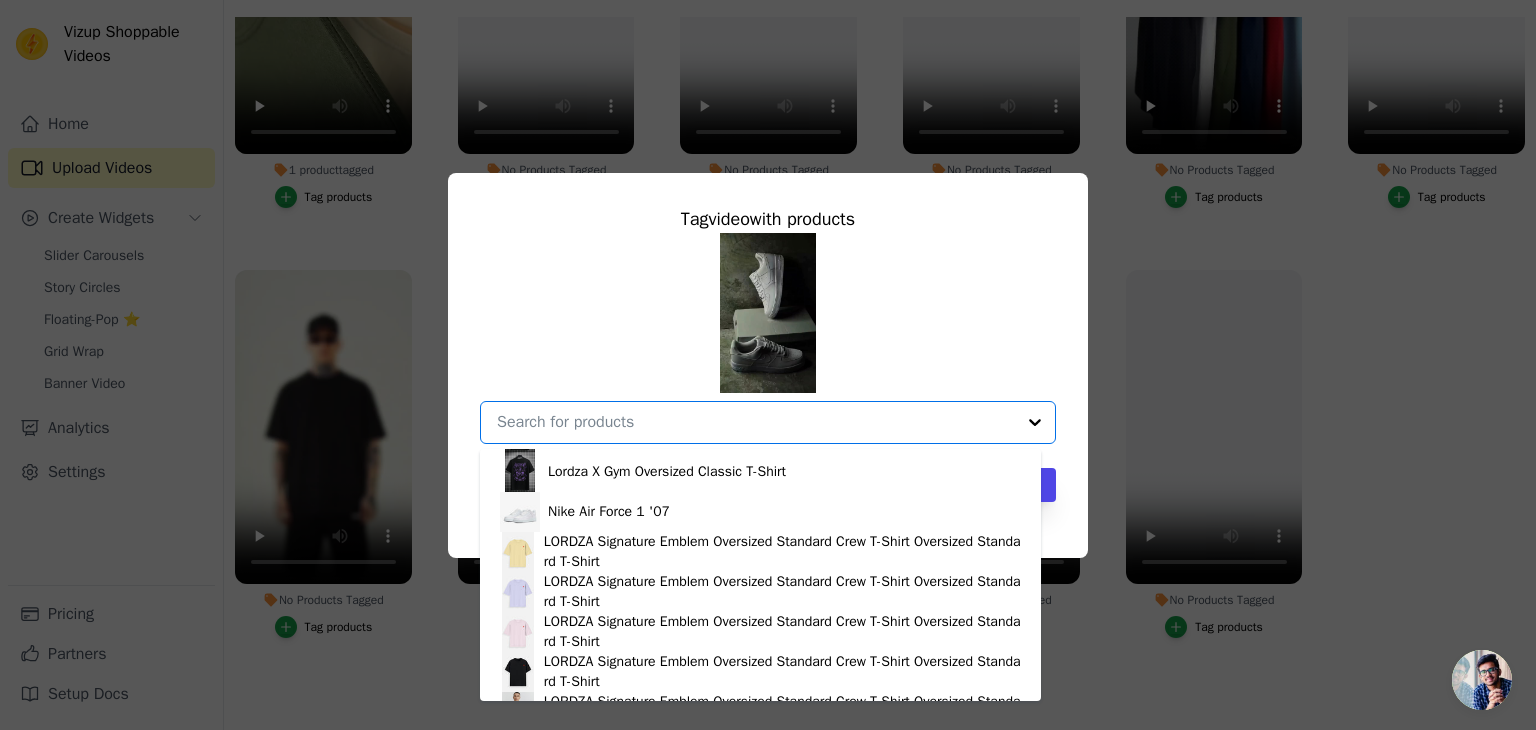 scroll, scrollTop: 1900, scrollLeft: 0, axis: vertical 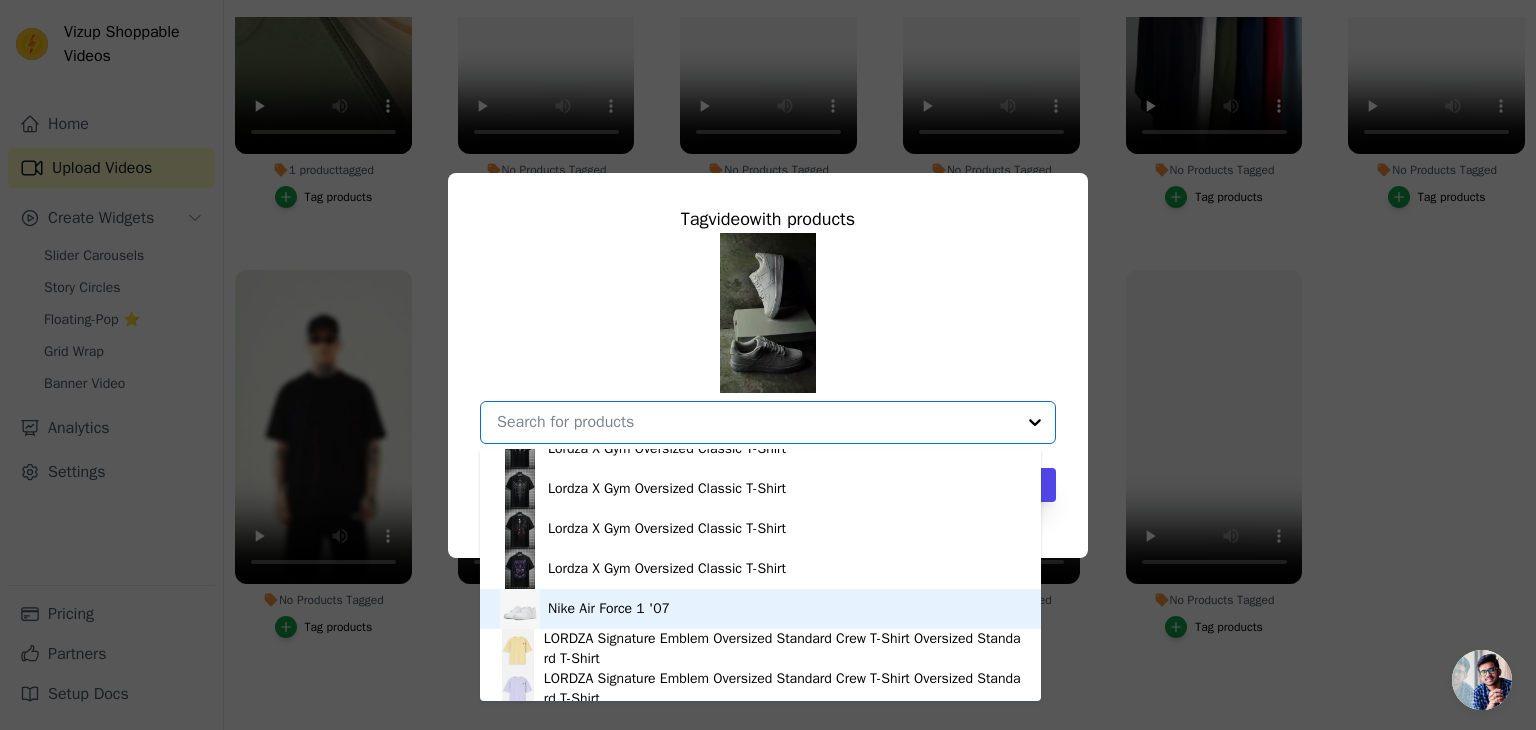 click on "Nike Air Force 1 '07" at bounding box center [609, 609] 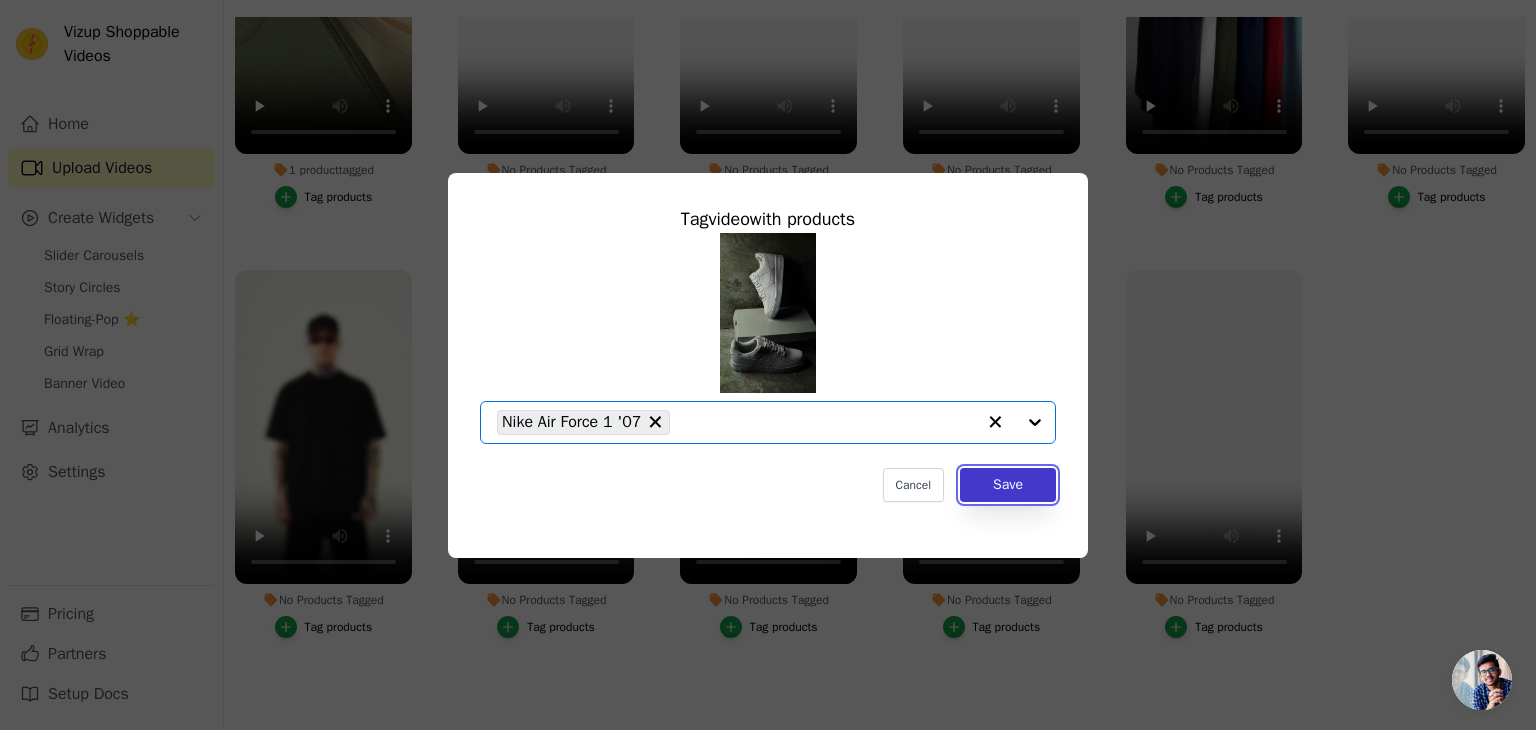 click on "Save" at bounding box center (1008, 485) 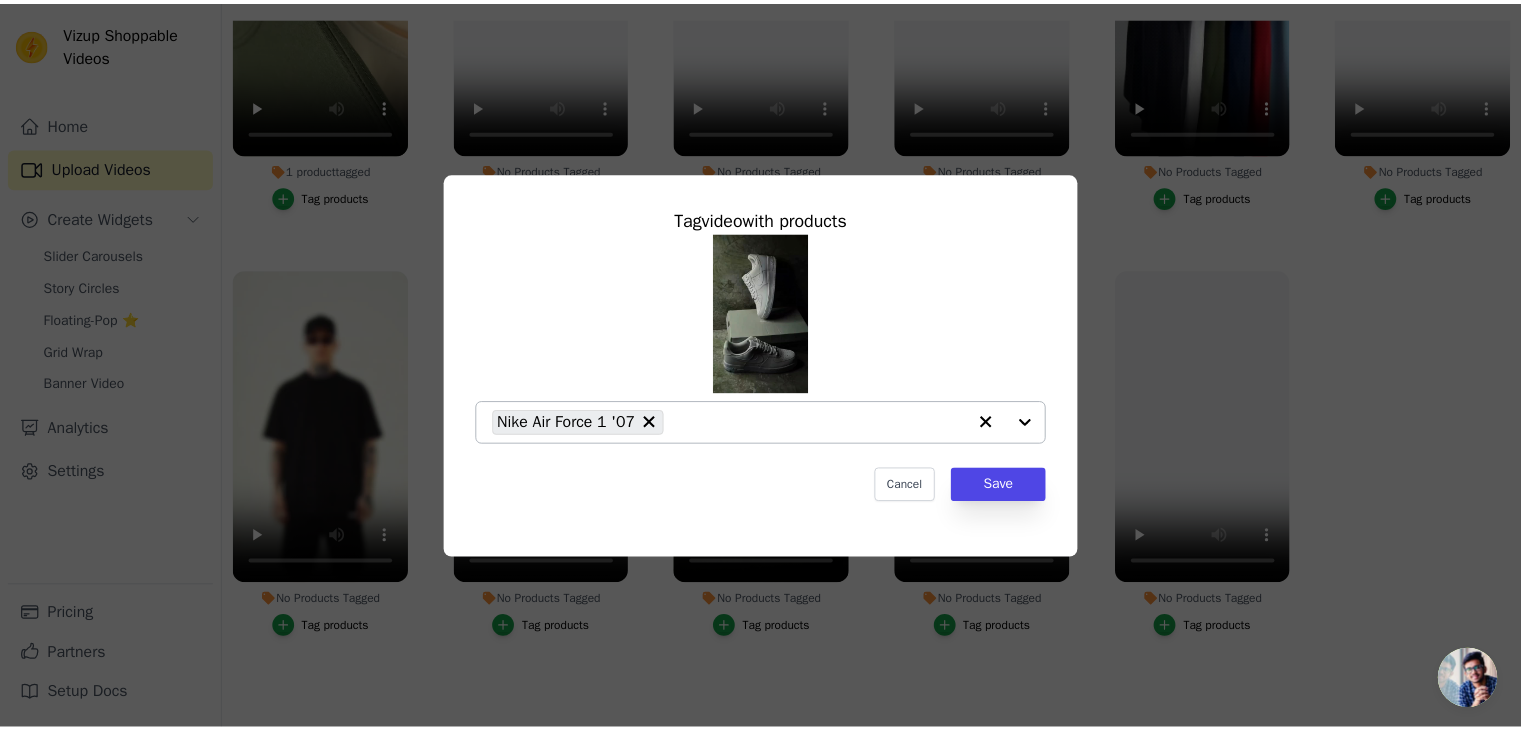 scroll, scrollTop: 203, scrollLeft: 0, axis: vertical 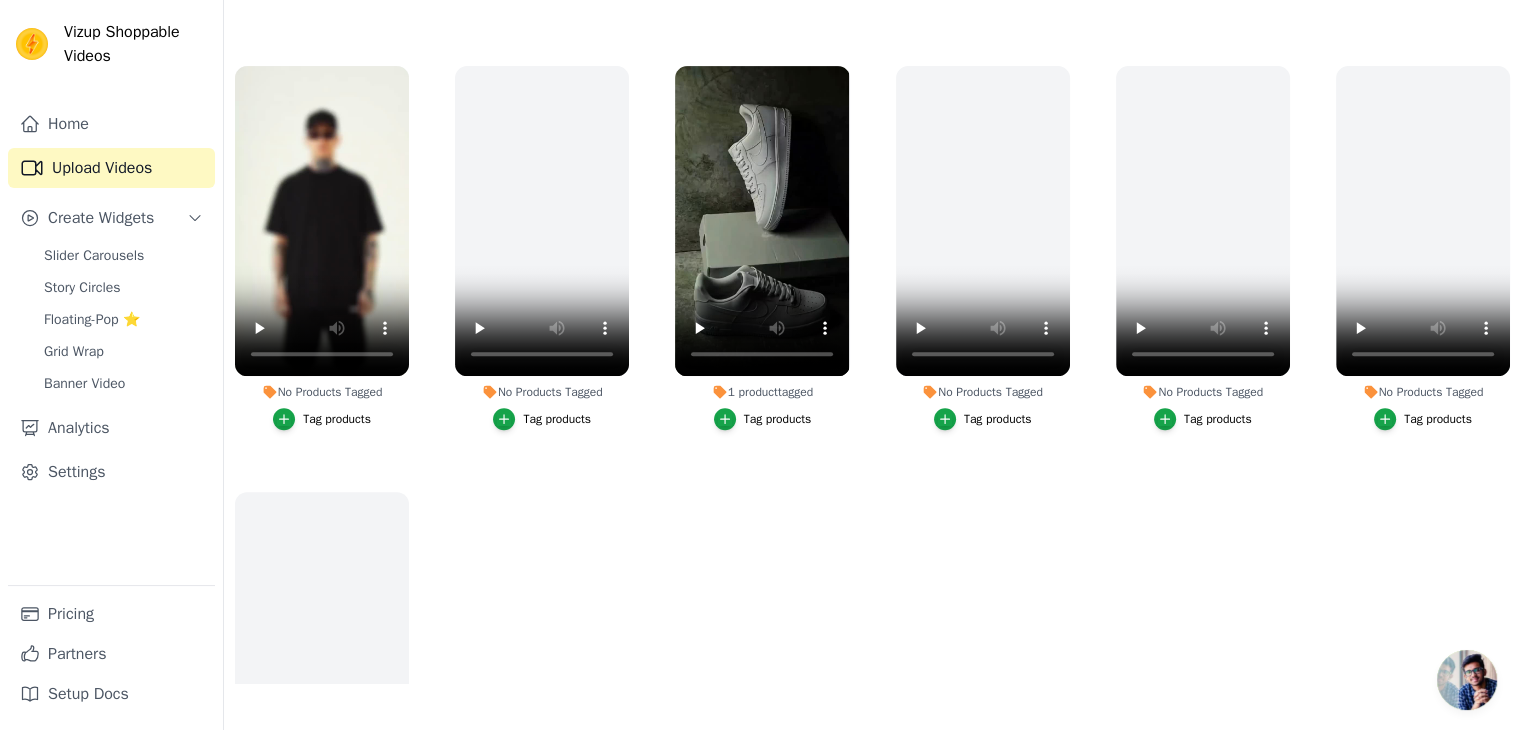 click on "Tag products" at bounding box center (337, 419) 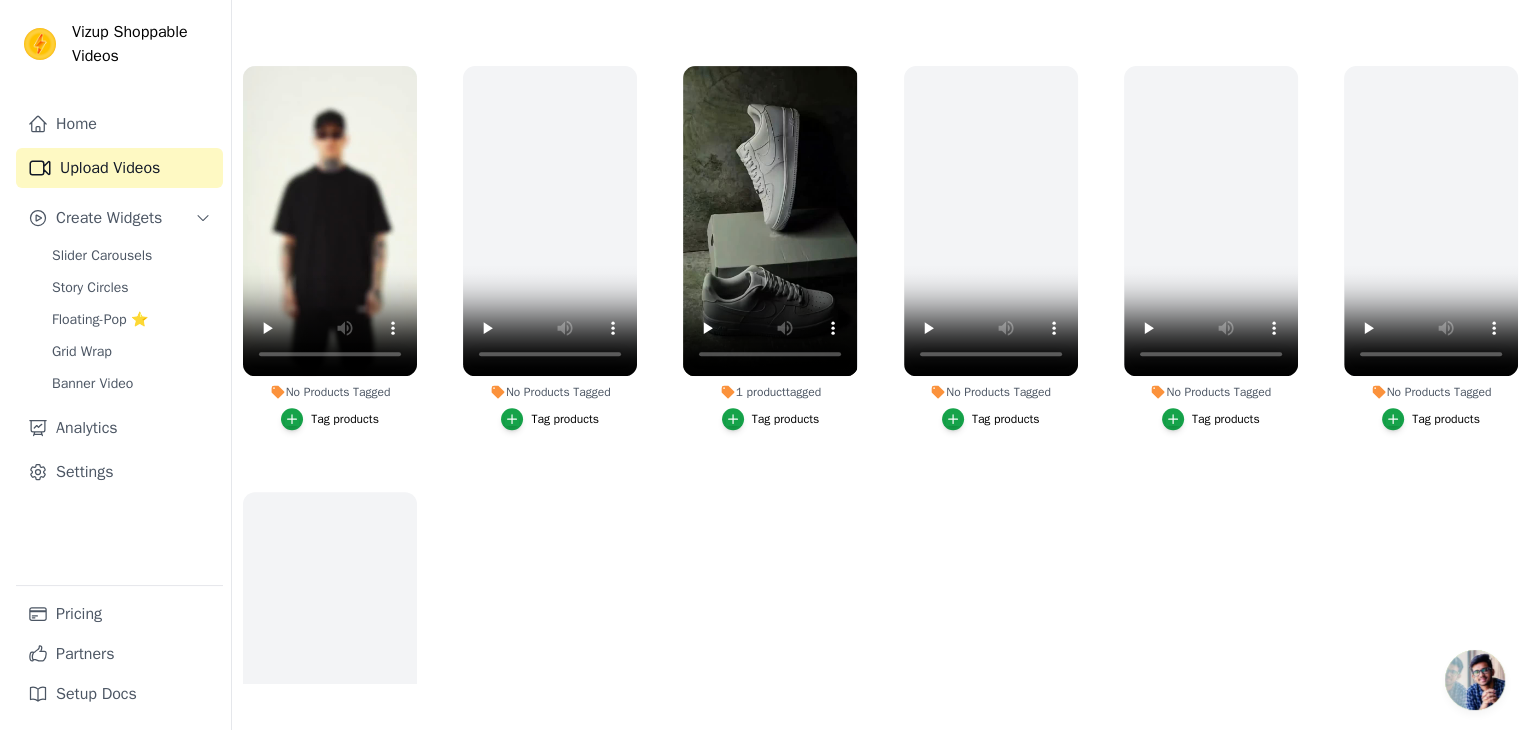 scroll, scrollTop: 0, scrollLeft: 0, axis: both 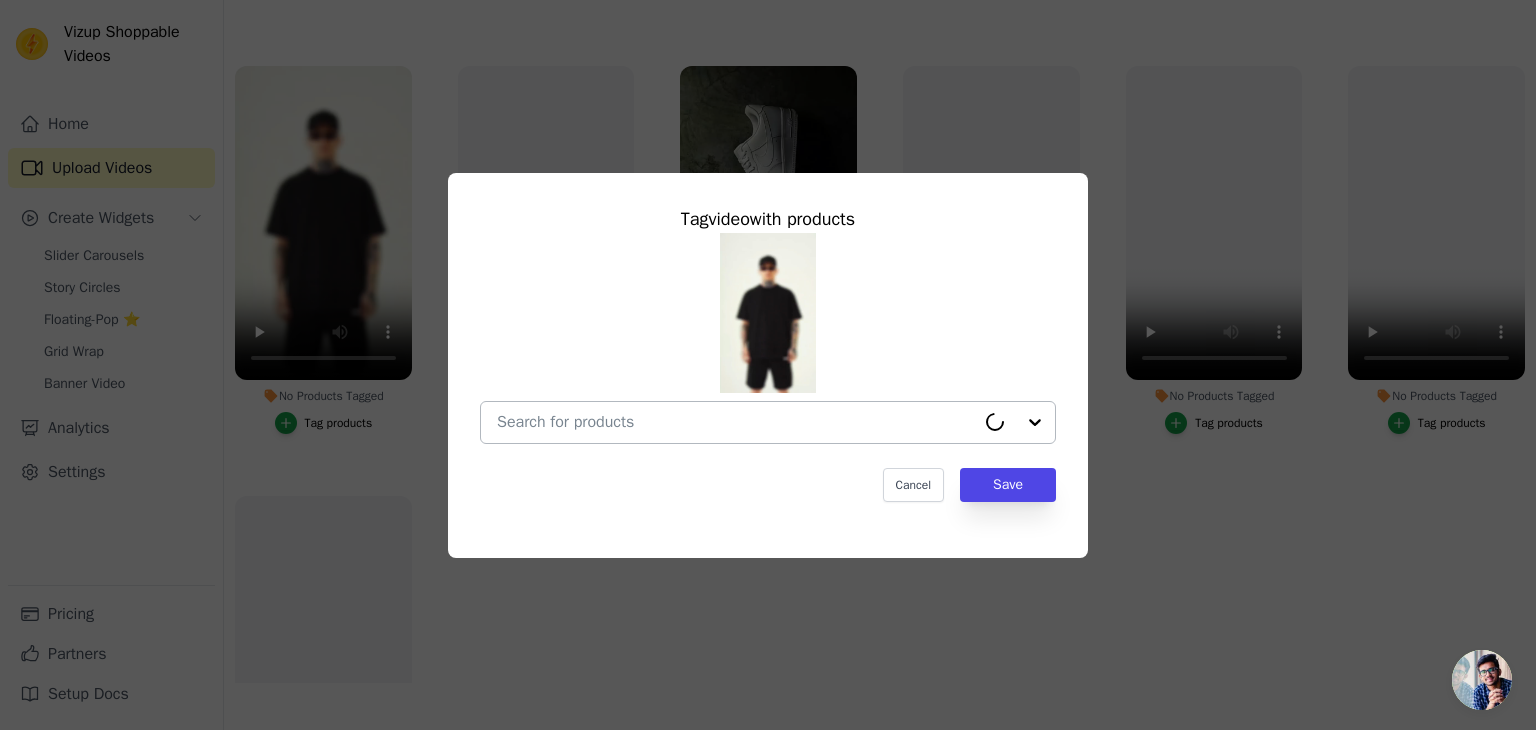 click on "No Products Tagged     Tag  video  with products                         Cancel   Save     Tag products" at bounding box center [736, 422] 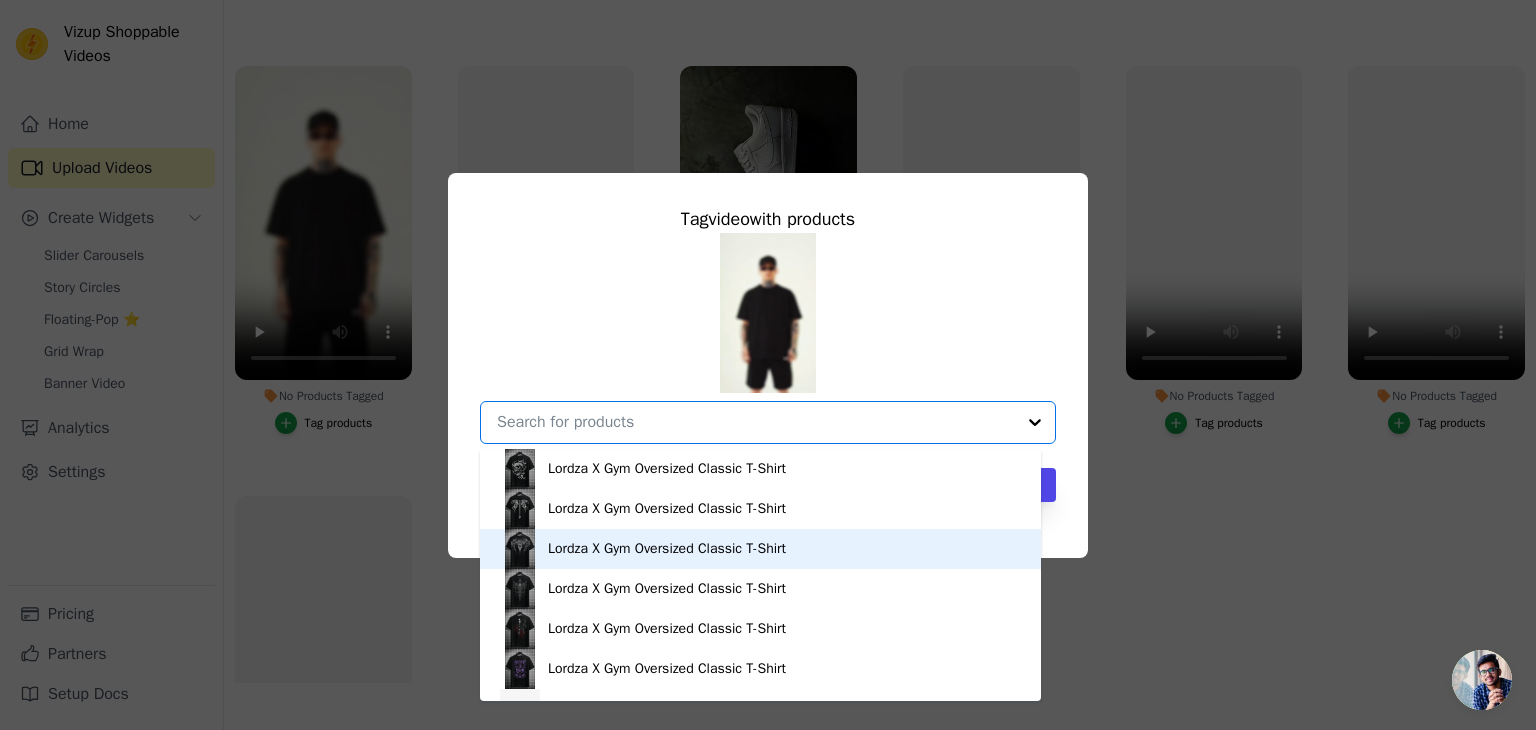 scroll, scrollTop: 2200, scrollLeft: 0, axis: vertical 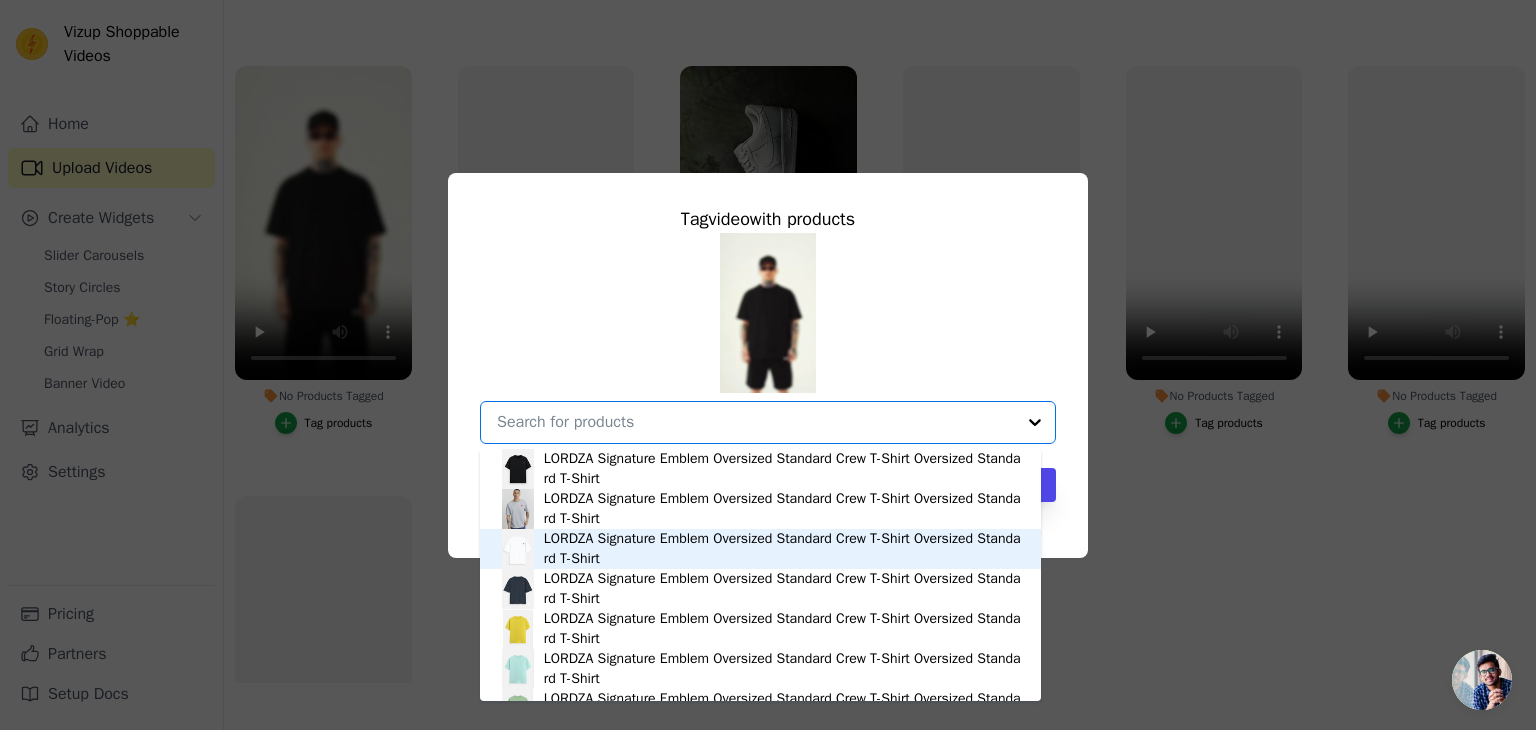 click on "LORDZA Signature Emblem Oversized Standard Crew T-Shirt Oversized Standard T-Shirt" at bounding box center [782, 549] 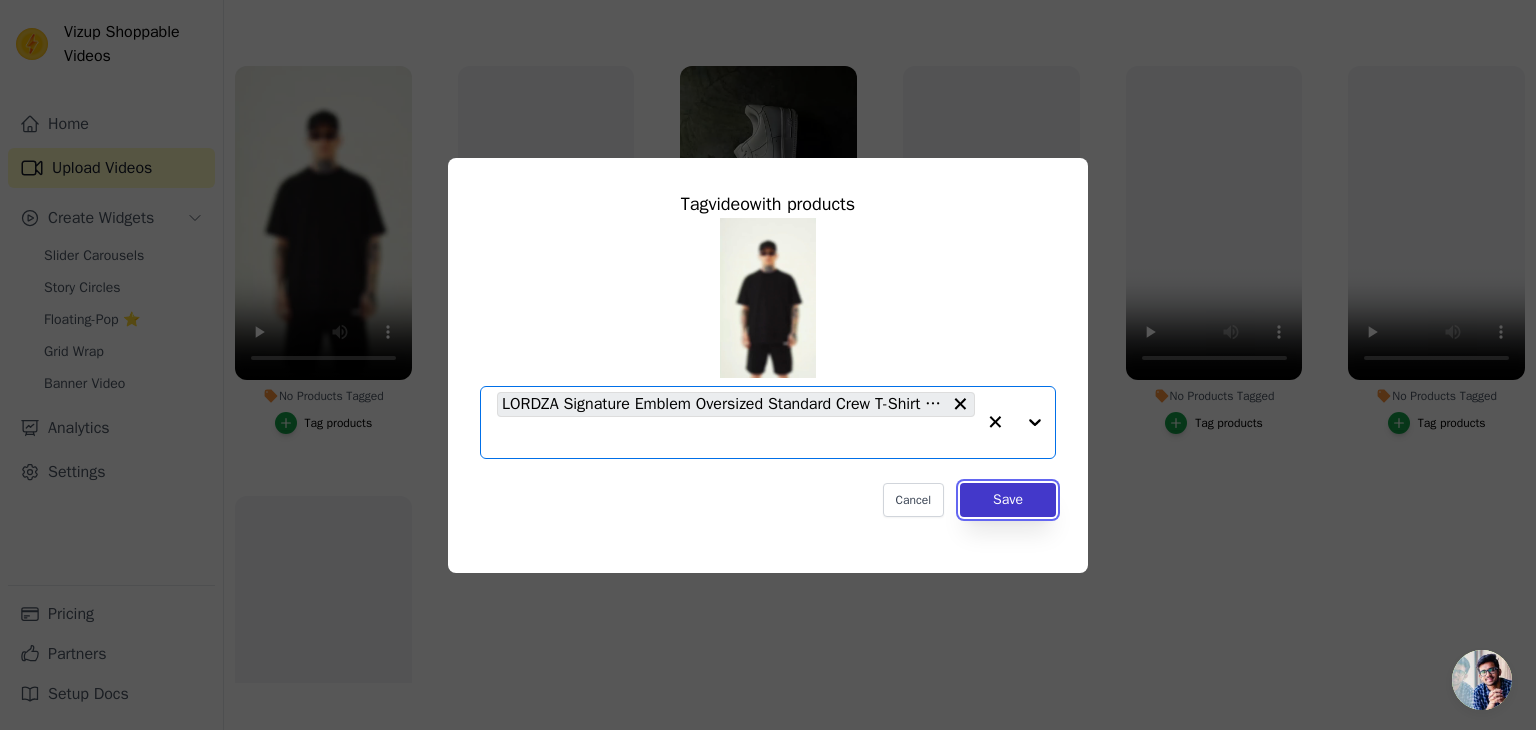 click on "Save" at bounding box center (1008, 500) 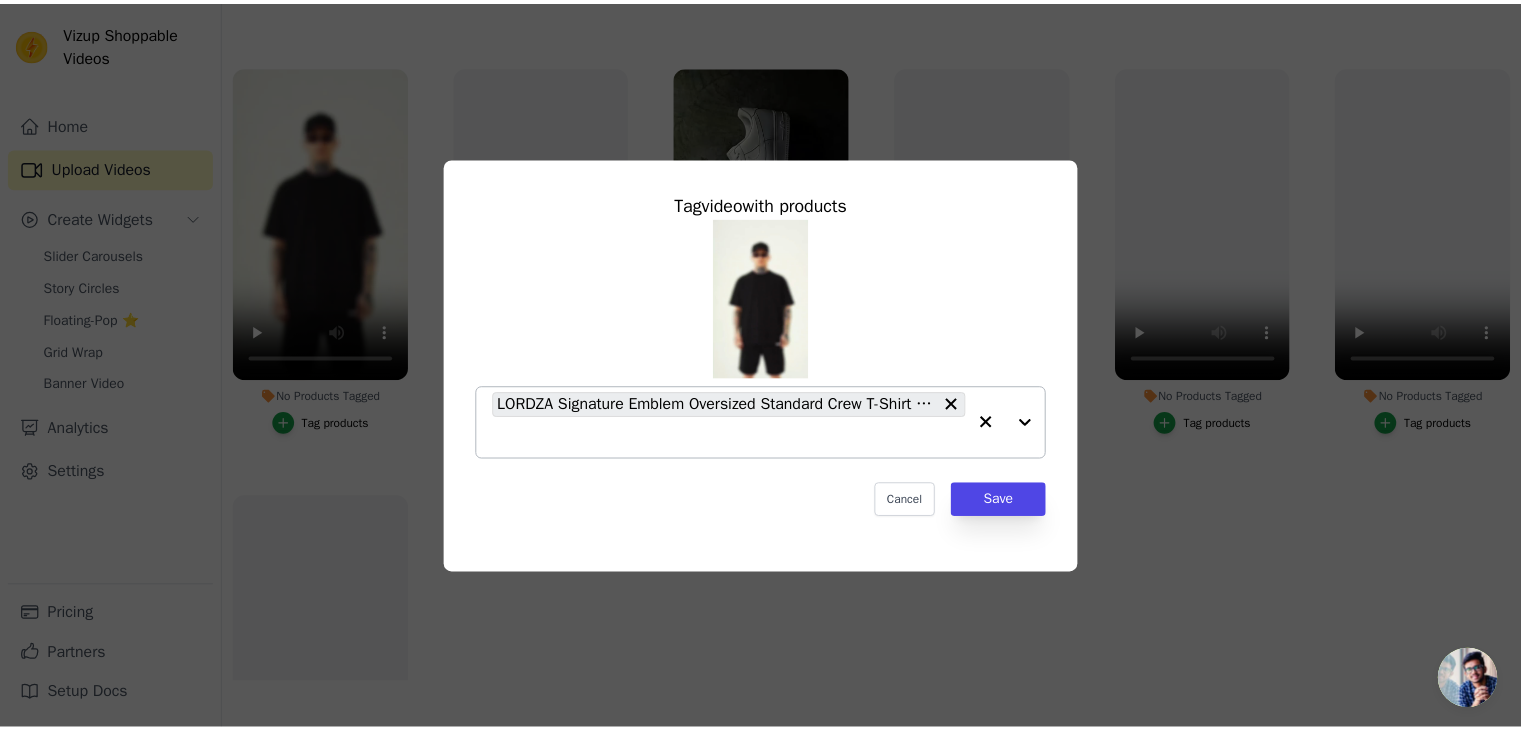 scroll, scrollTop: 203, scrollLeft: 0, axis: vertical 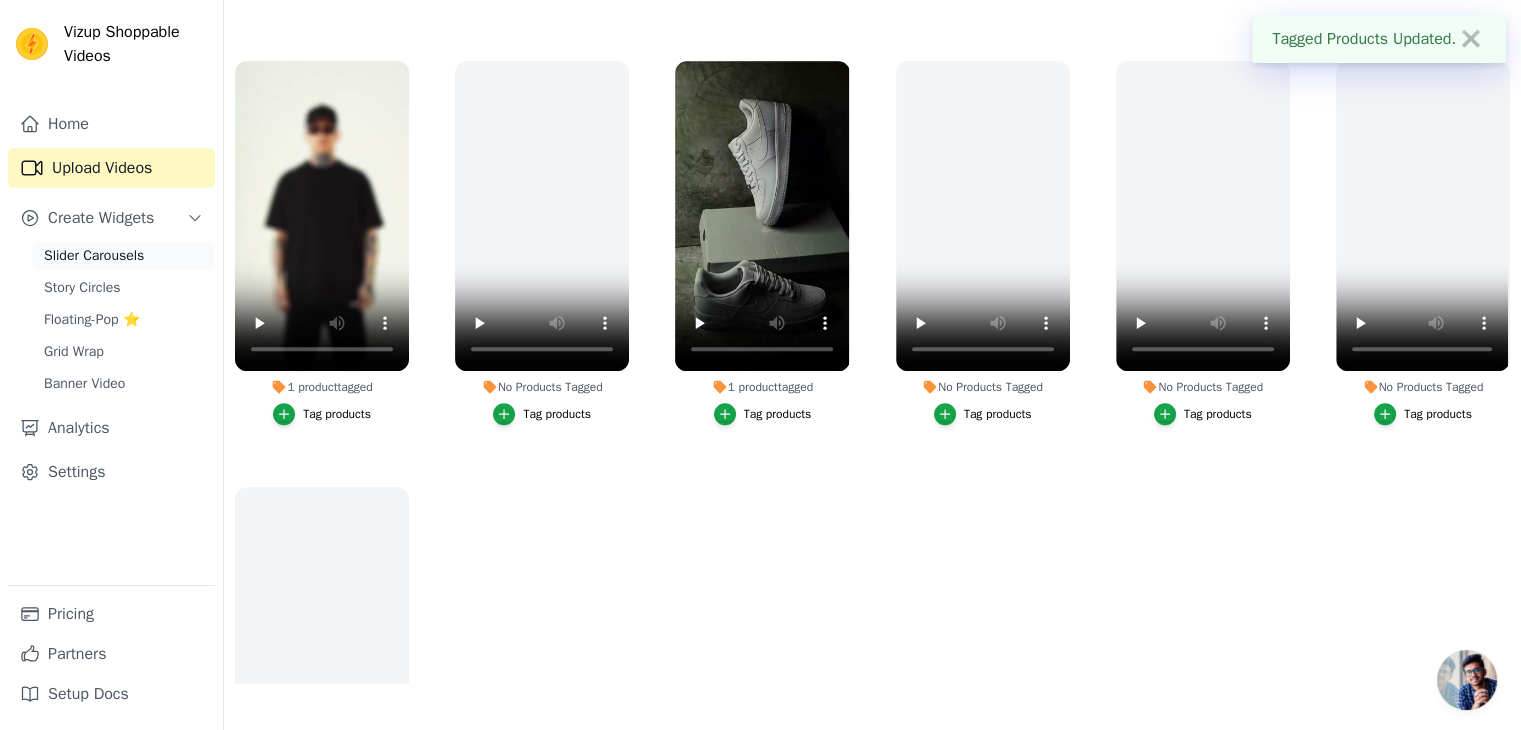 click on "Slider Carousels" at bounding box center [94, 256] 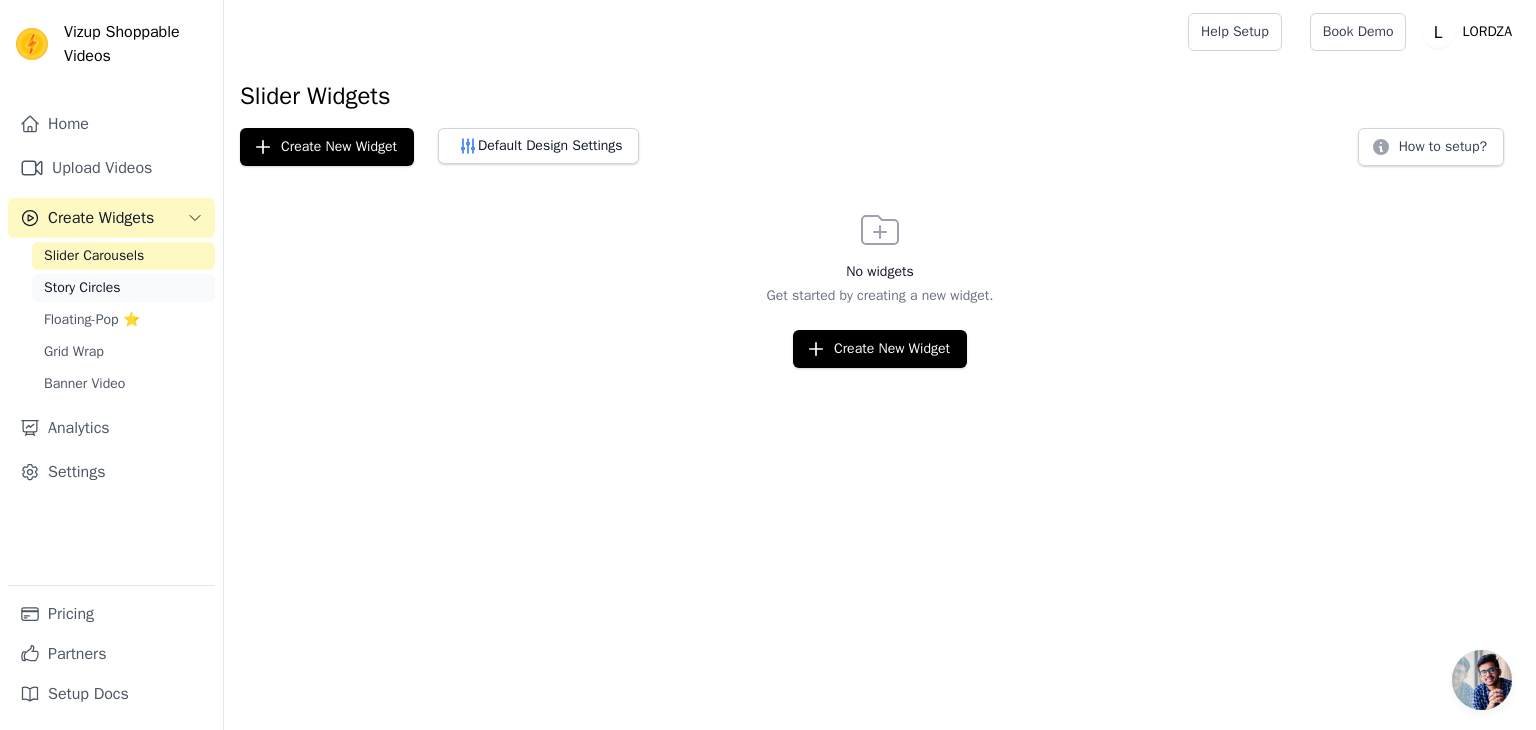 click on "Story Circles" at bounding box center [82, 288] 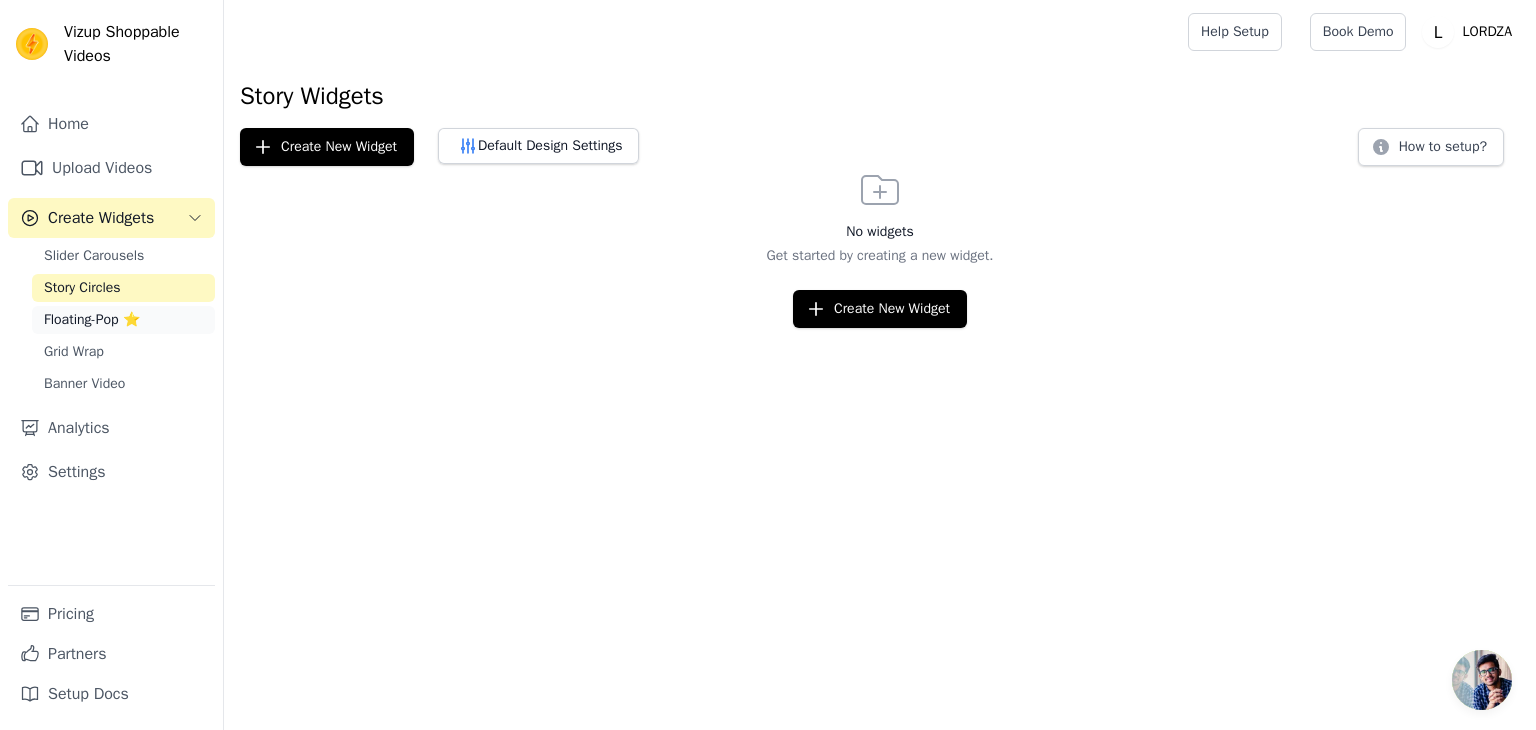 click on "Floating-Pop ⭐" at bounding box center [123, 320] 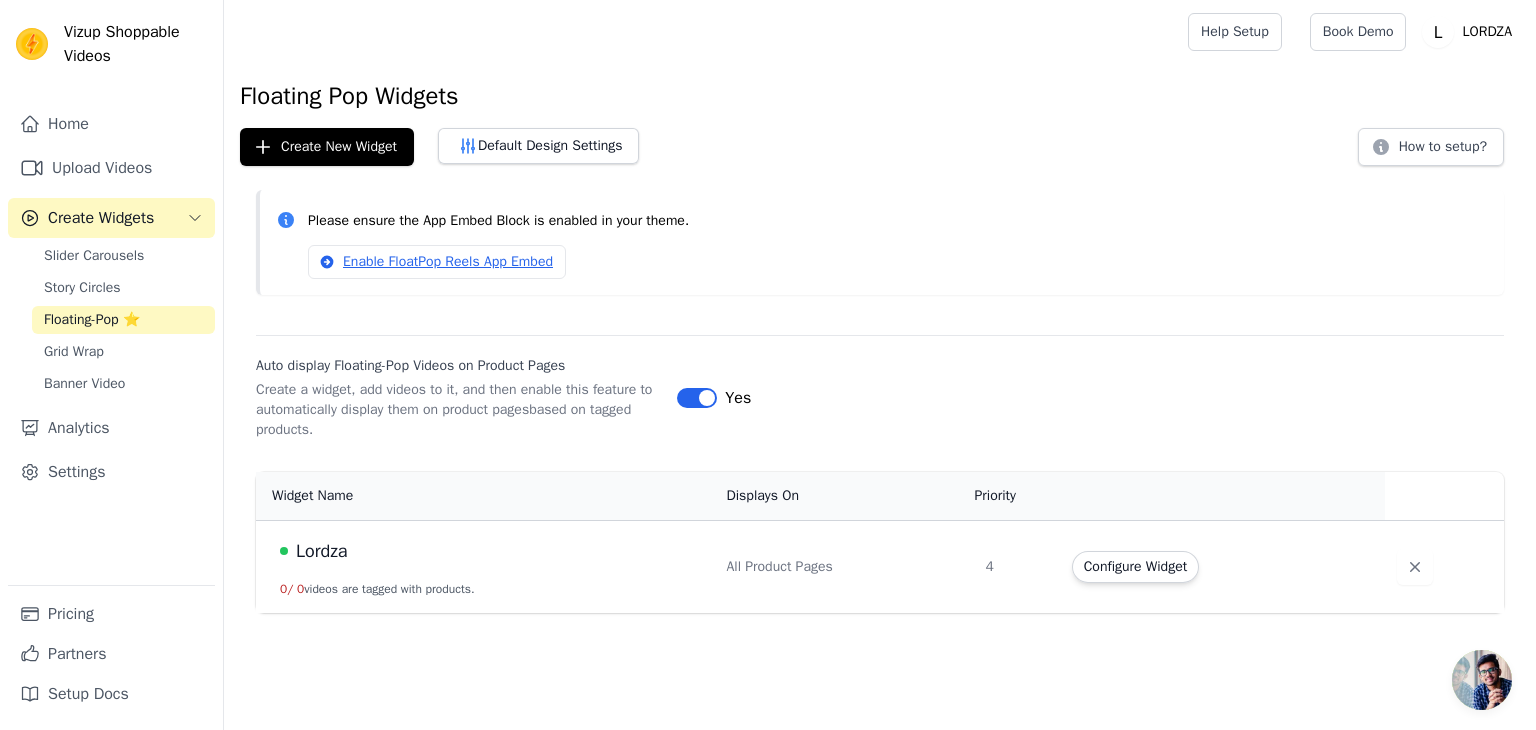 click on "Lordza" at bounding box center [491, 551] 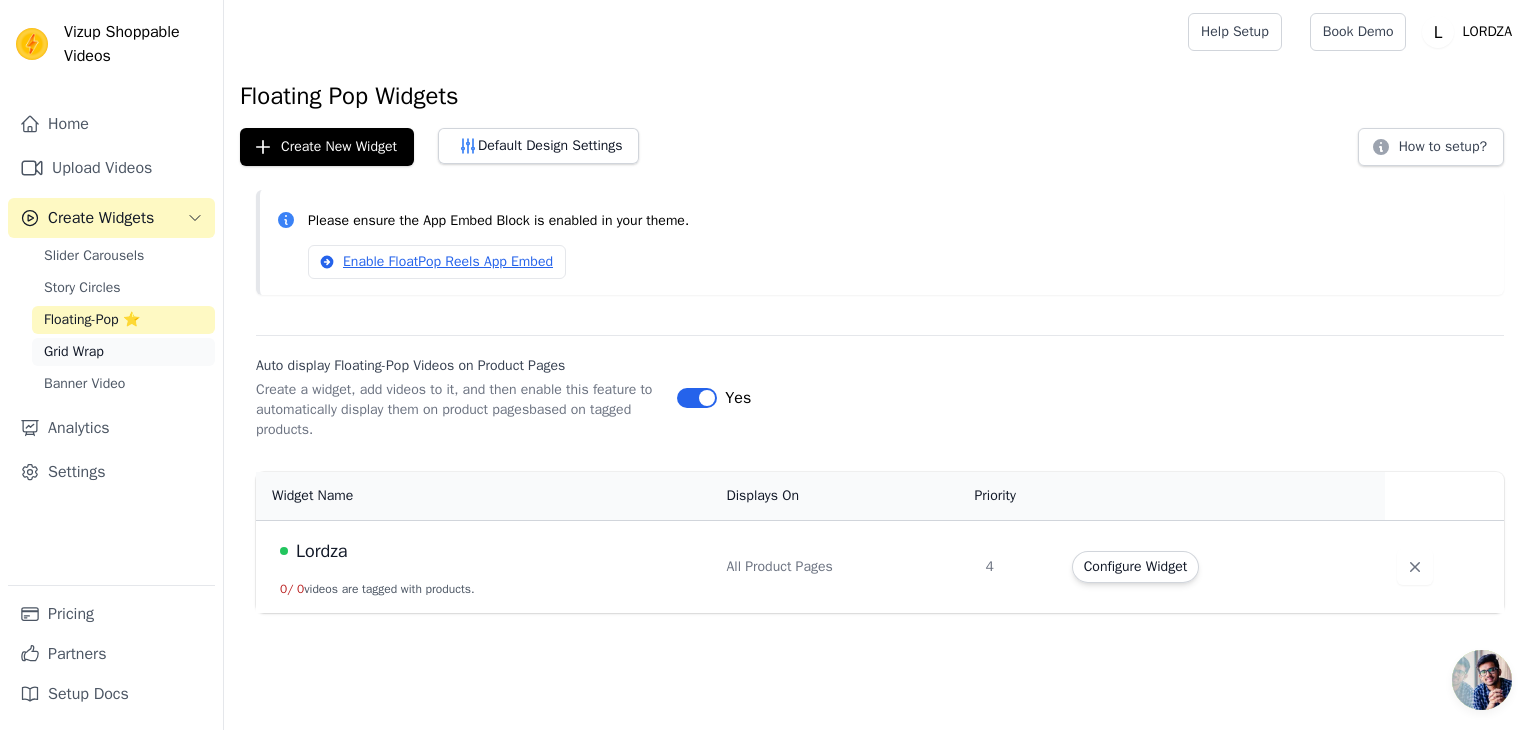 click on "Grid Wrap" at bounding box center (123, 352) 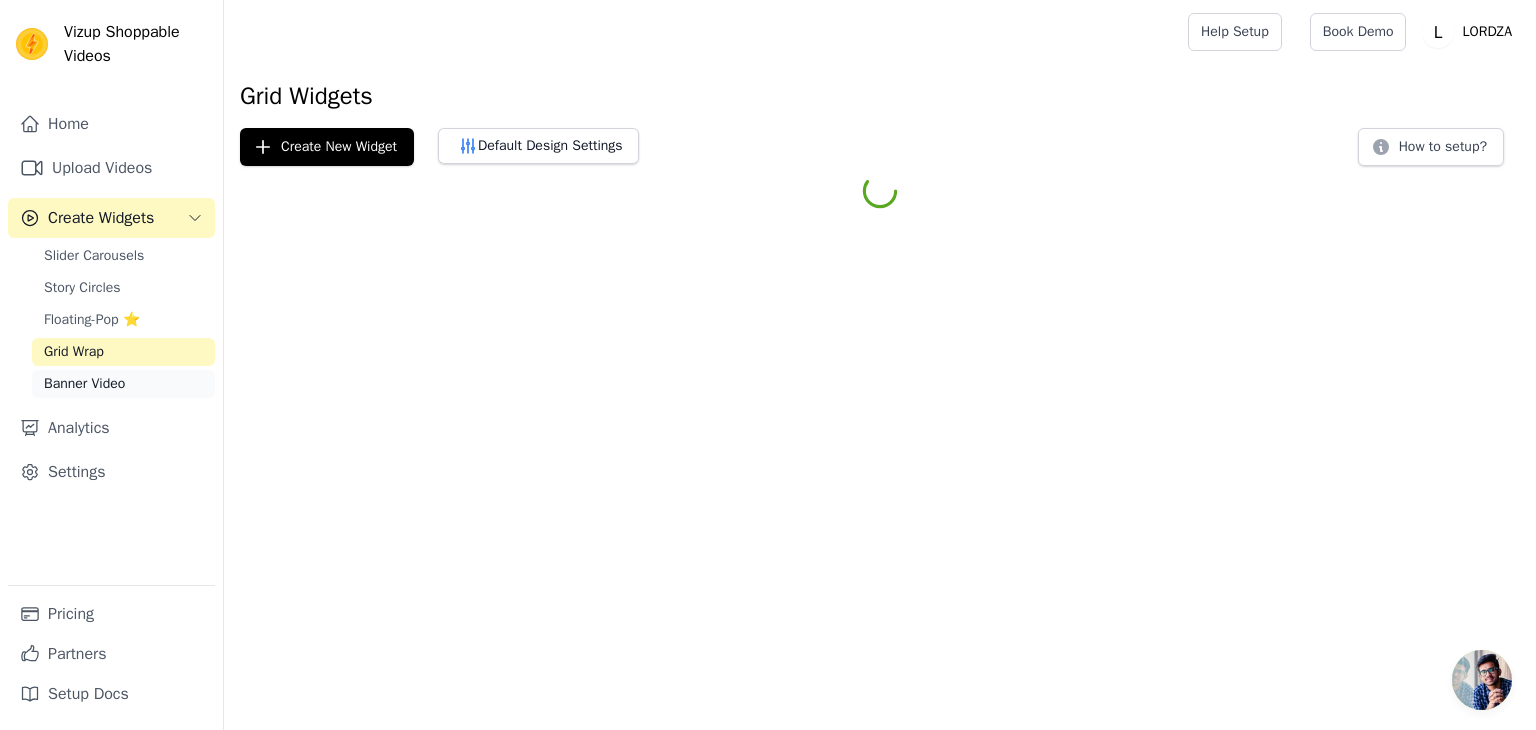 click on "Banner Video" at bounding box center (123, 384) 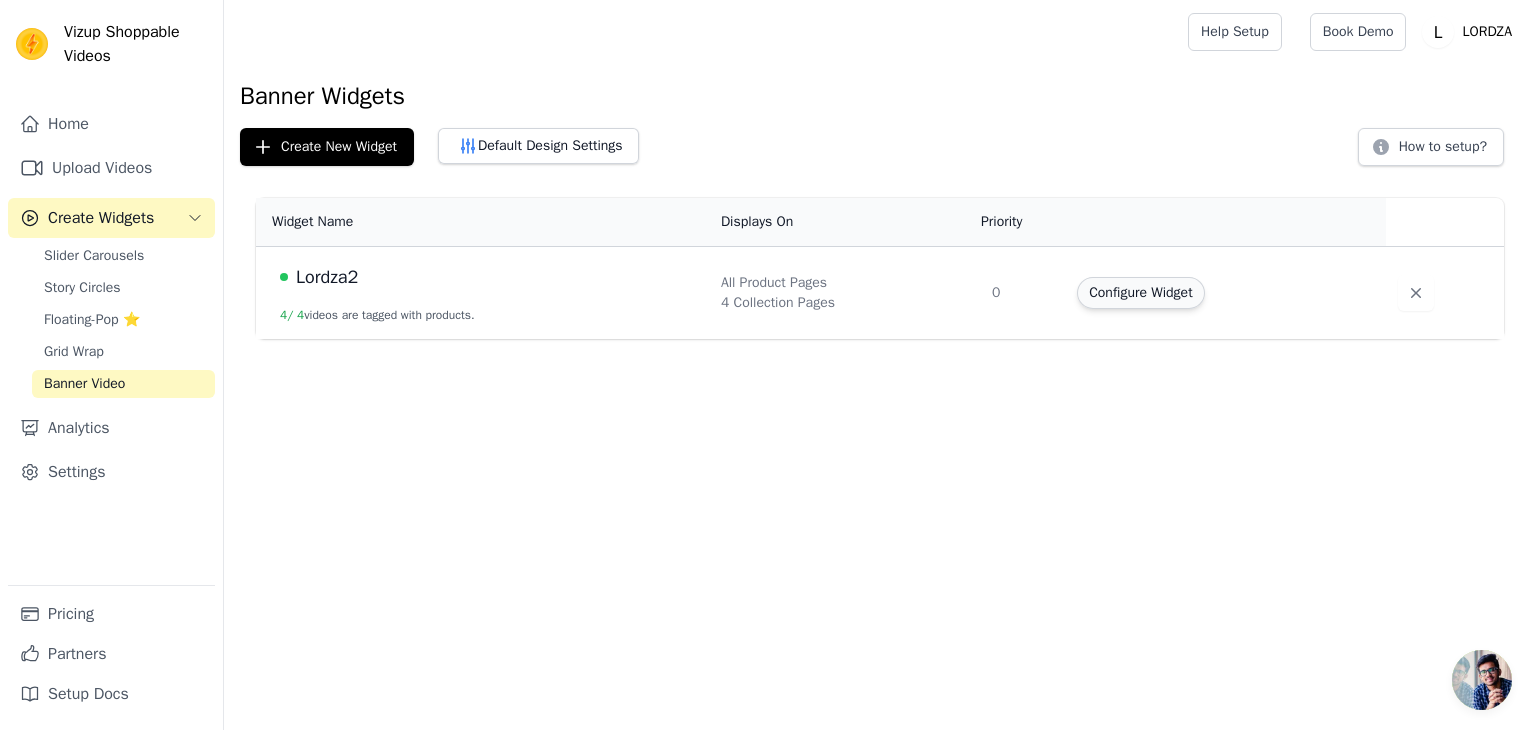 click on "Configure Widget" at bounding box center (1140, 293) 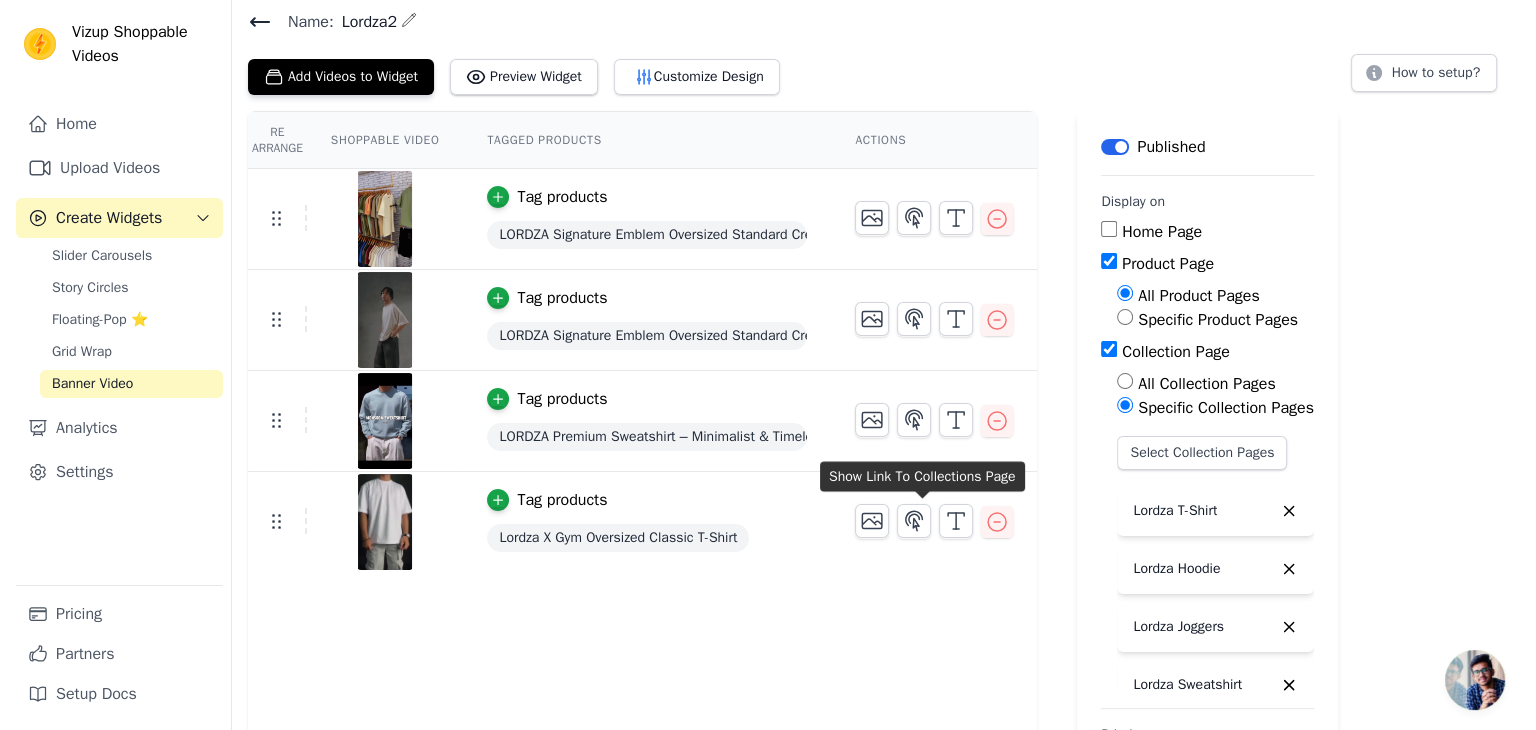scroll, scrollTop: 0, scrollLeft: 0, axis: both 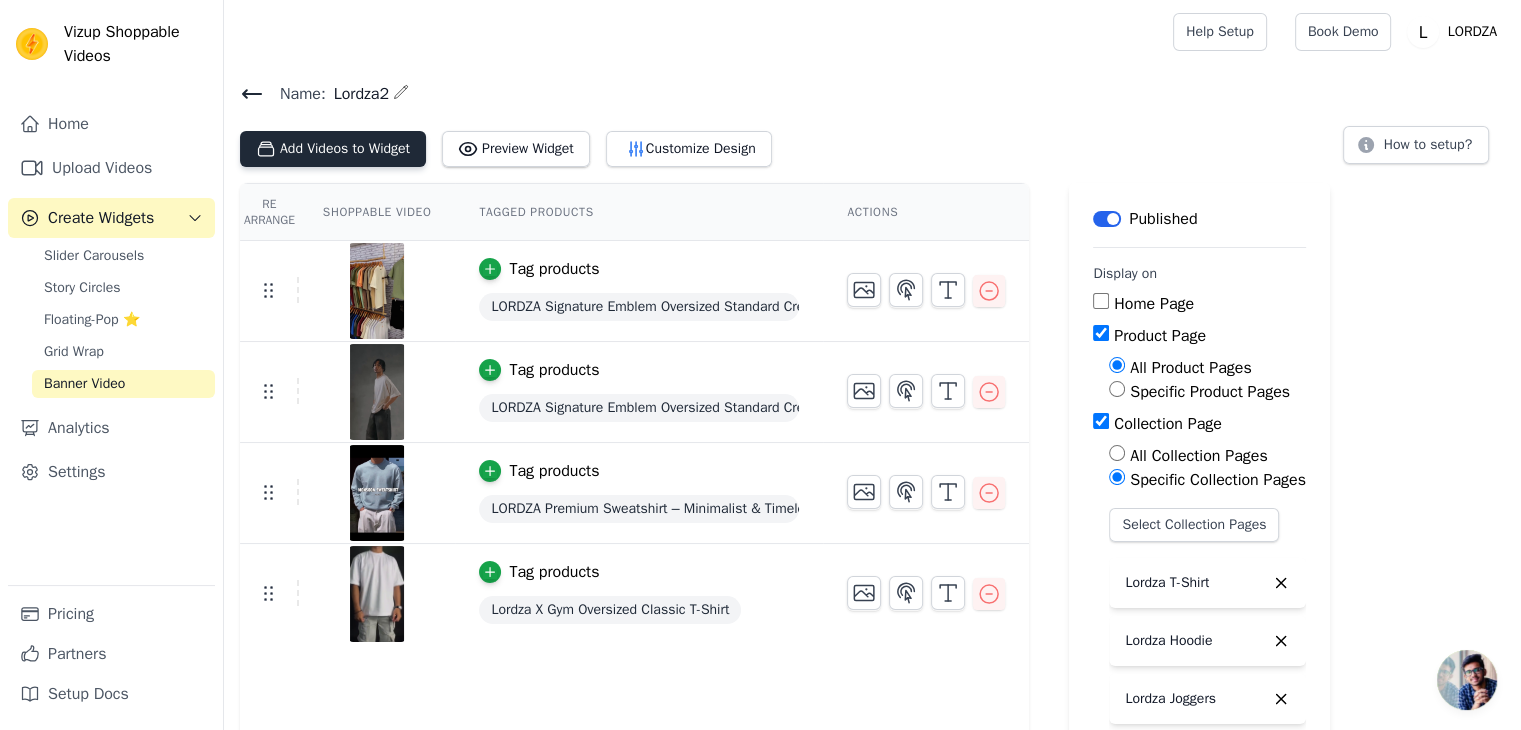 click on "Add Videos to Widget" at bounding box center [333, 149] 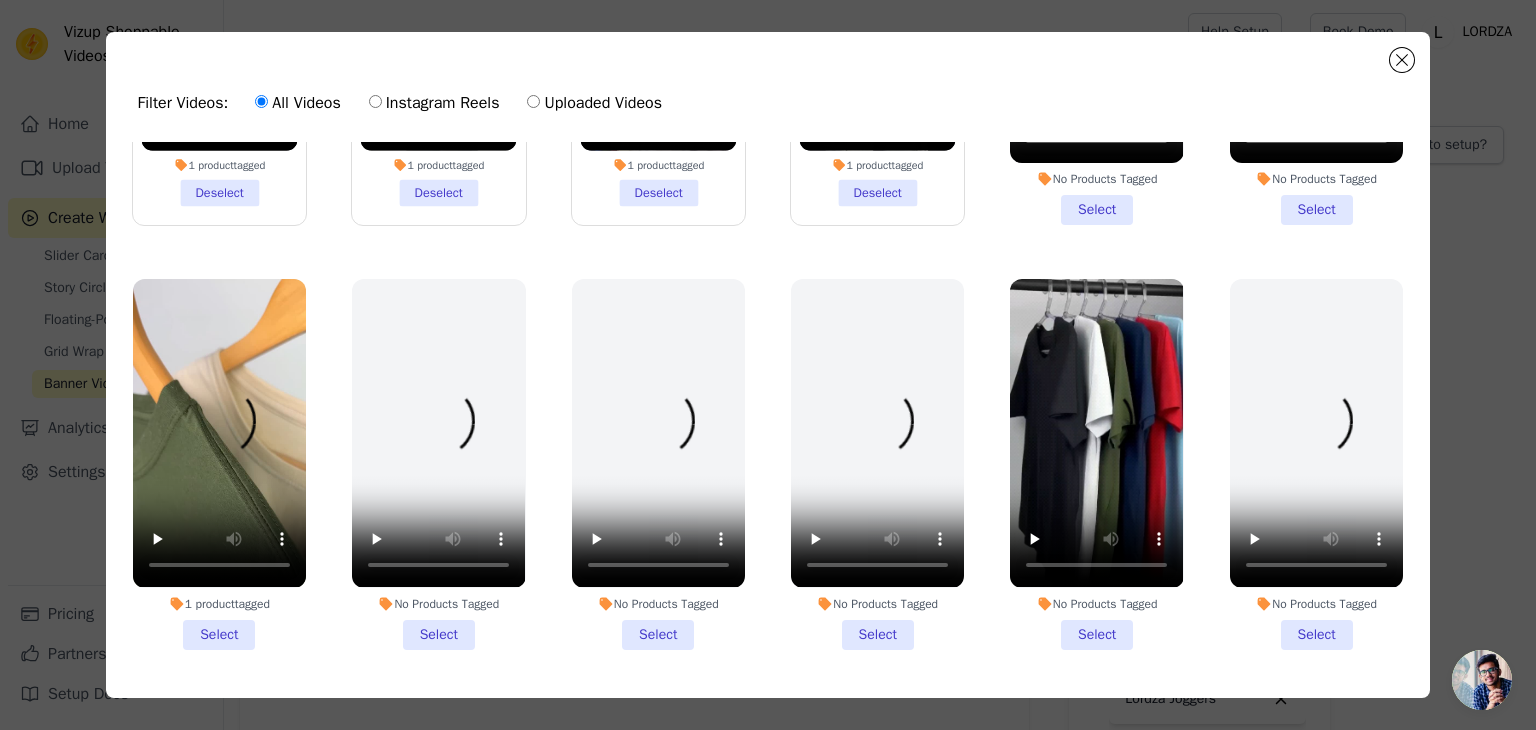 scroll, scrollTop: 300, scrollLeft: 0, axis: vertical 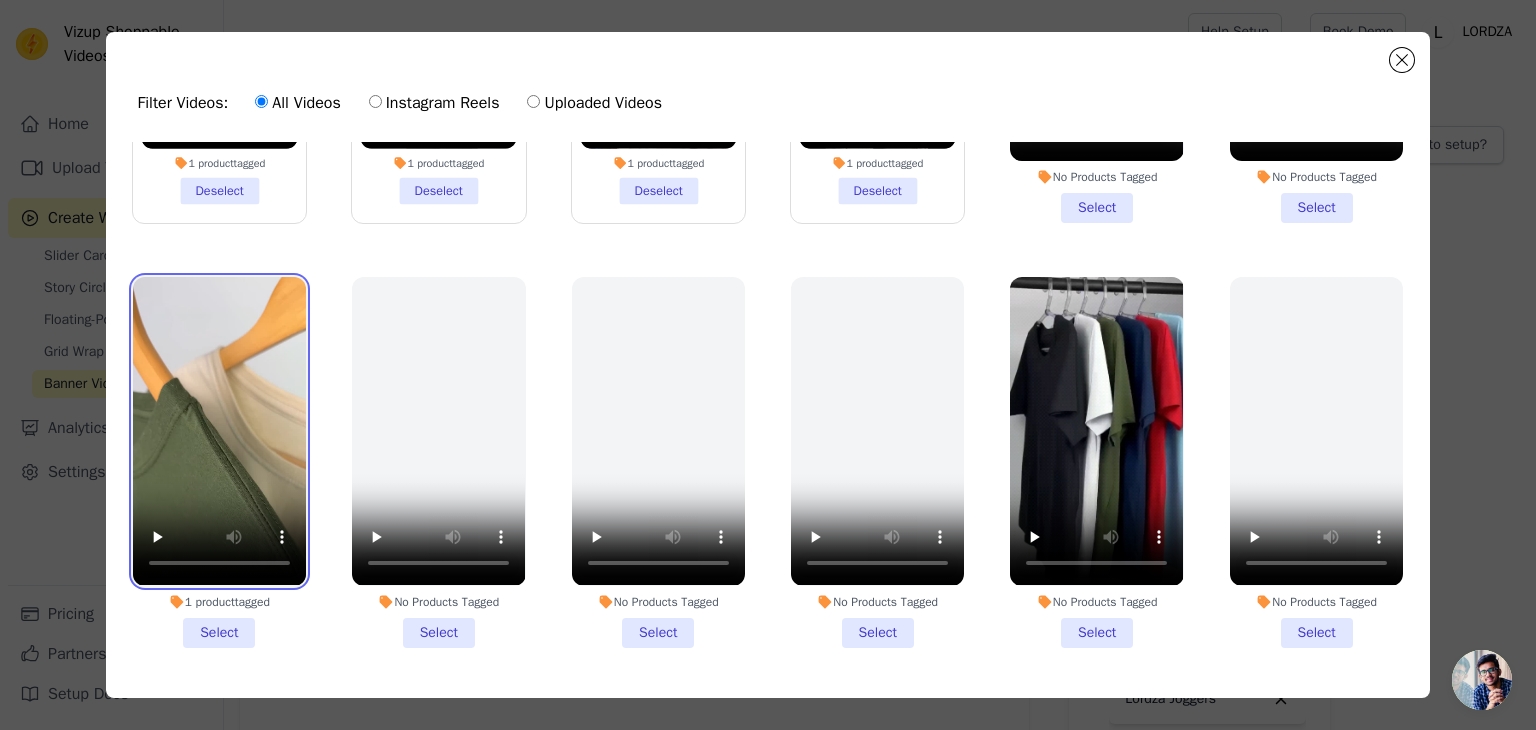 click at bounding box center [219, 431] 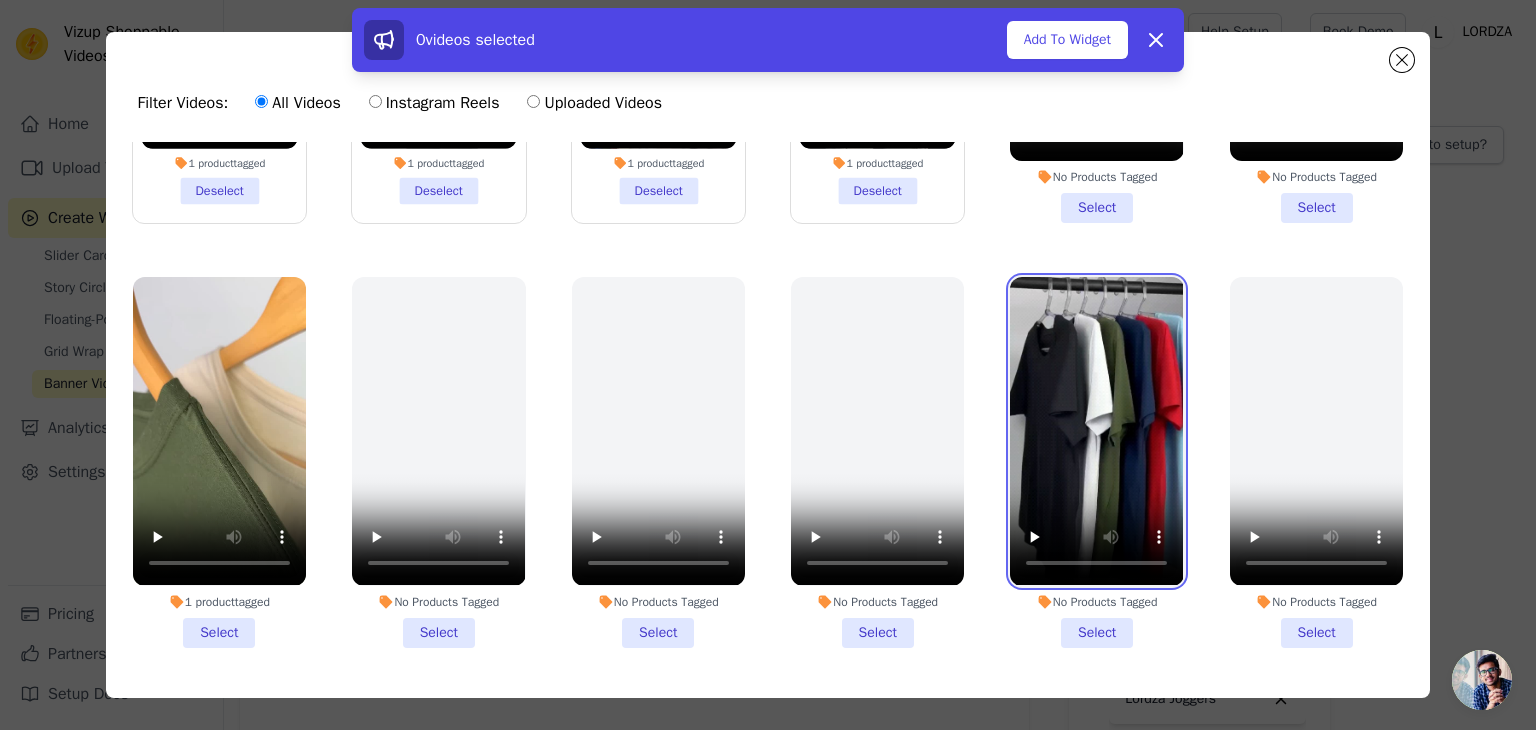 click at bounding box center (1096, 431) 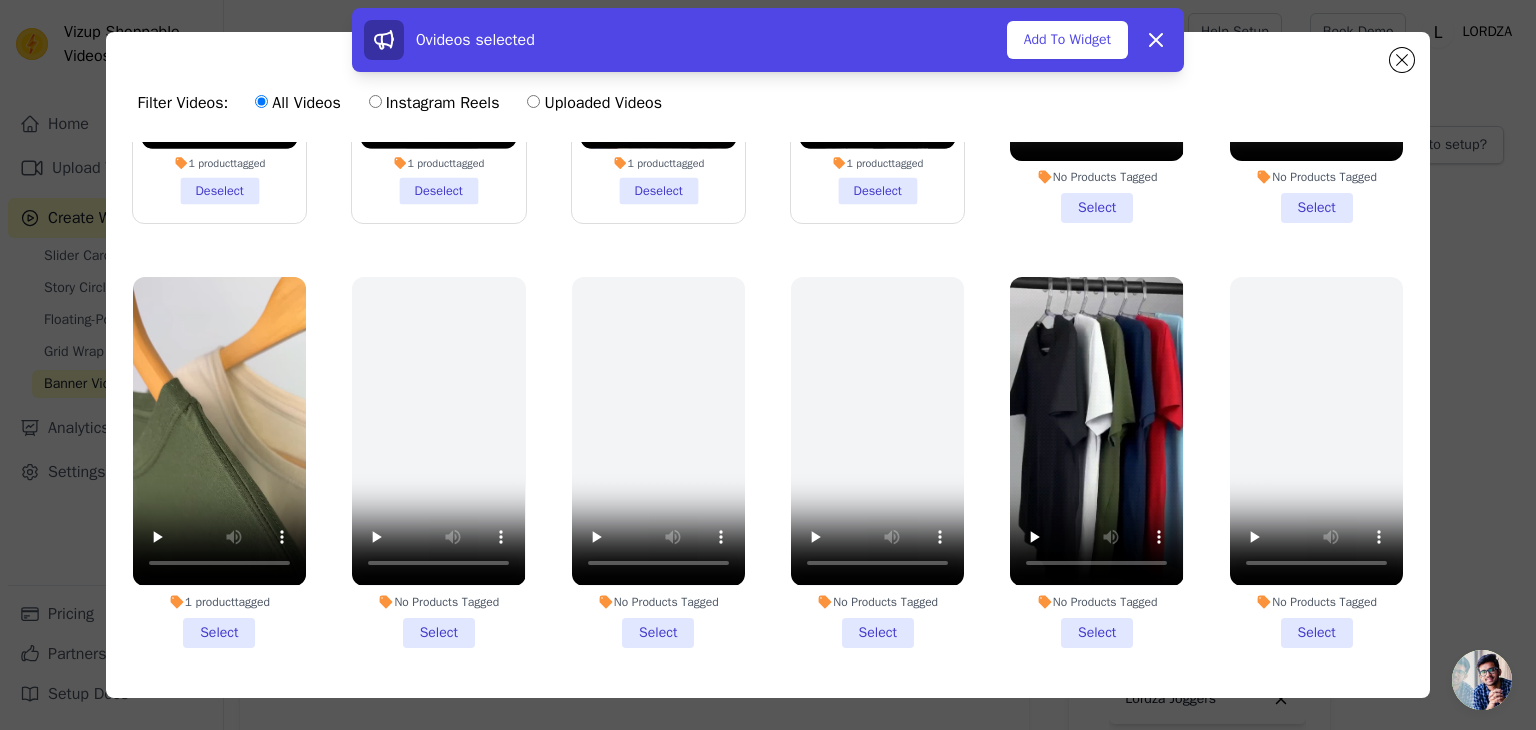 click on "1   product  tagged     Deselect         1   product  tagged     Deselect         1   product  tagged     Deselect         1   product  tagged     Deselect
No Products Tagged     Select
No Products Tagged     Select         1   product  tagged     Select
No Products Tagged     Select
No Products Tagged     Select
No Products Tagged     Select
No Products Tagged     Select
No Products Tagged     Select         1   product  tagged     Select
No Products Tagged     Select         1   product  tagged     Select
No Products Tagged     Select
No Products Tagged     Select
No Products Tagged     Select
No Products Tagged     Select" at bounding box center (768, 475) 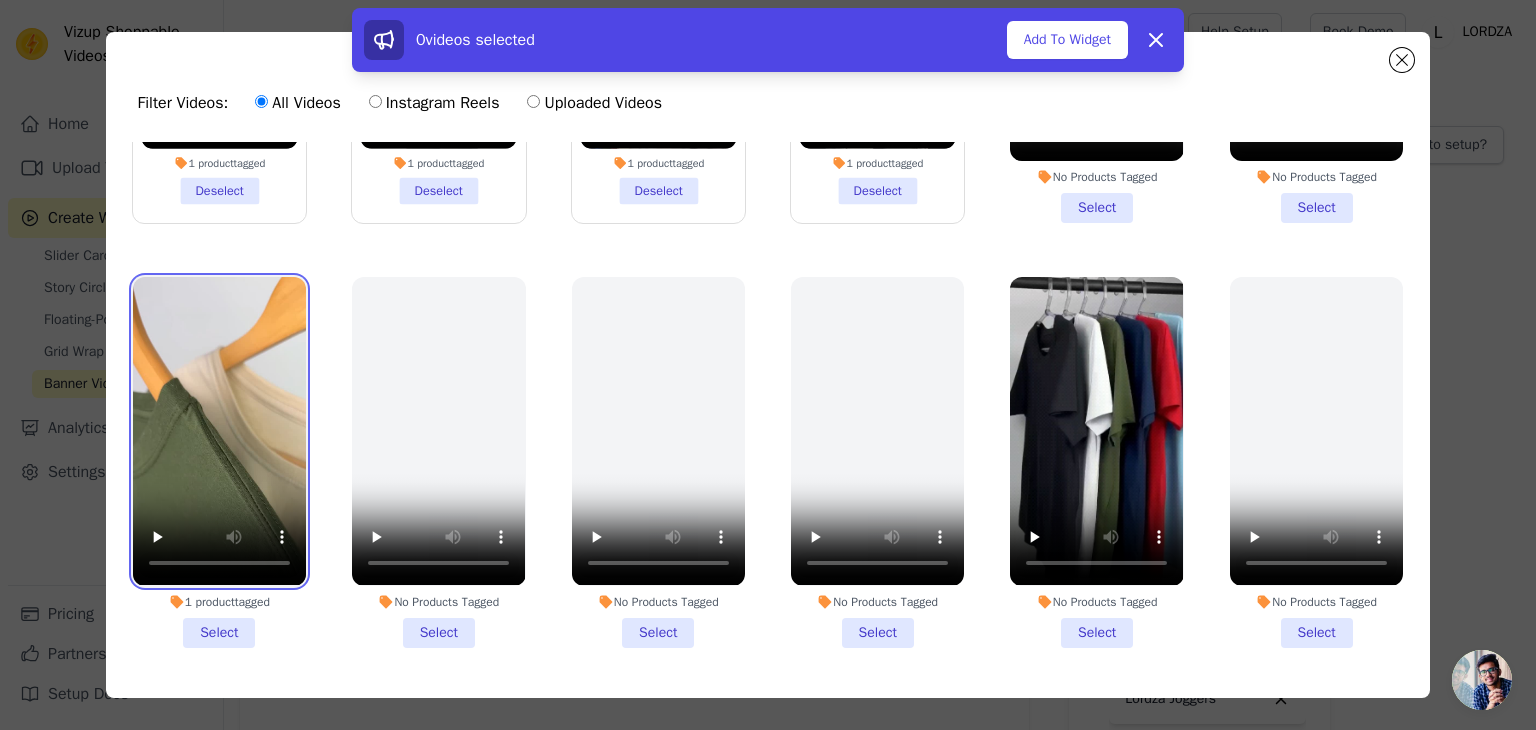 click at bounding box center (219, 431) 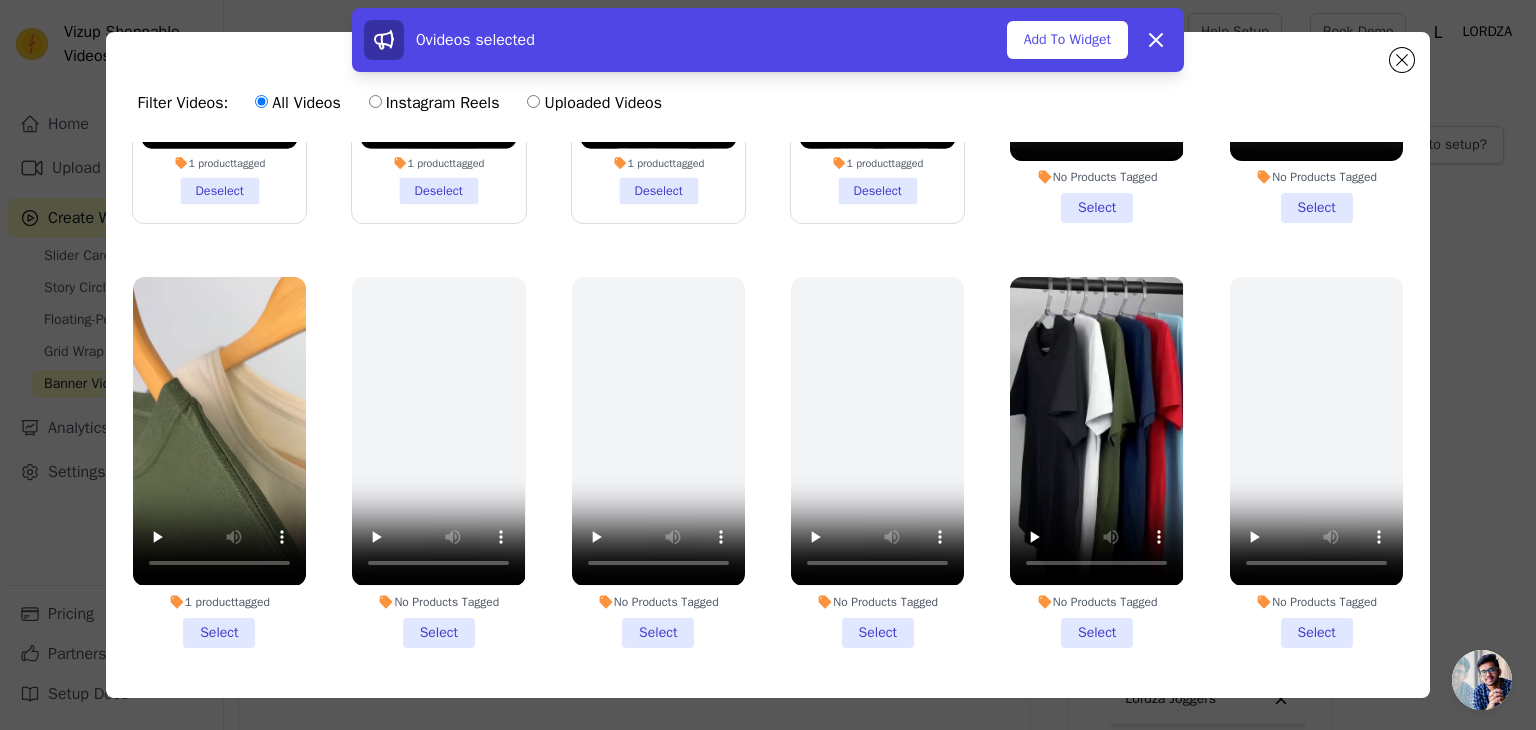click on "1   product  tagged     Select" at bounding box center (219, 462) 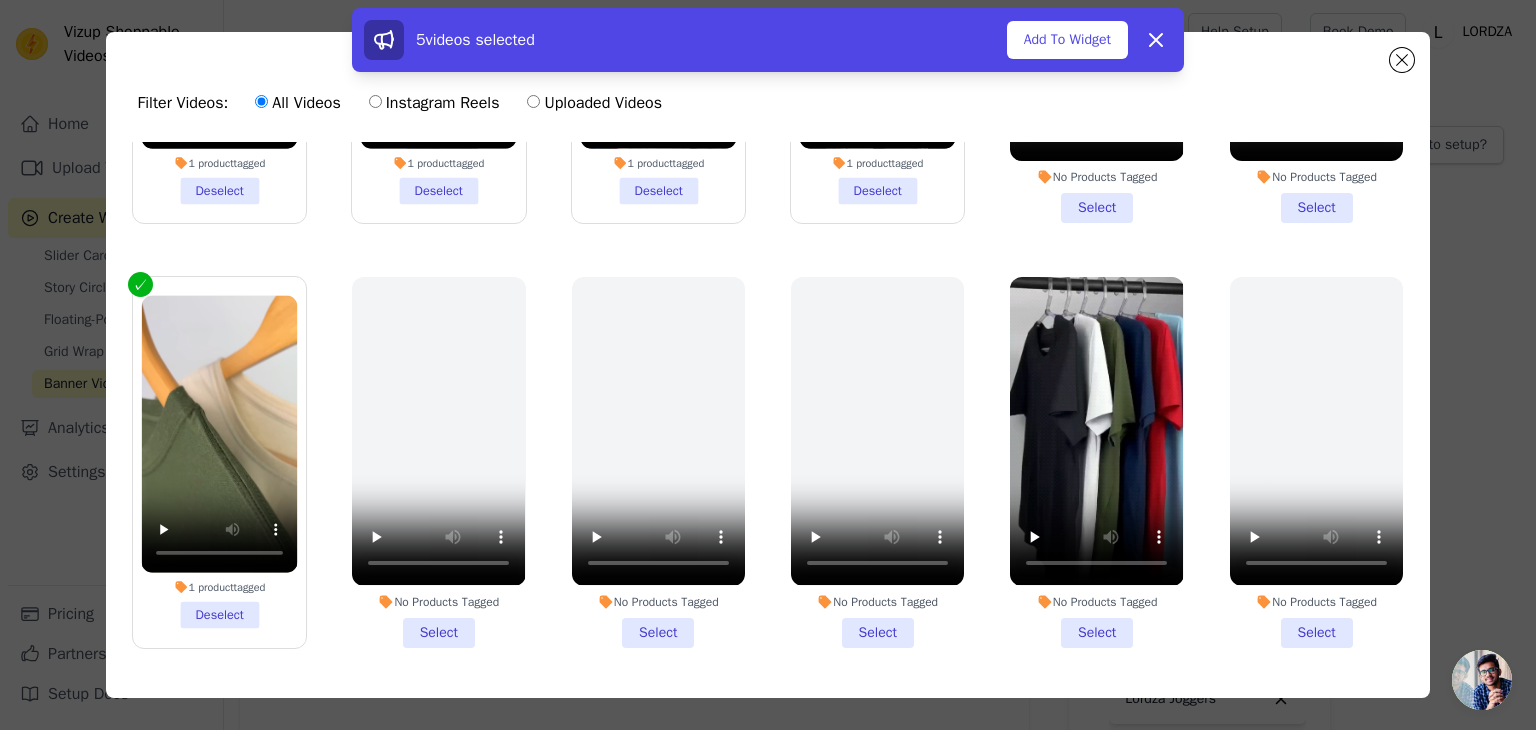 click on "No Products Tagged     Select" at bounding box center (1096, 462) 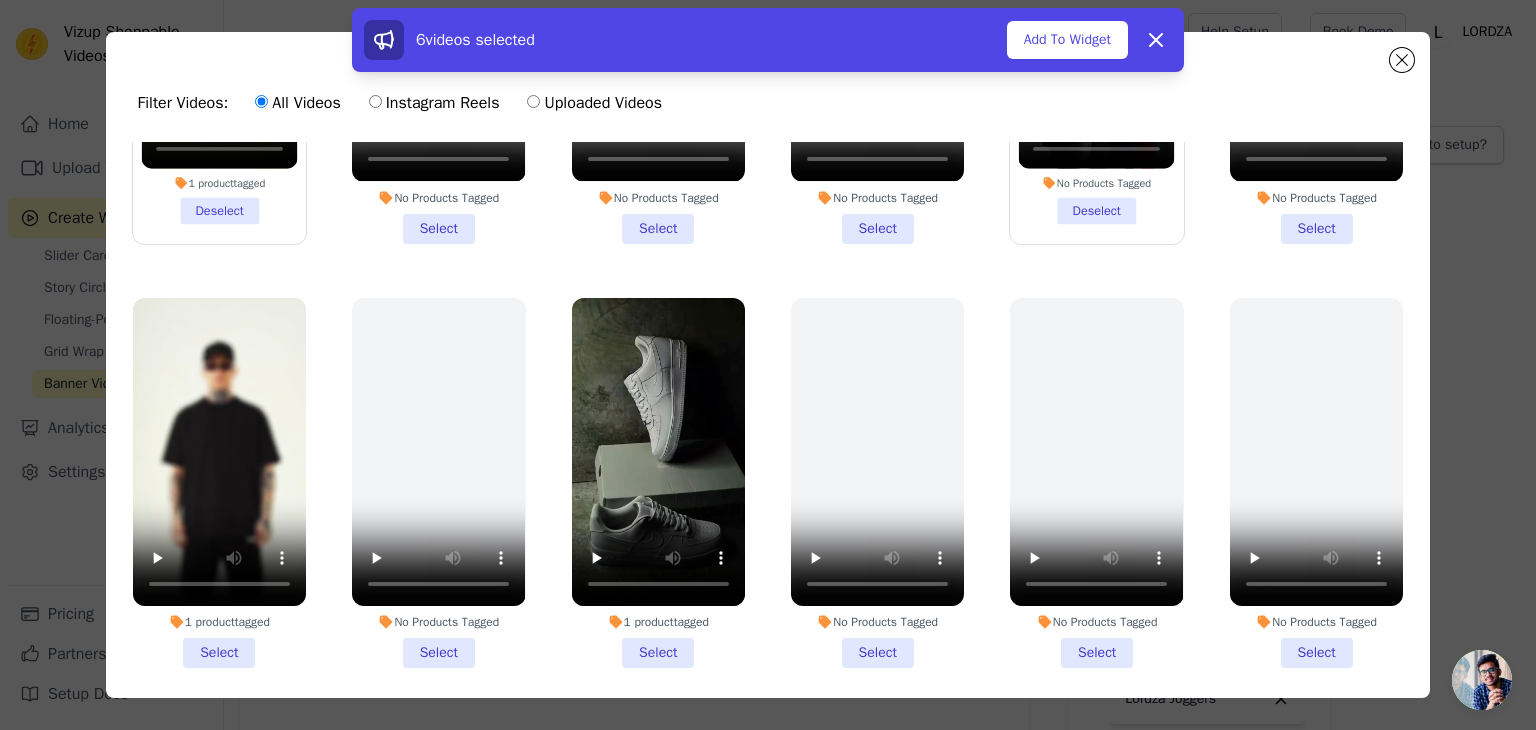 scroll, scrollTop: 800, scrollLeft: 0, axis: vertical 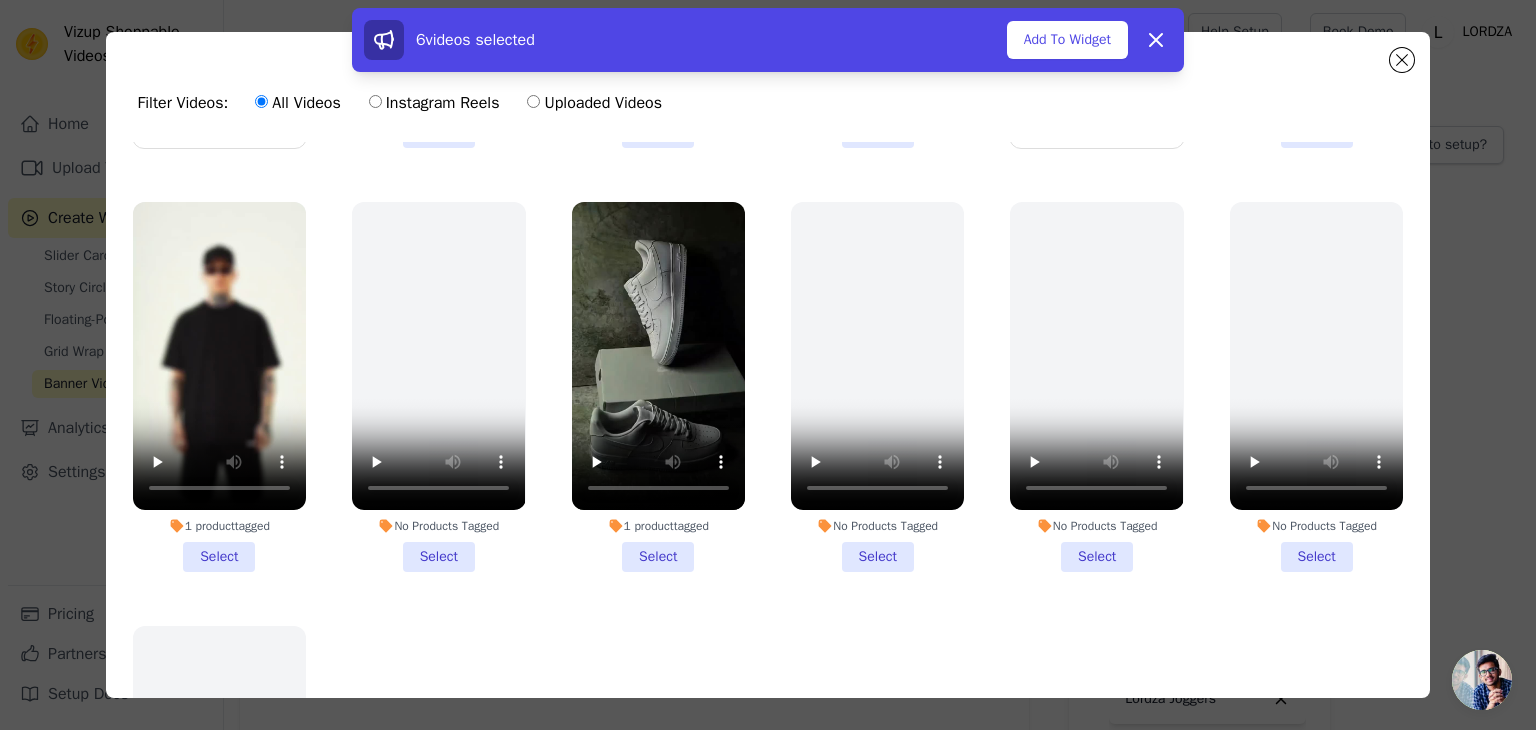 click on "1   product  tagged     Select" at bounding box center (658, 387) 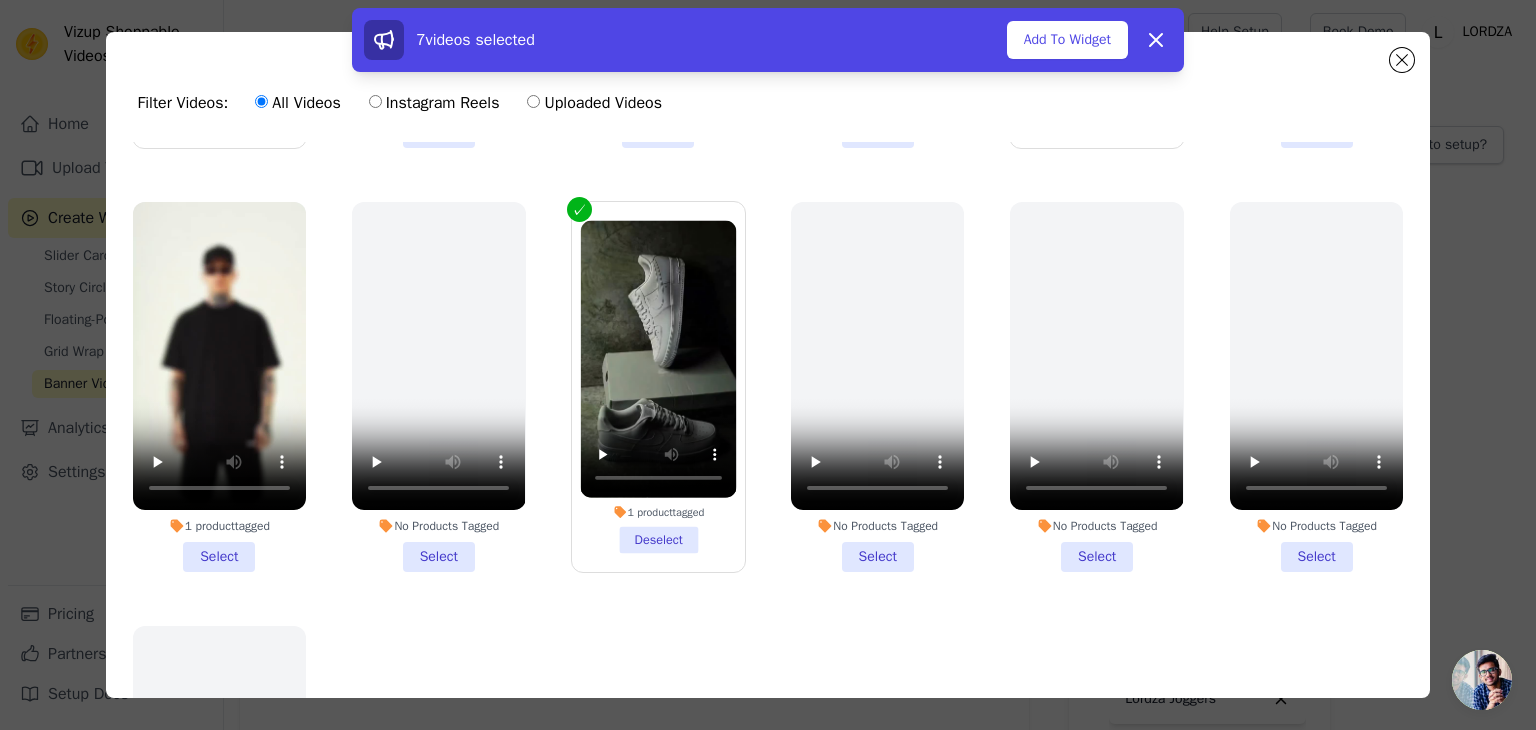 click on "1   product  tagged     Select" at bounding box center [219, 387] 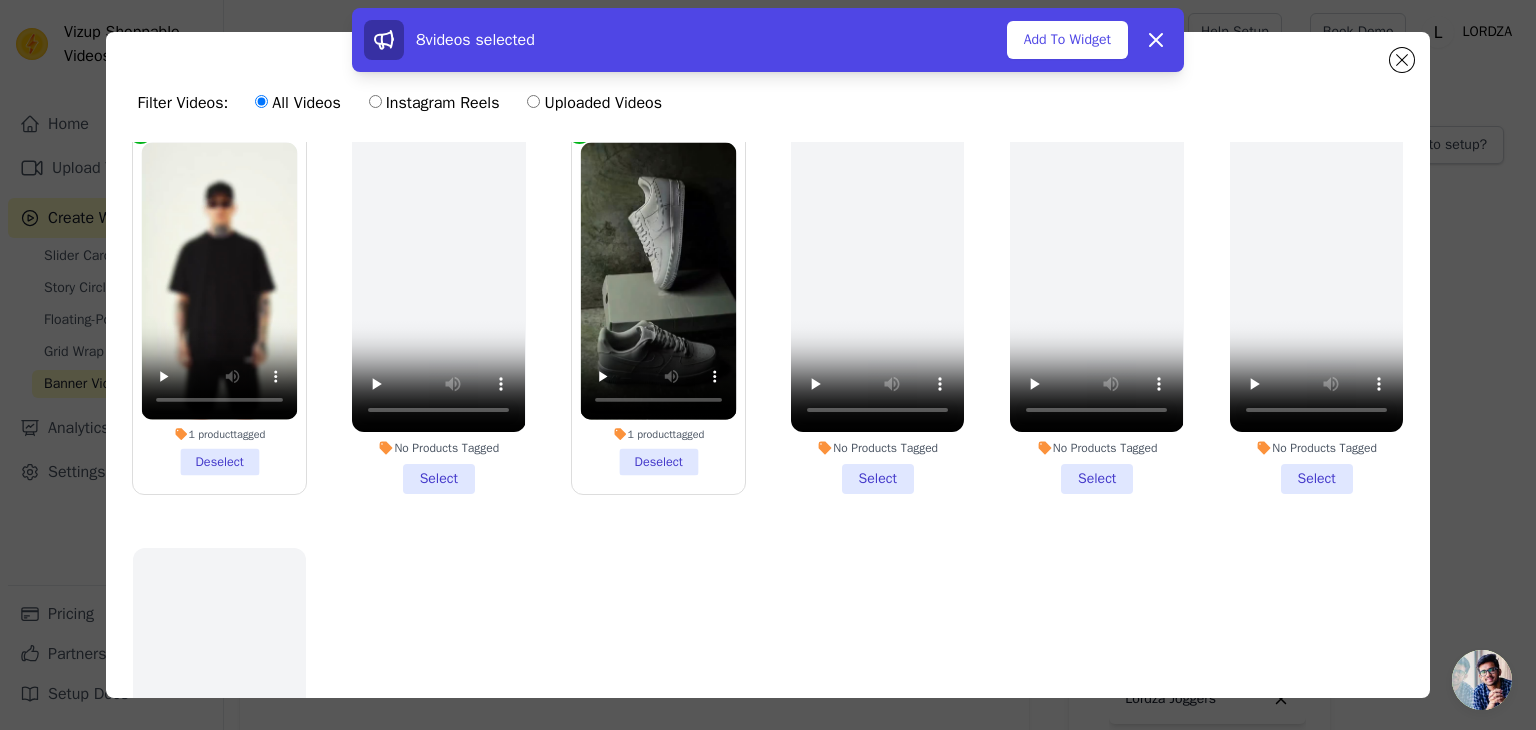 scroll, scrollTop: 1012, scrollLeft: 0, axis: vertical 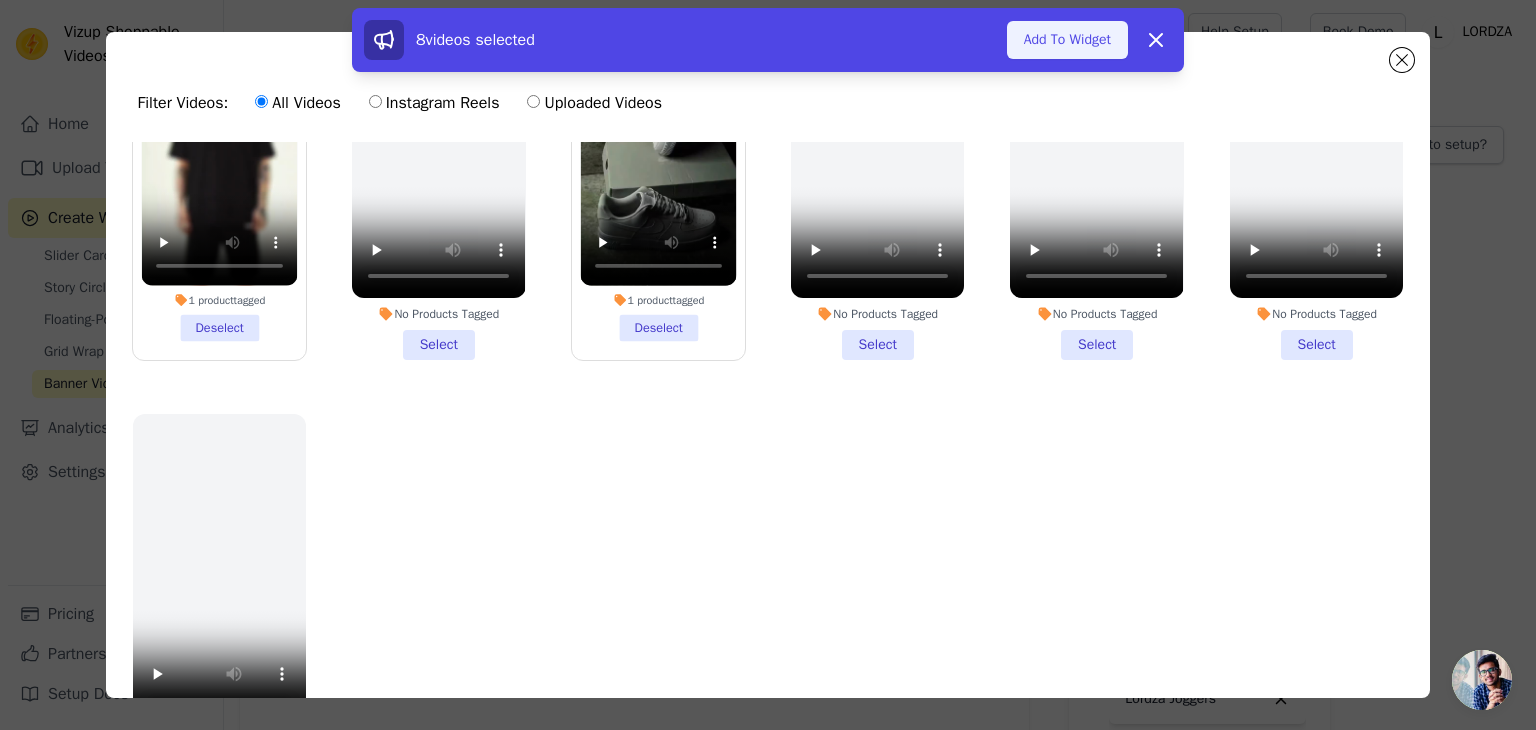 click on "Add To Widget" at bounding box center [1067, 40] 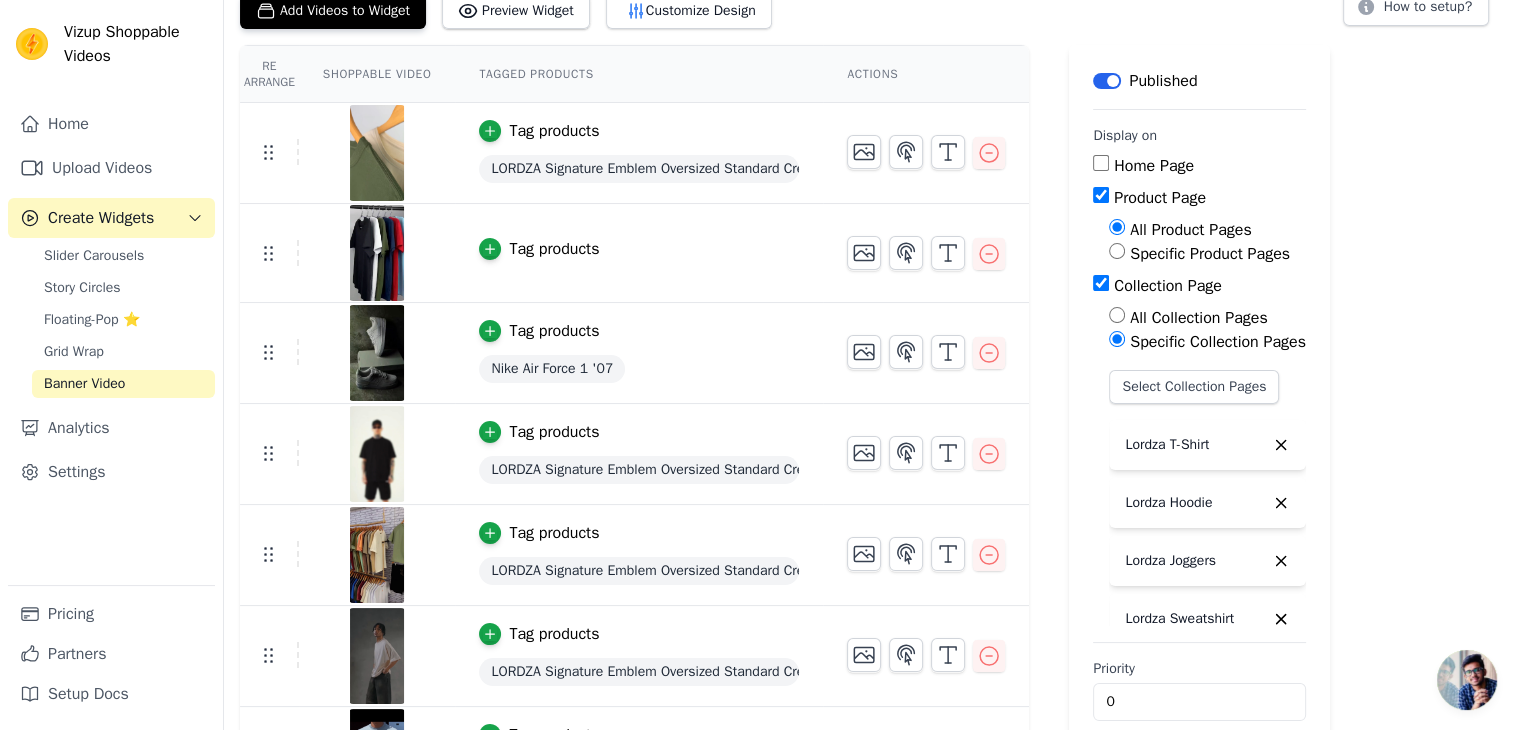 scroll, scrollTop: 300, scrollLeft: 0, axis: vertical 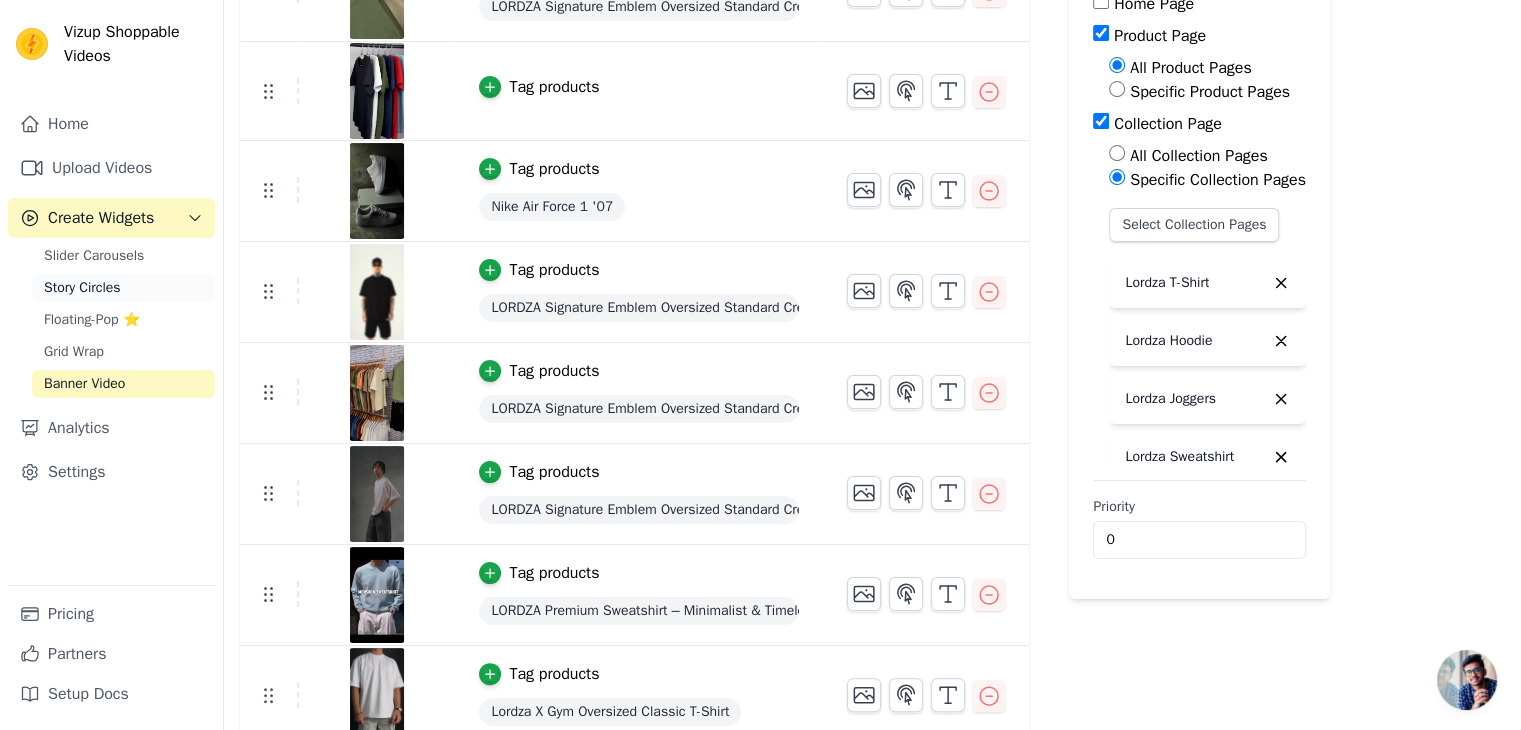 click on "Story Circles" at bounding box center [82, 288] 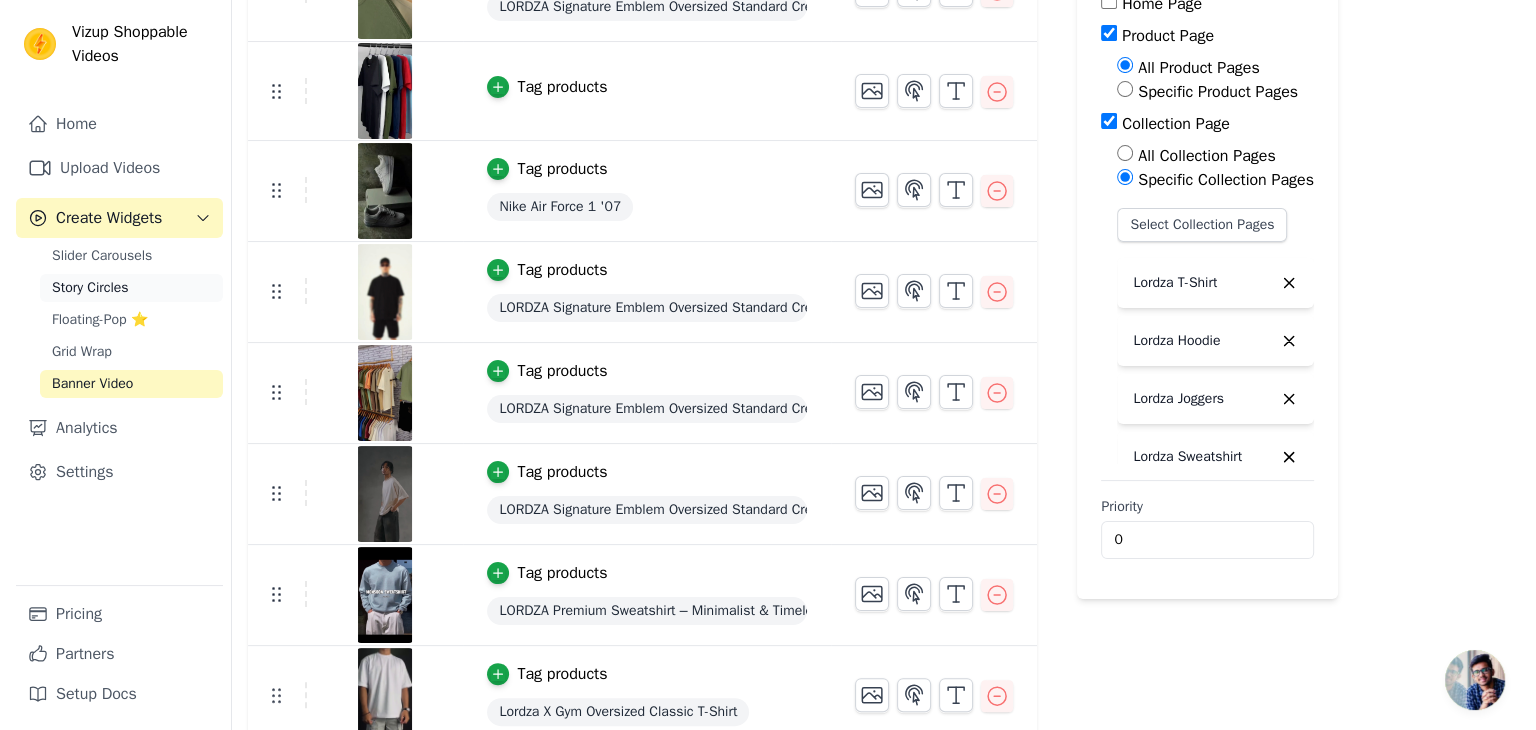 scroll, scrollTop: 0, scrollLeft: 0, axis: both 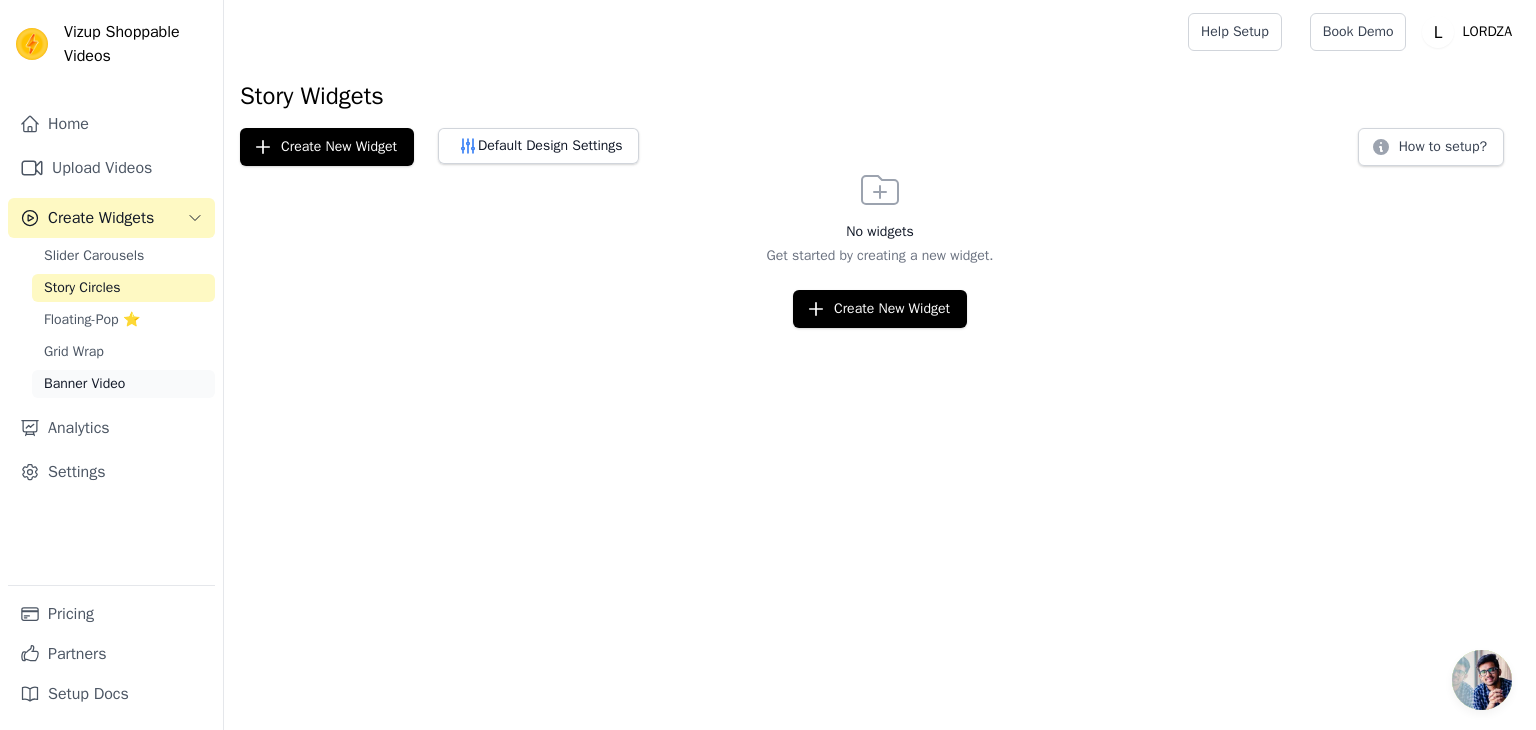 click on "Banner Video" at bounding box center [84, 384] 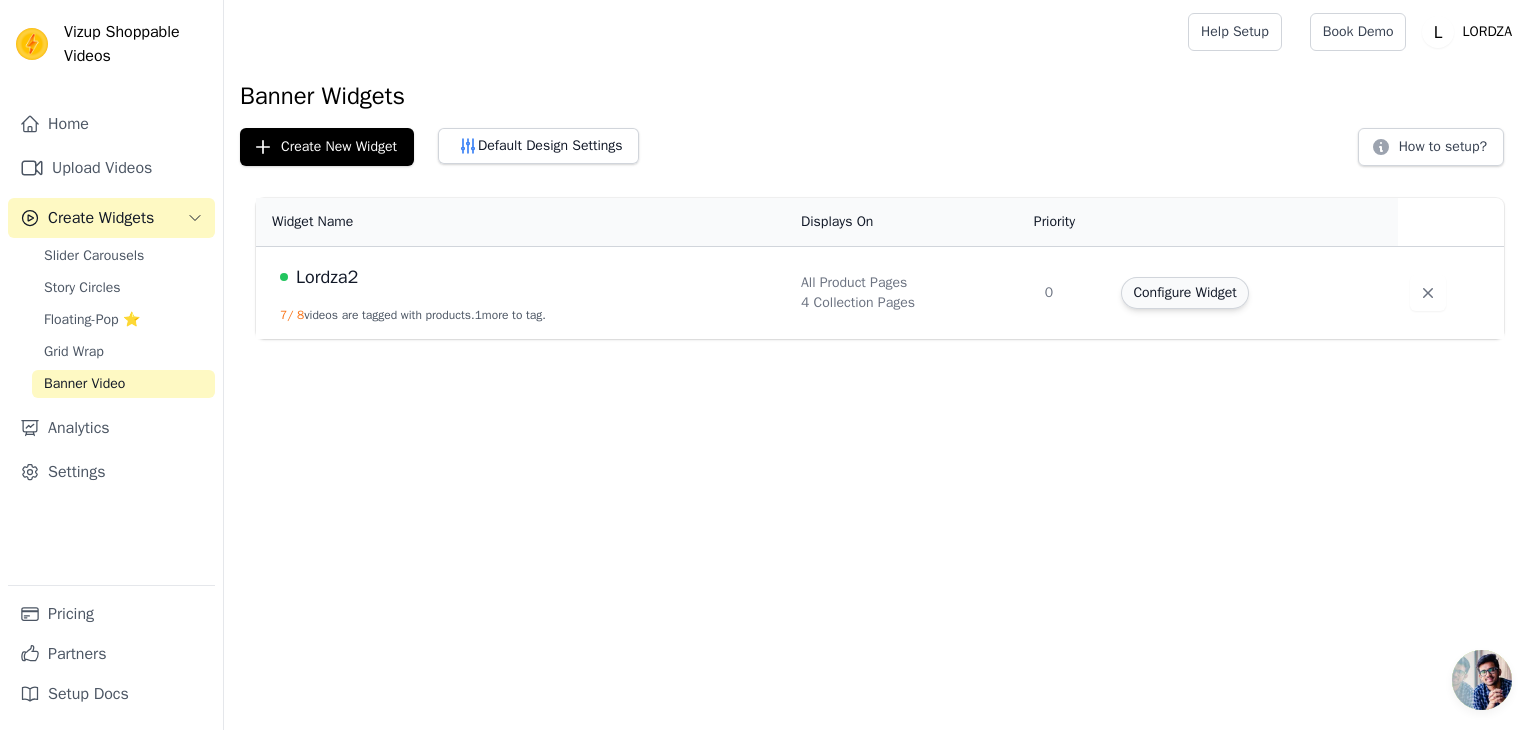 click on "Configure Widget" at bounding box center [1184, 293] 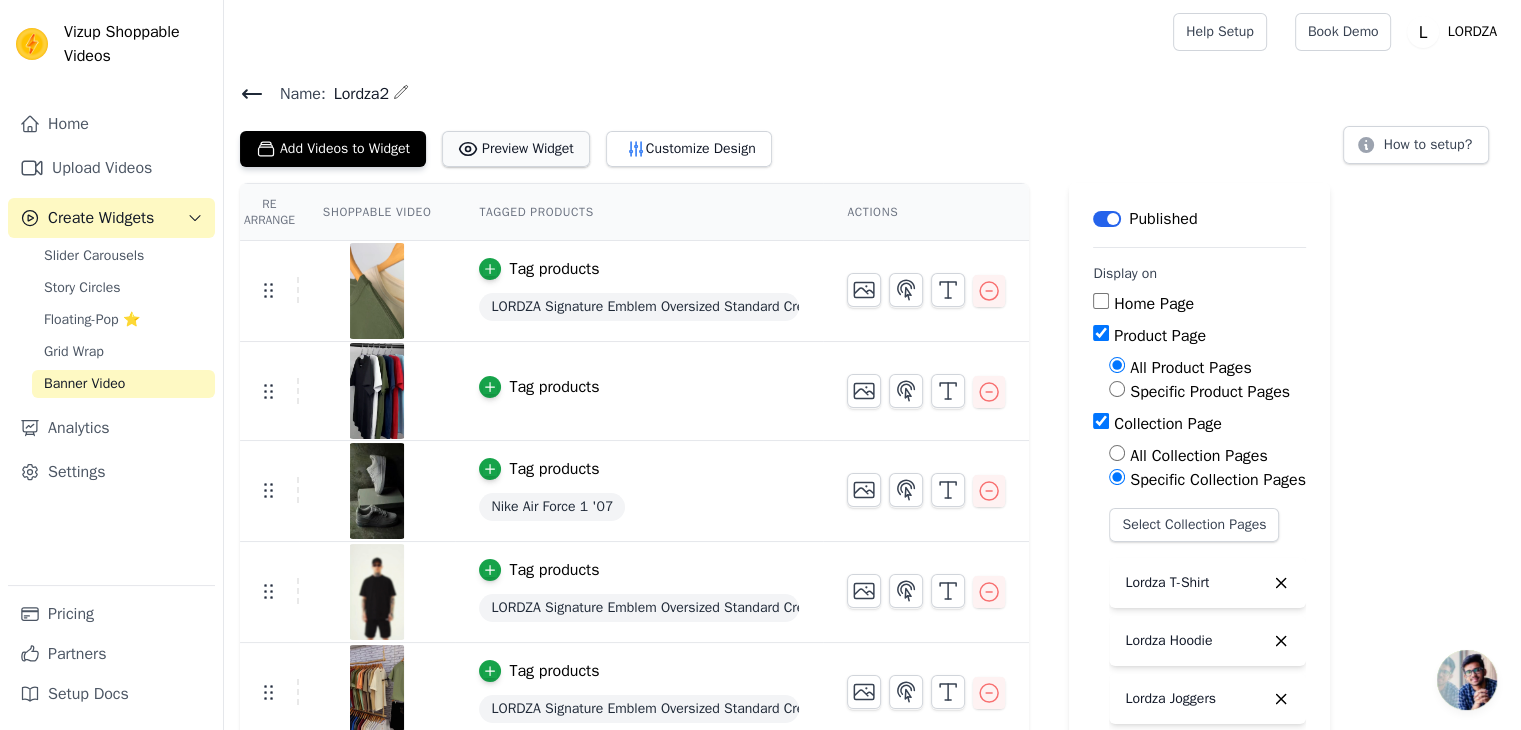 click on "Preview Widget" at bounding box center [516, 149] 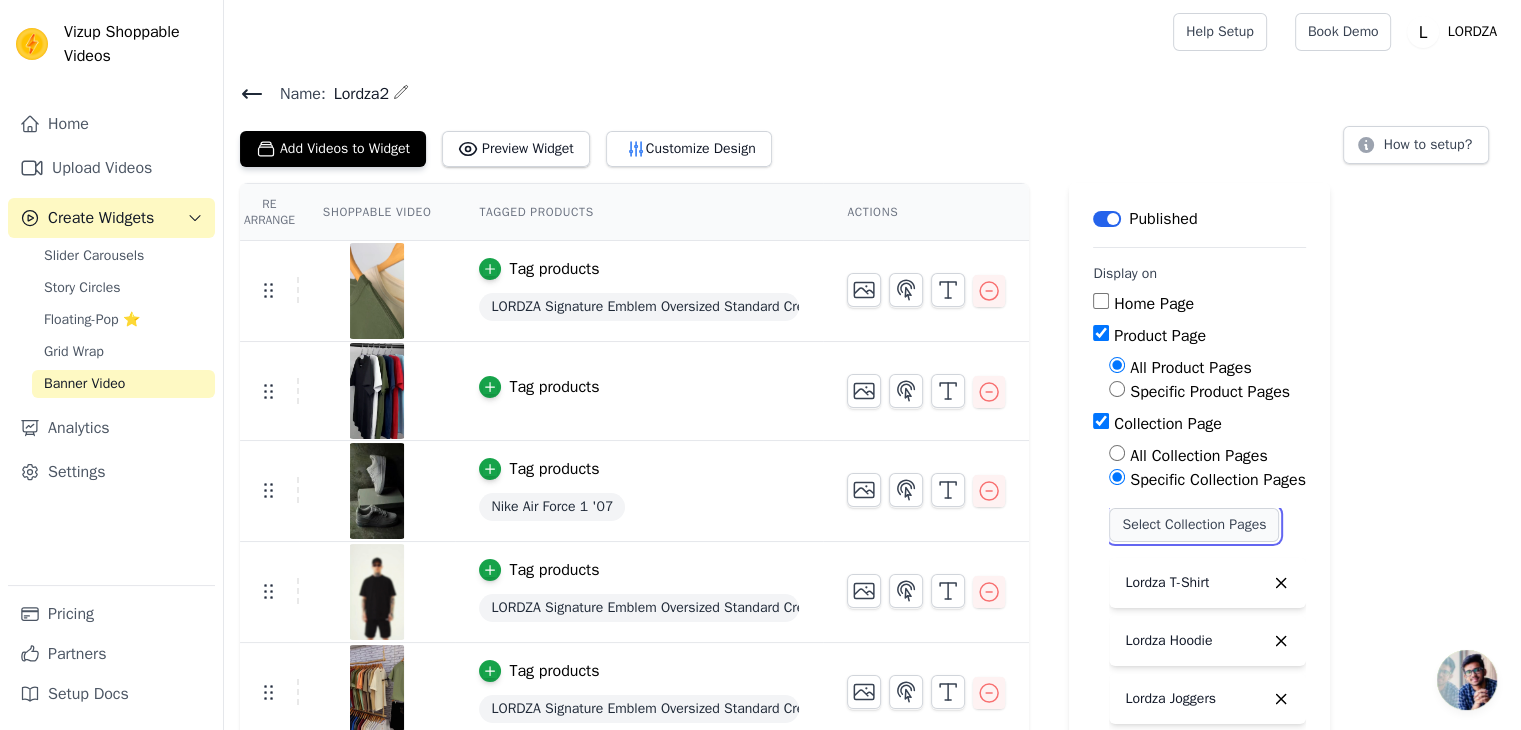click on "Select Collection Pages" at bounding box center (1194, 525) 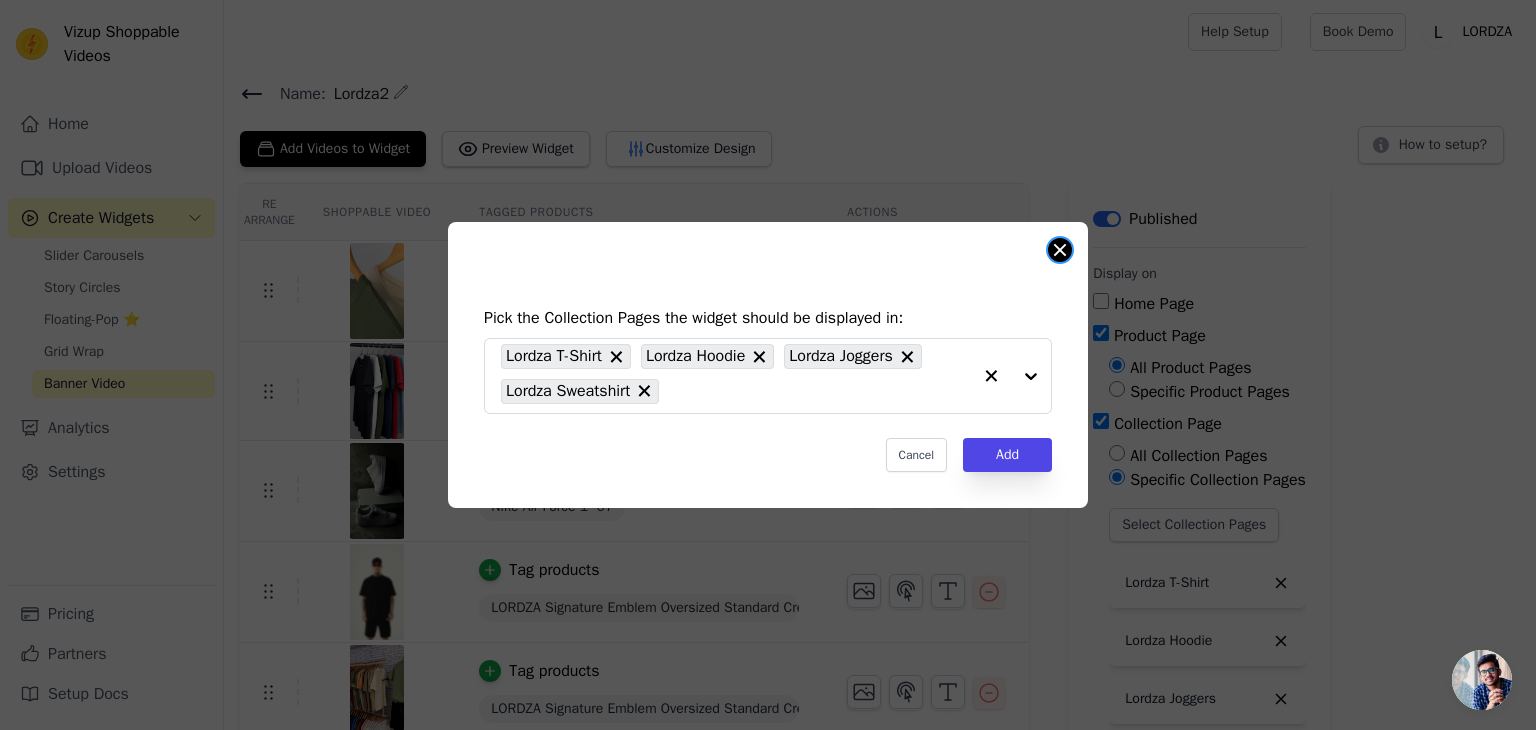 click at bounding box center [1060, 250] 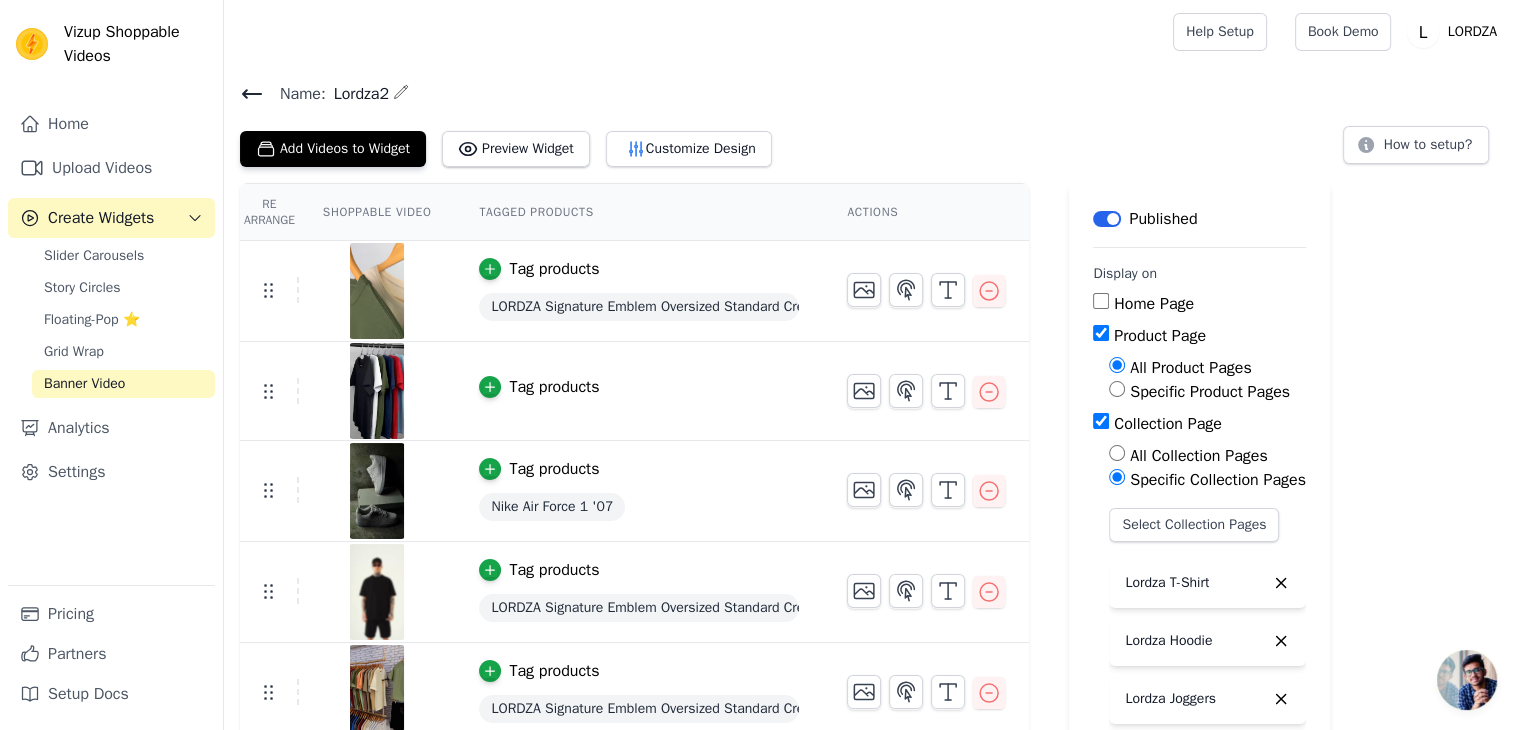 click on "Shoppable Video" at bounding box center [377, 212] 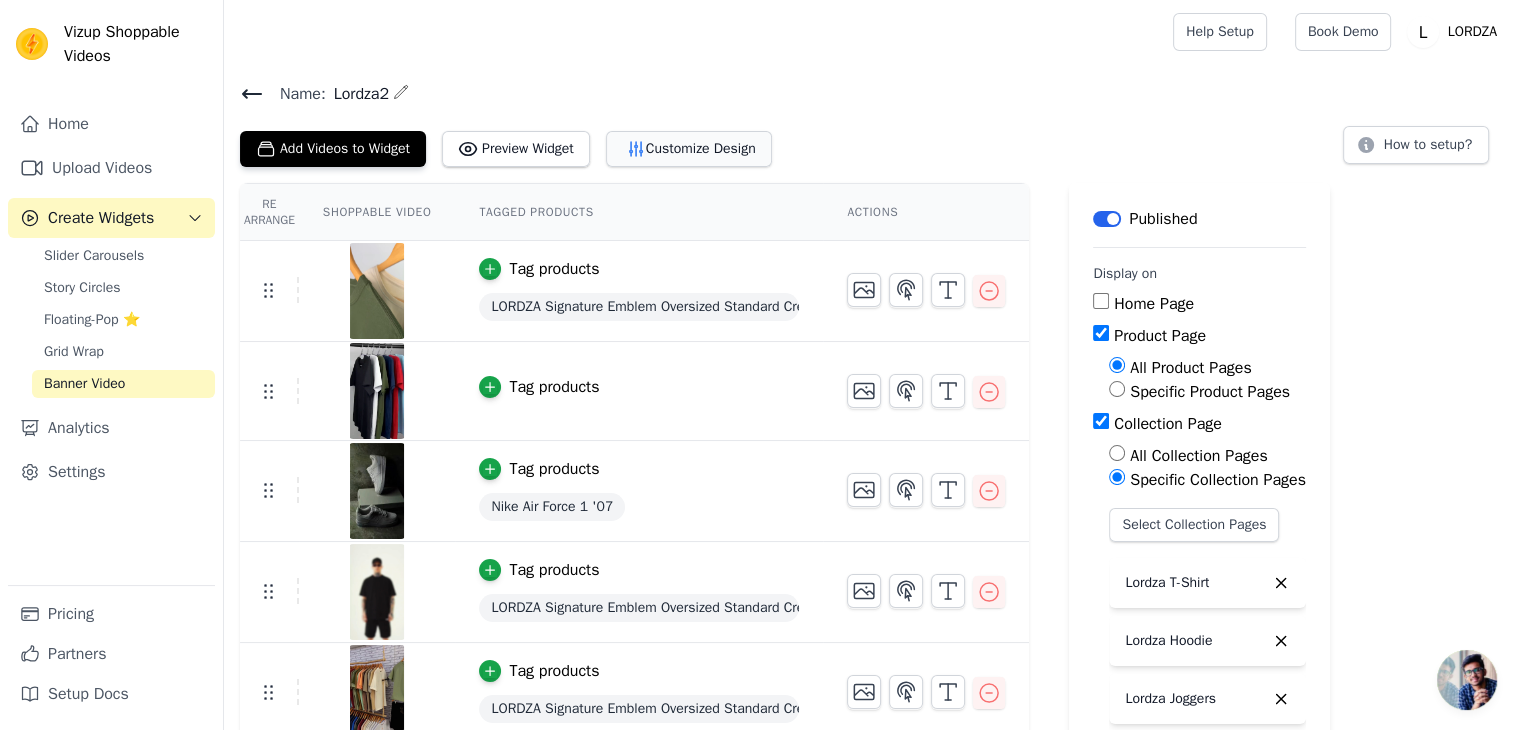 click on "Customize Design" at bounding box center (689, 149) 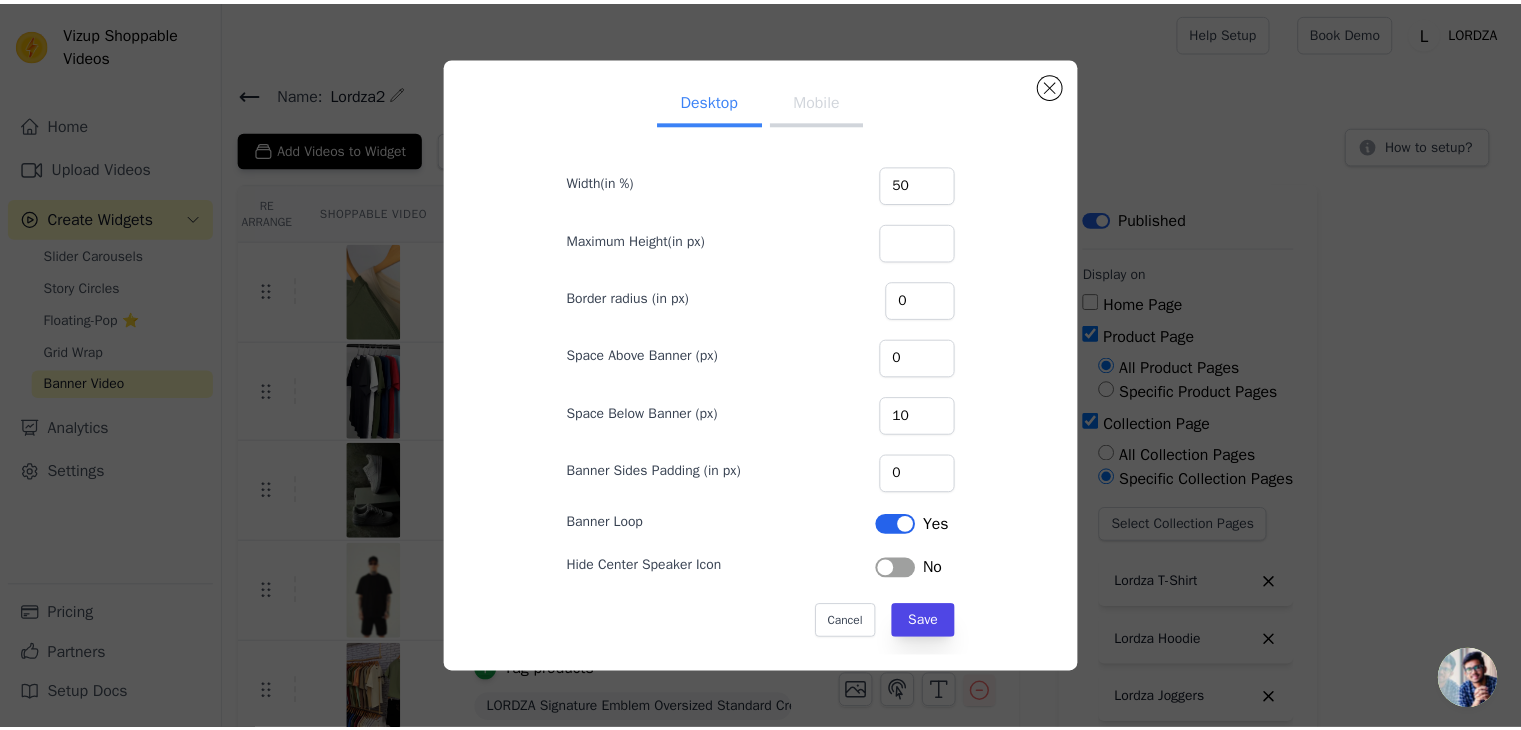 scroll, scrollTop: 31, scrollLeft: 0, axis: vertical 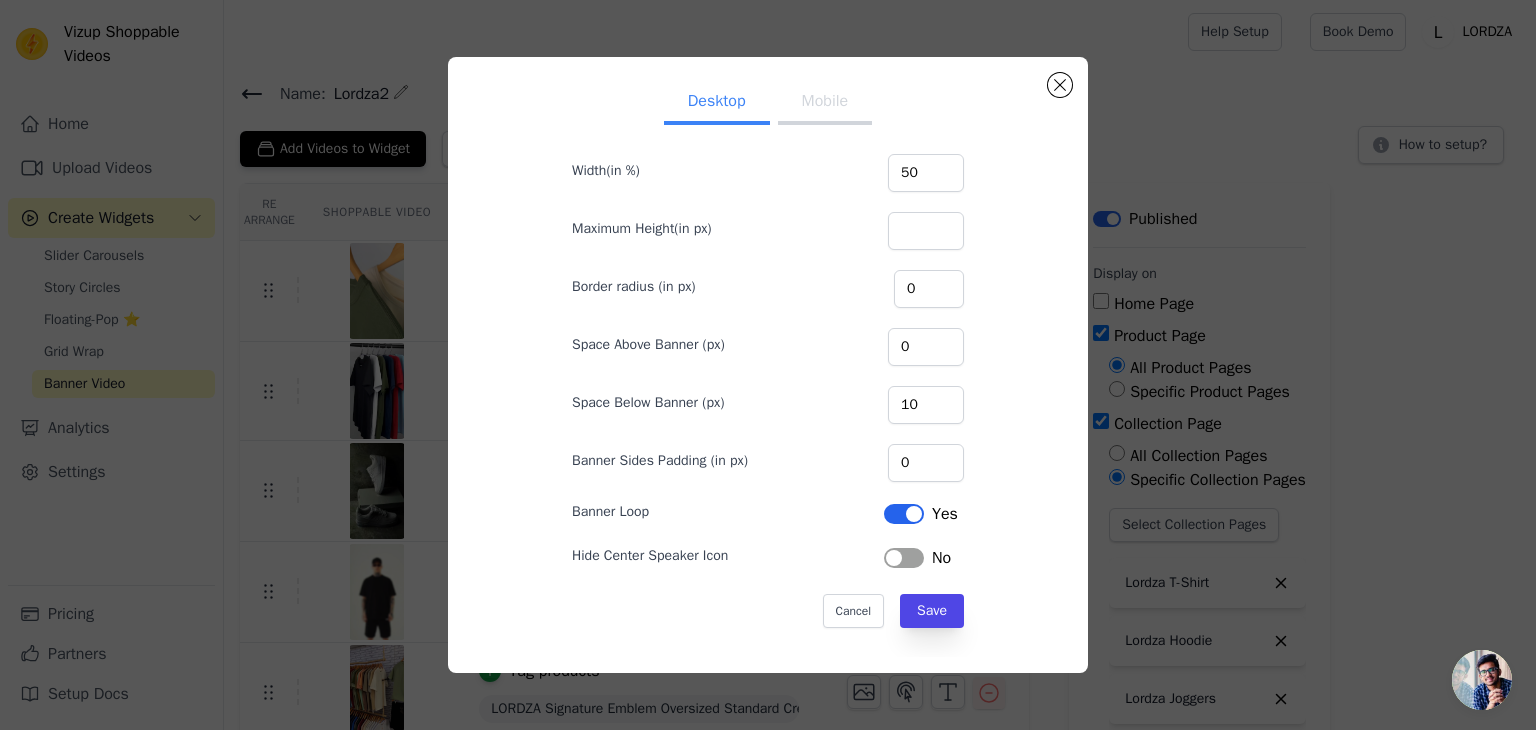 click on "Mobile" at bounding box center (825, 103) 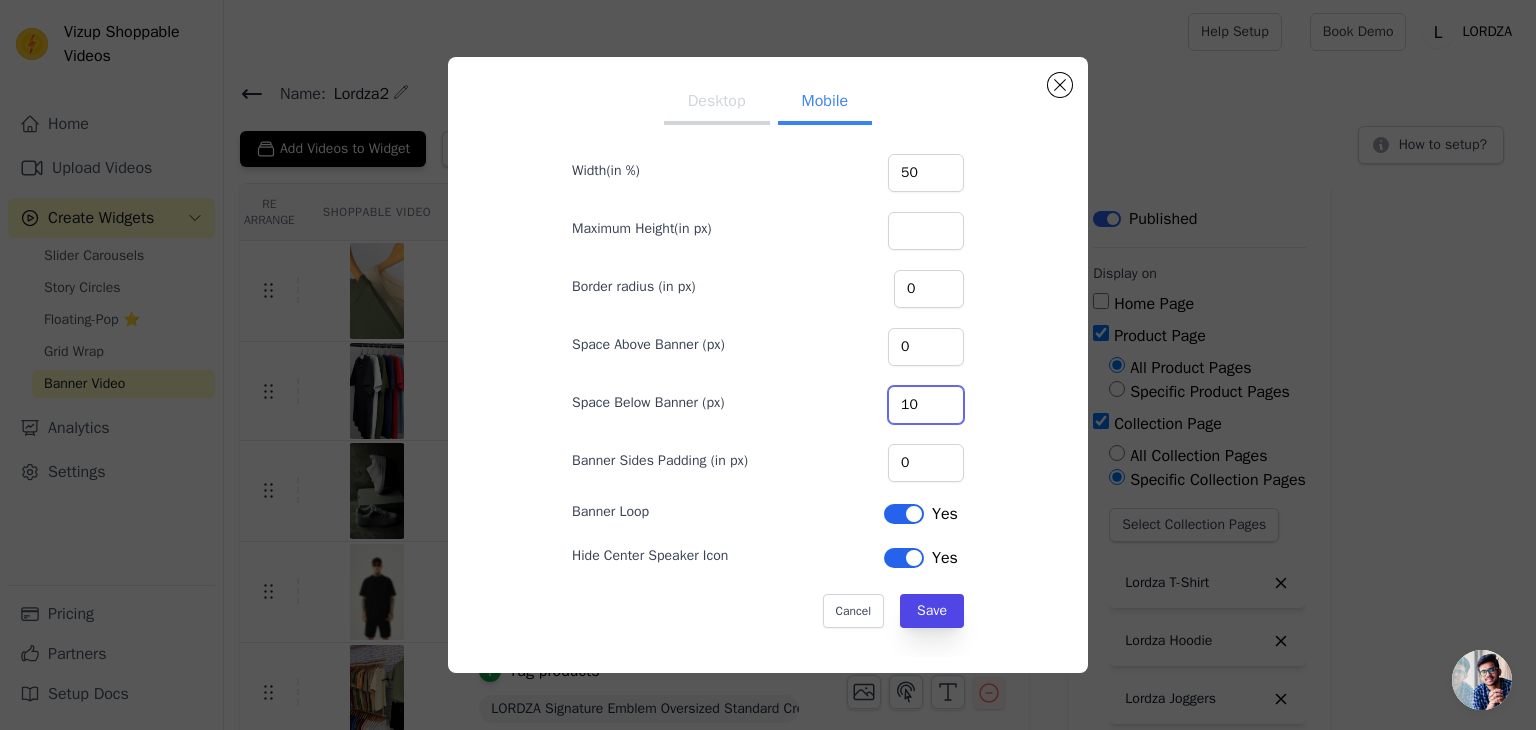 click on "10" at bounding box center (926, 405) 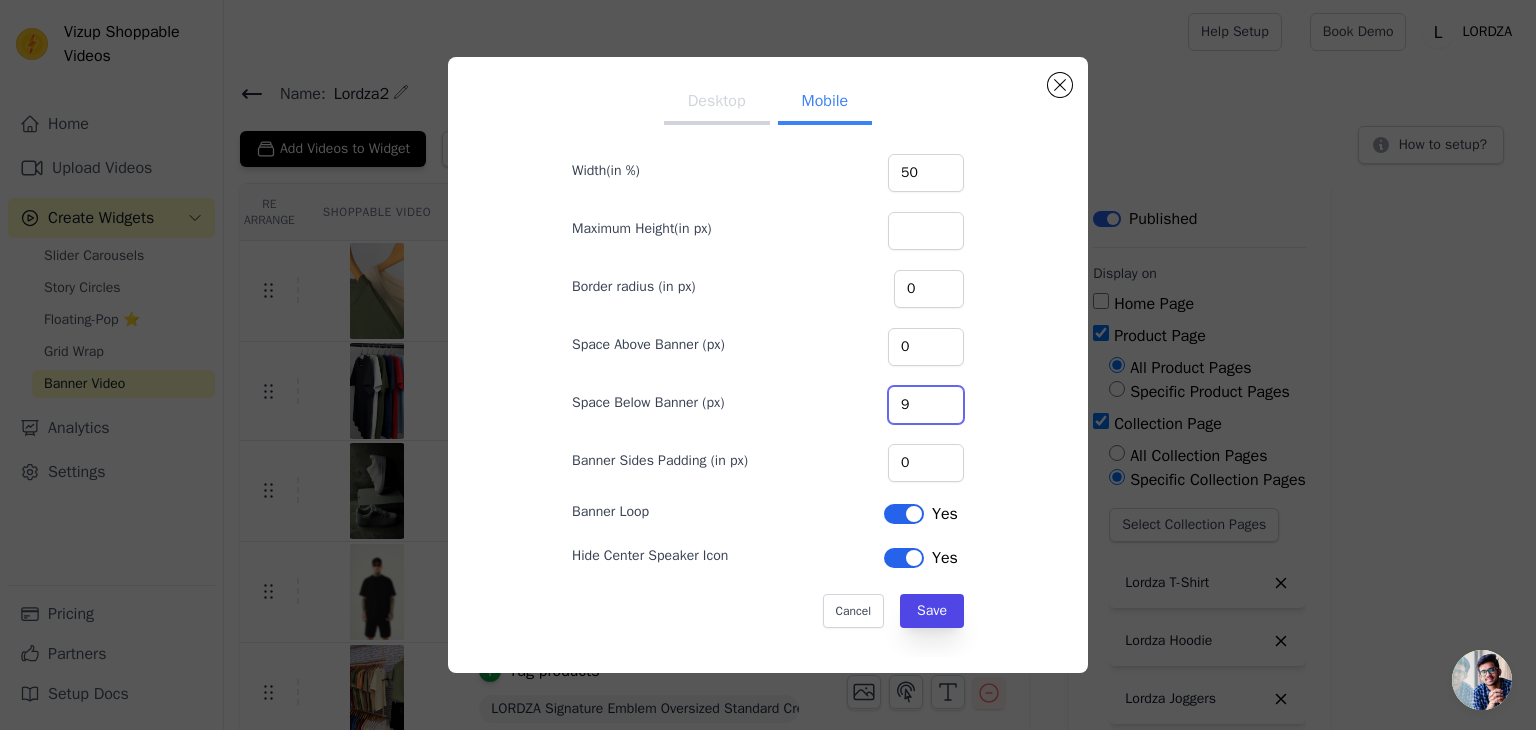 click on "9" at bounding box center [926, 405] 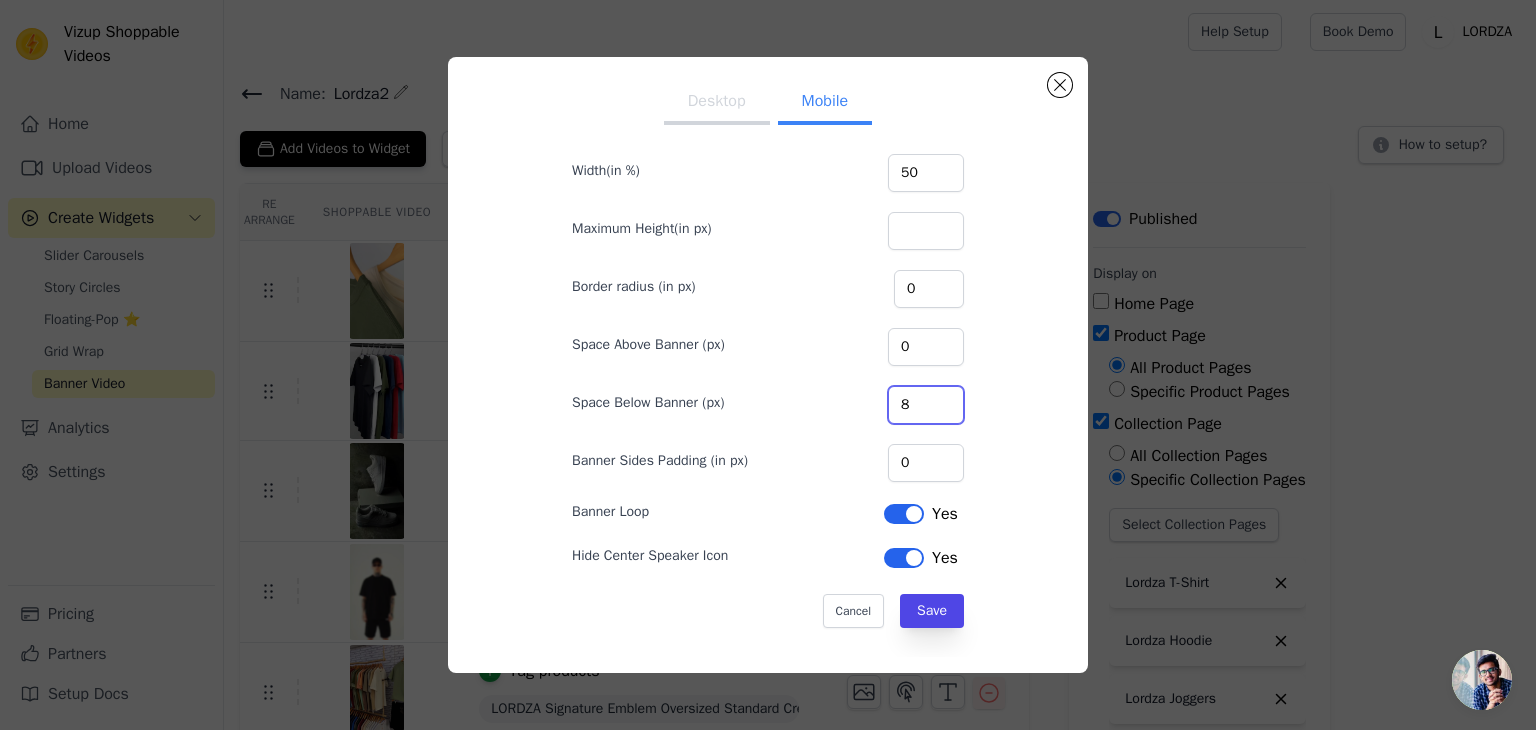 click on "8" at bounding box center [926, 405] 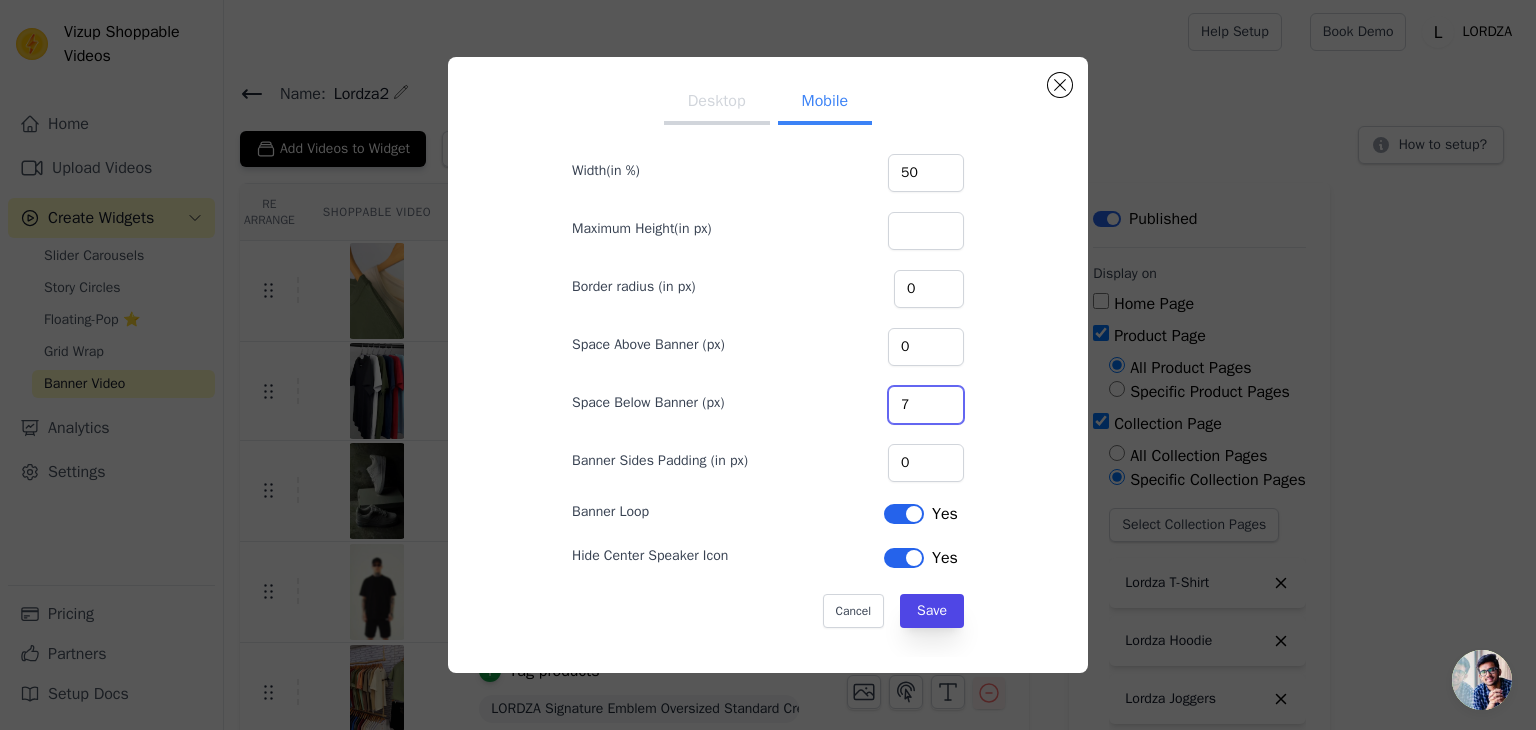click on "7" at bounding box center (926, 405) 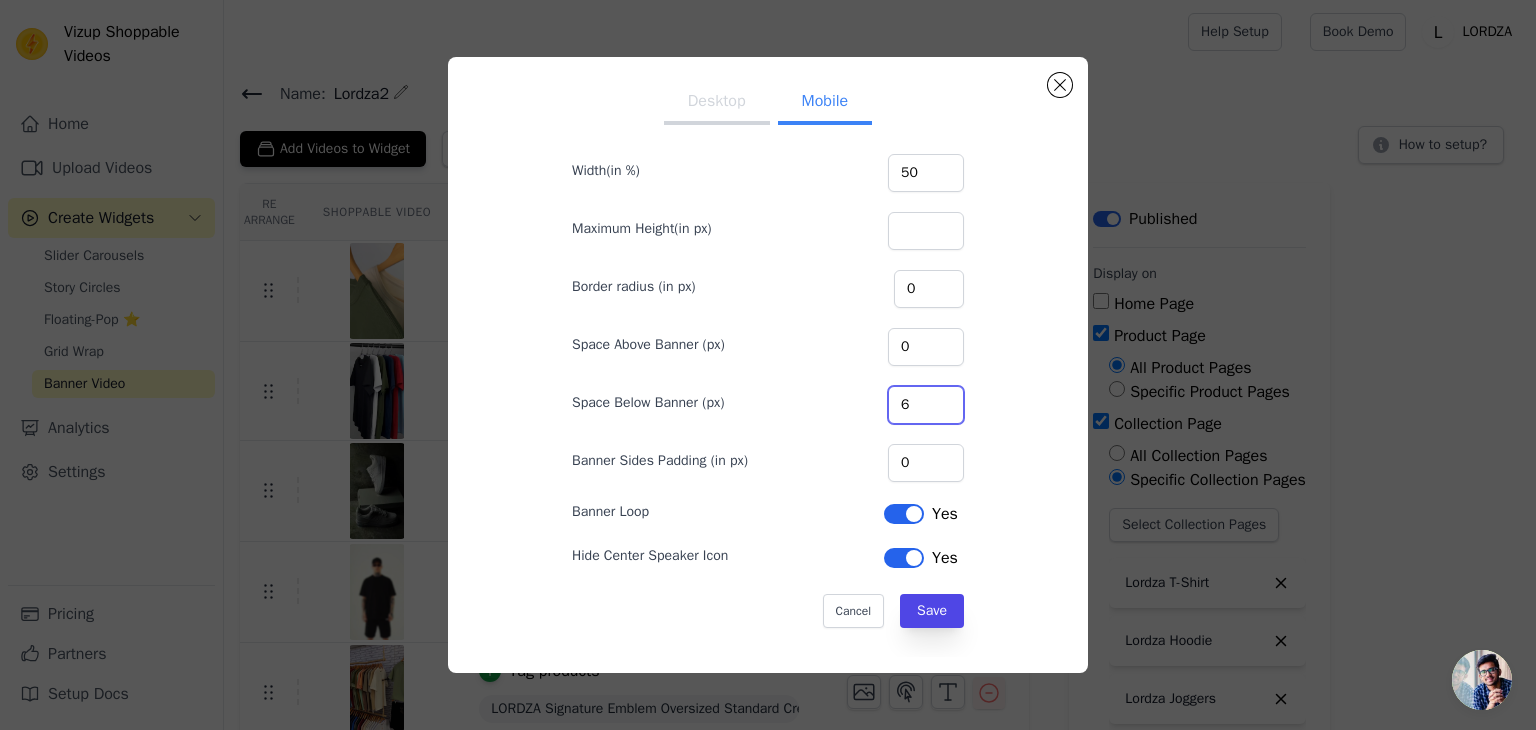 click on "6" at bounding box center (926, 405) 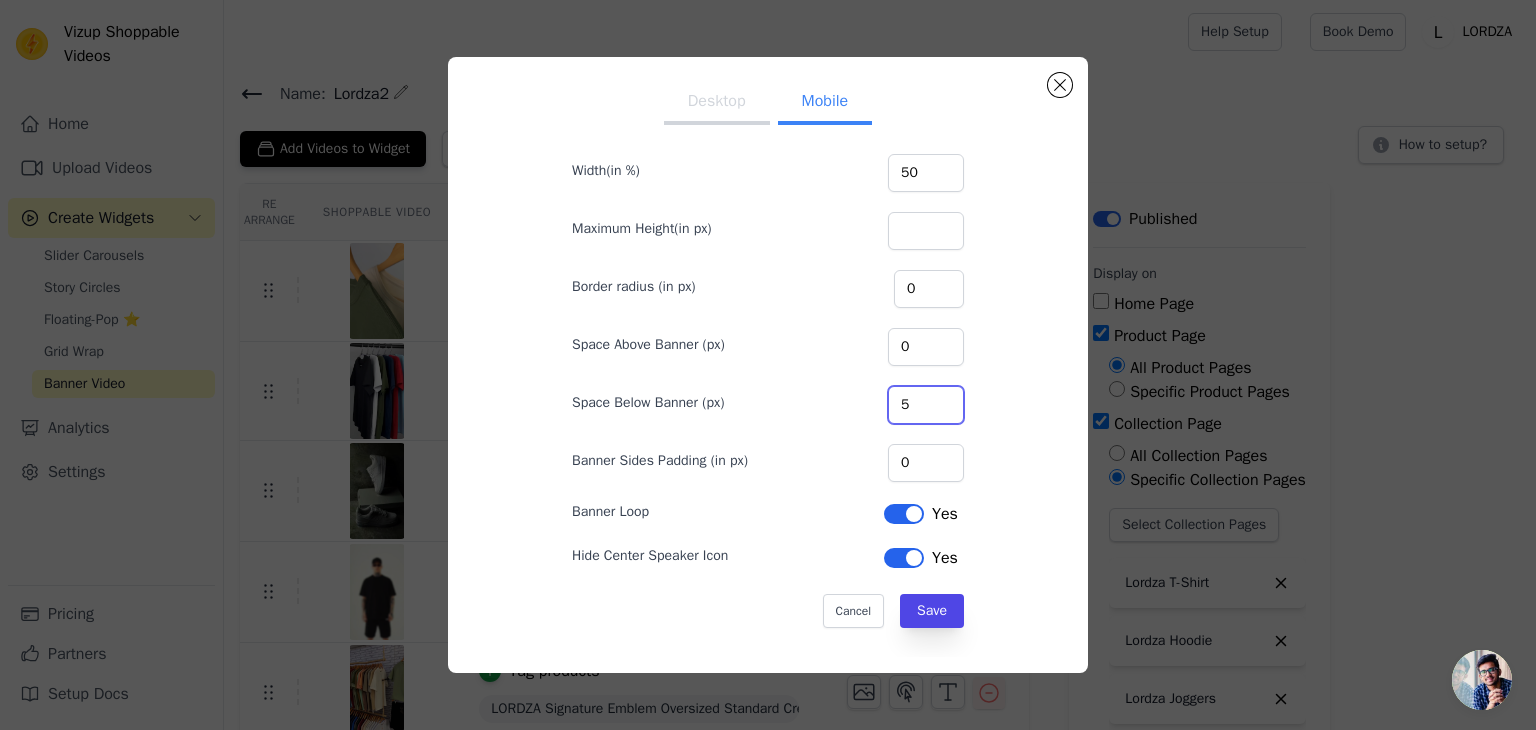 click on "5" at bounding box center (926, 405) 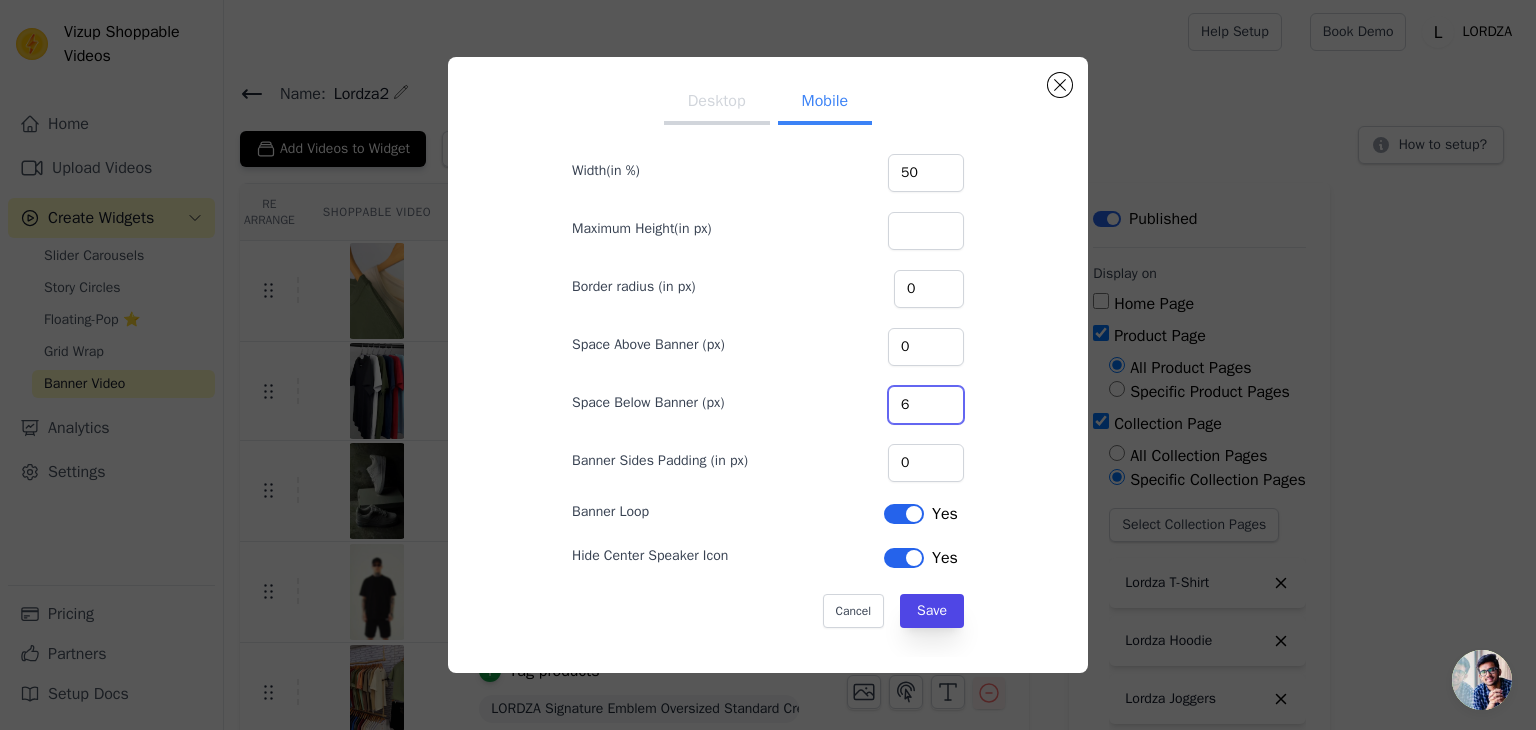 type on "6" 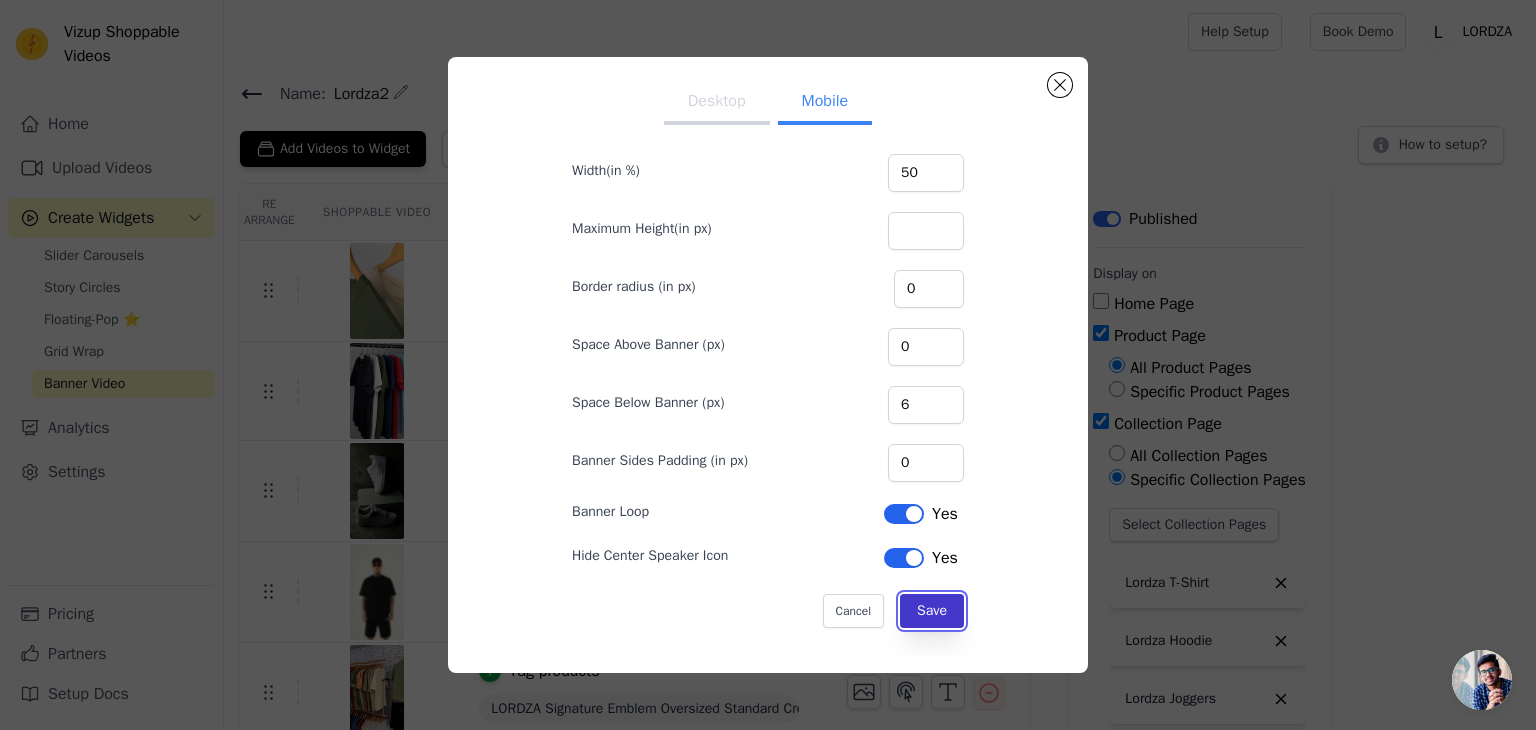 click on "Save" at bounding box center [932, 611] 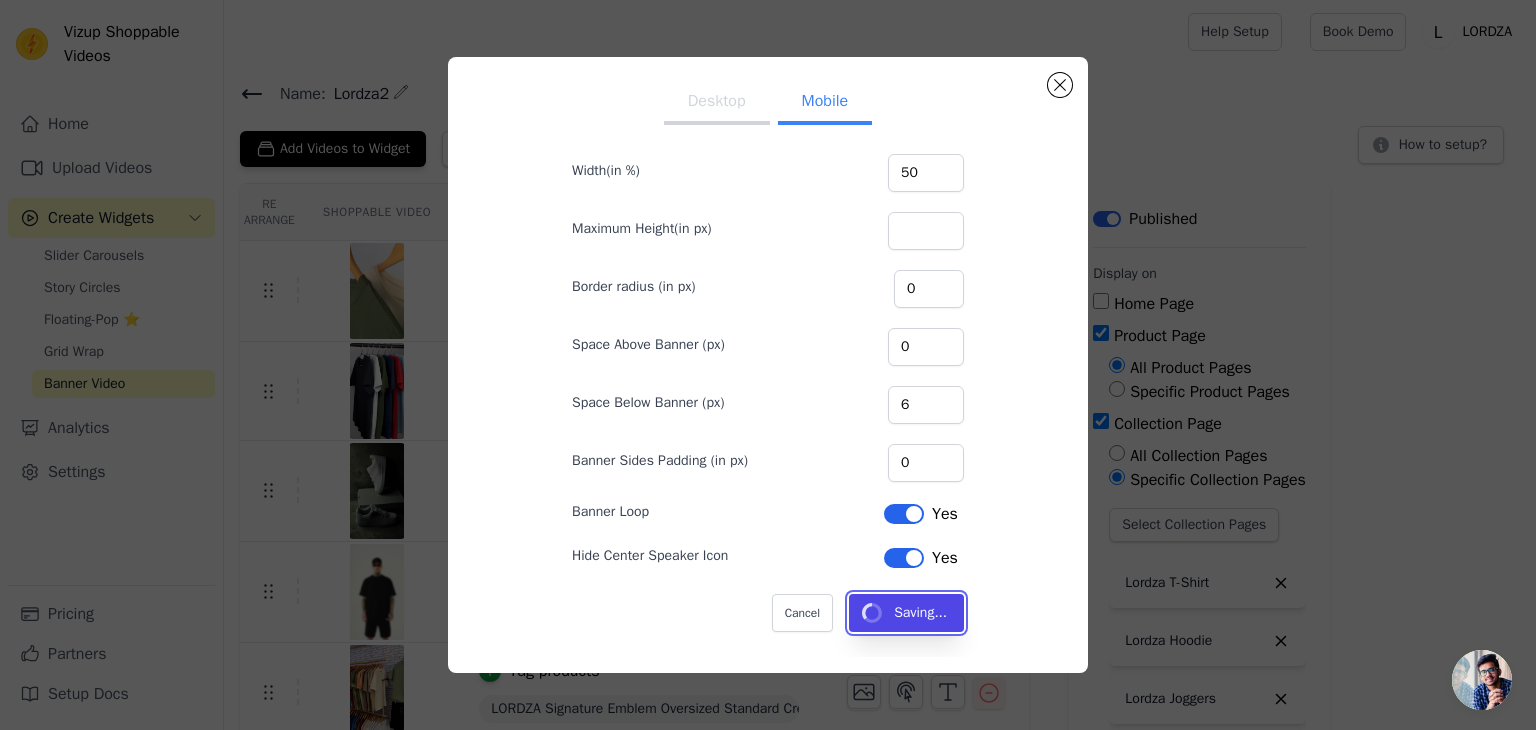 type 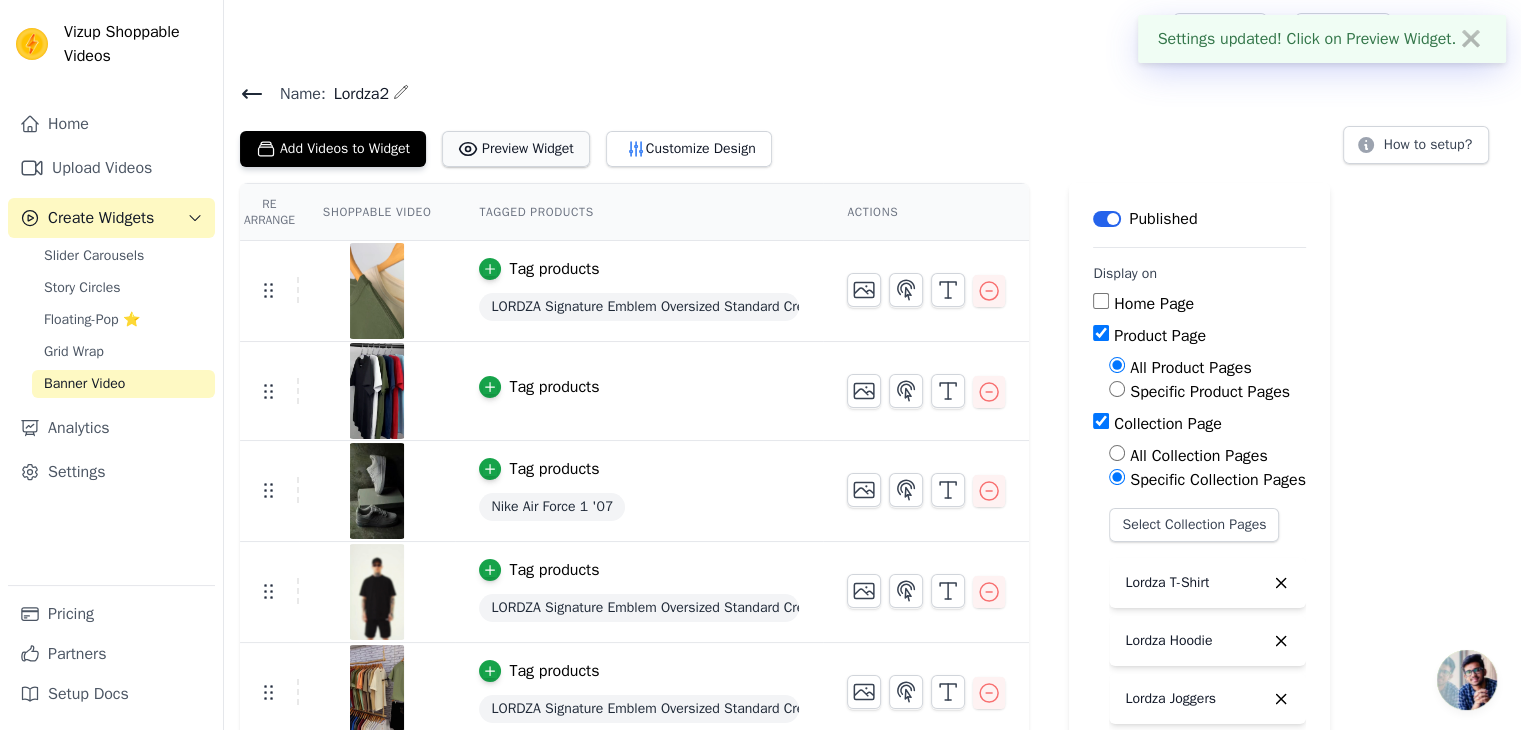 click on "Preview Widget" at bounding box center [516, 149] 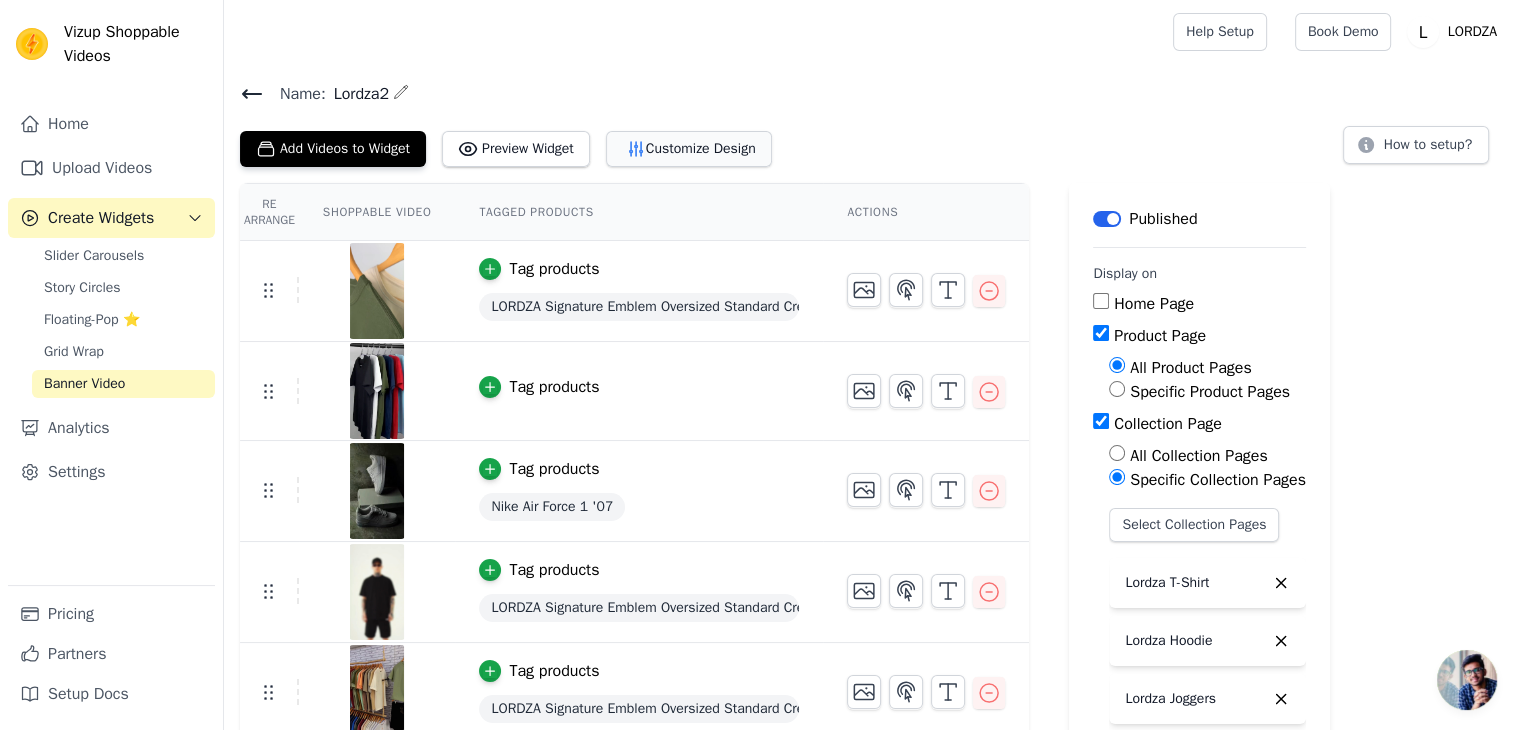 click on "Customize Design" at bounding box center (689, 149) 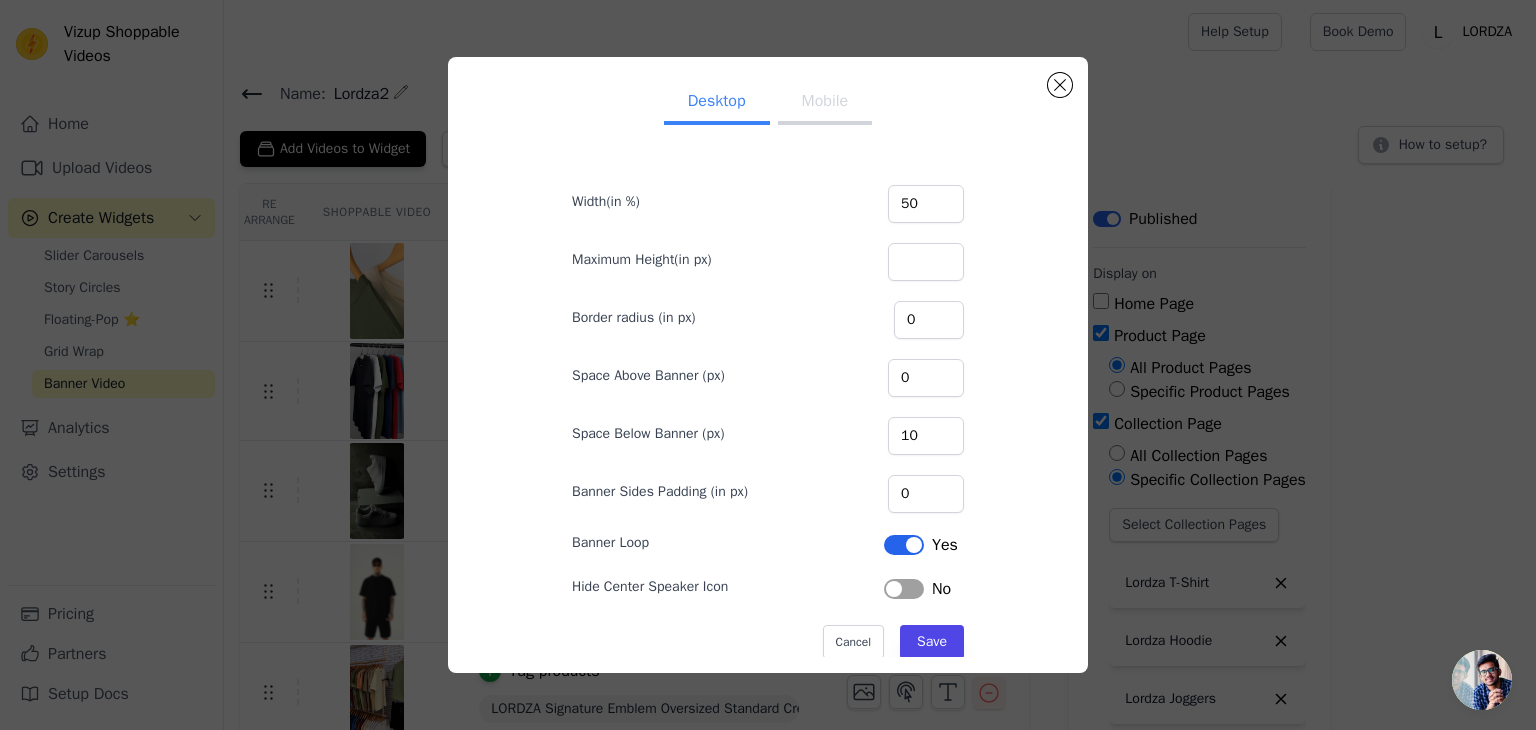 click on "Mobile" at bounding box center [825, 103] 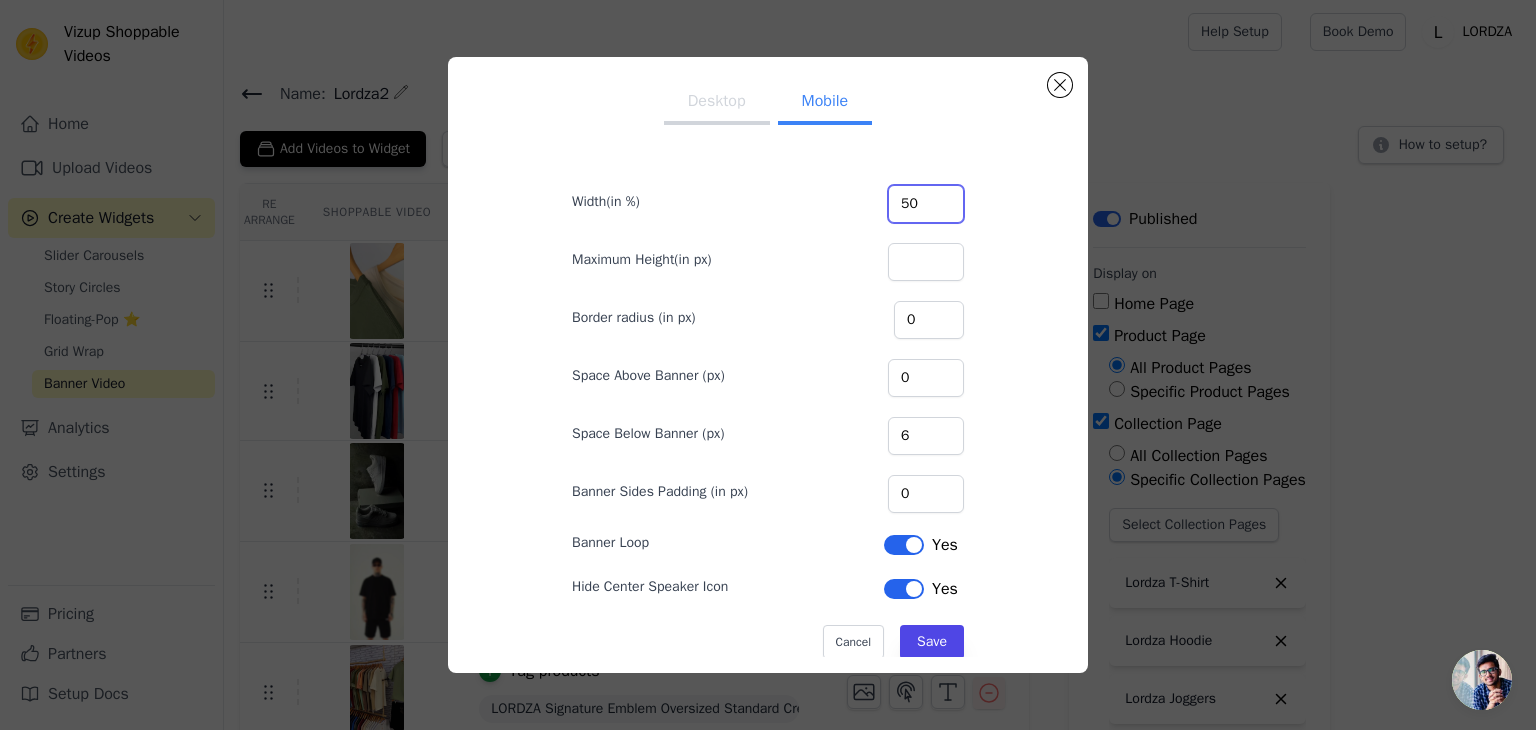 drag, startPoint x: 896, startPoint y: 213, endPoint x: 653, endPoint y: 213, distance: 243 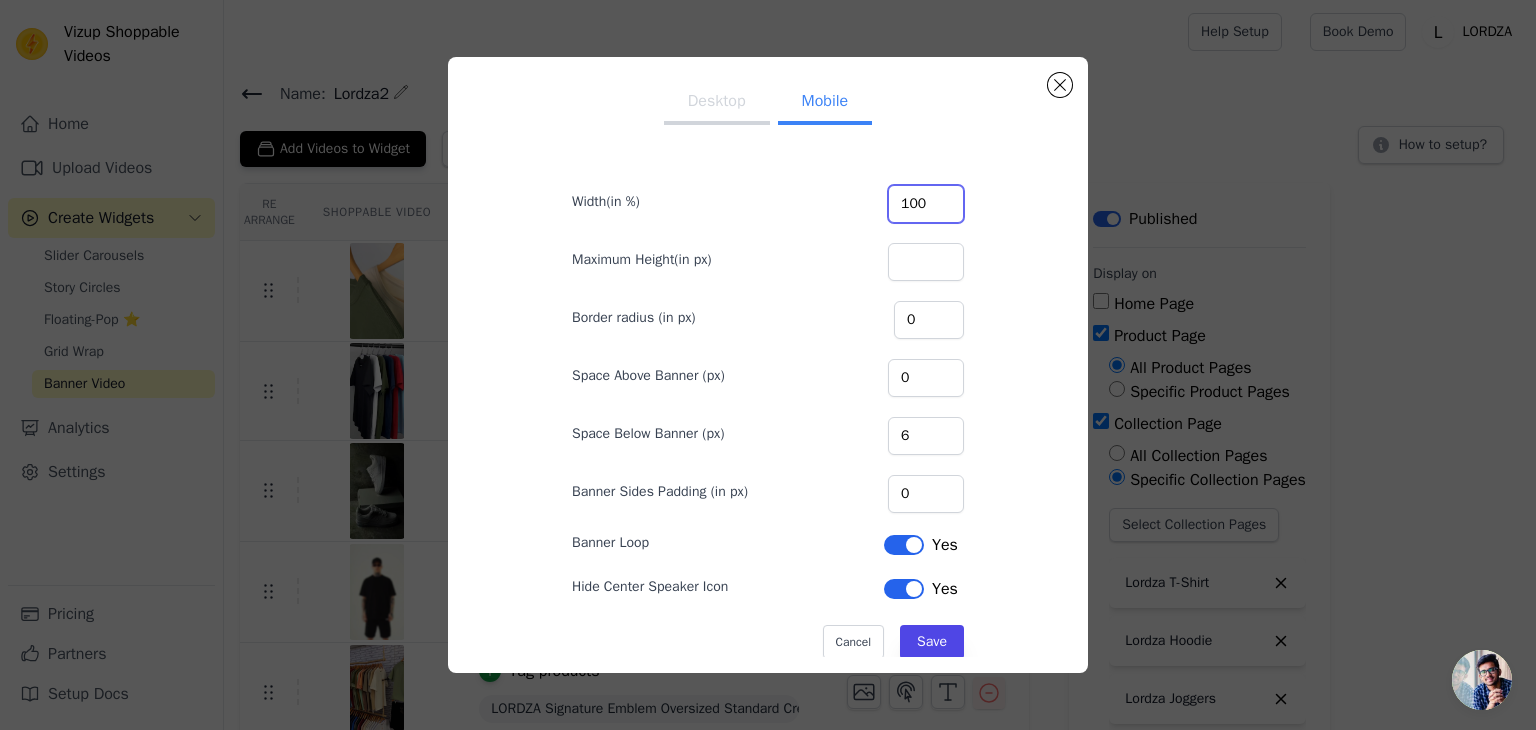 type on "100" 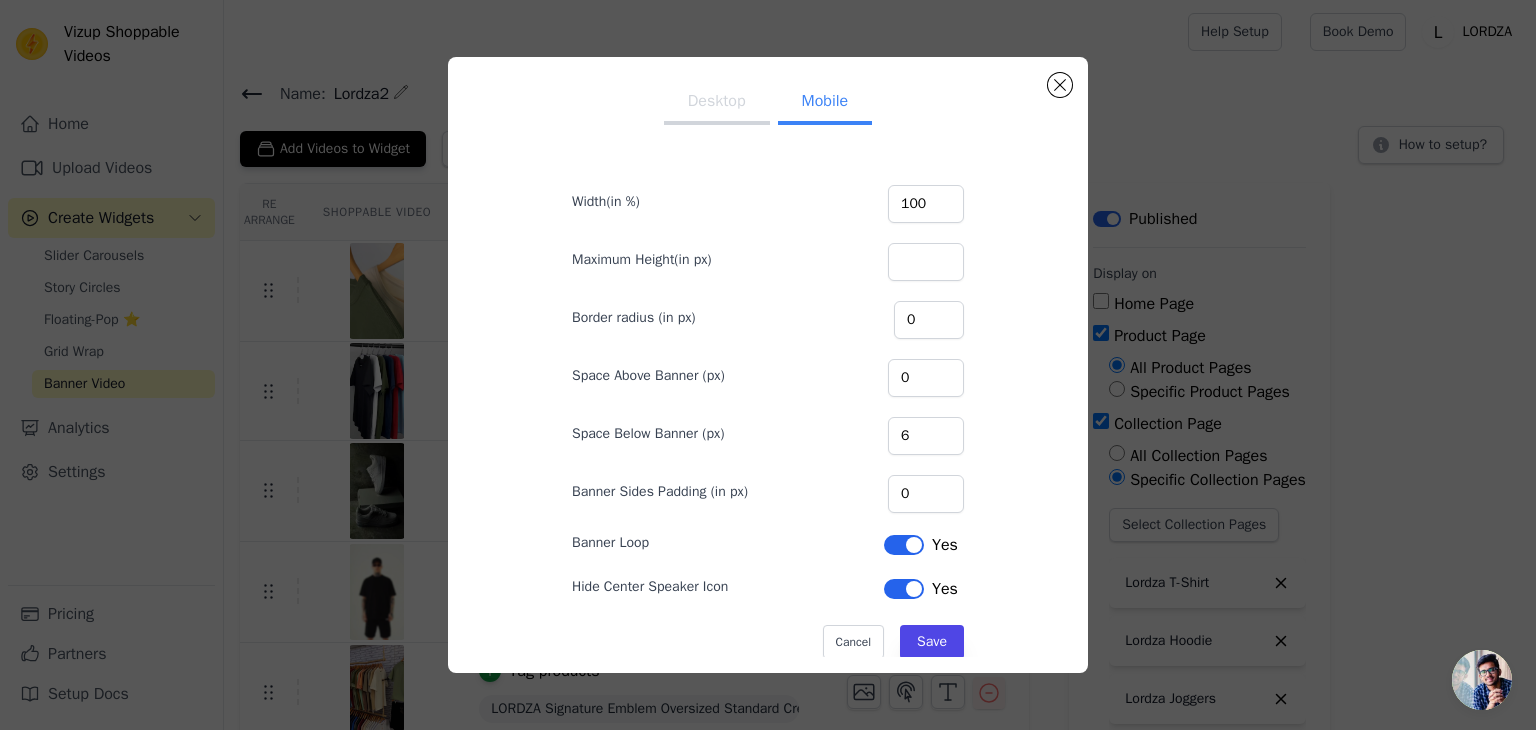 click on "Desktop Mobile   Width(in %)   100   Maximum Height(in px)     Border radius (in px)   0   Space Above Banner (px)   0   Space Below Banner (px)   6   Banner Sides Padding (in px)   0   Banner Loop   Label     Yes   Hide Center Speaker Icon   Label     Yes   Cancel   Save" at bounding box center (768, 382) 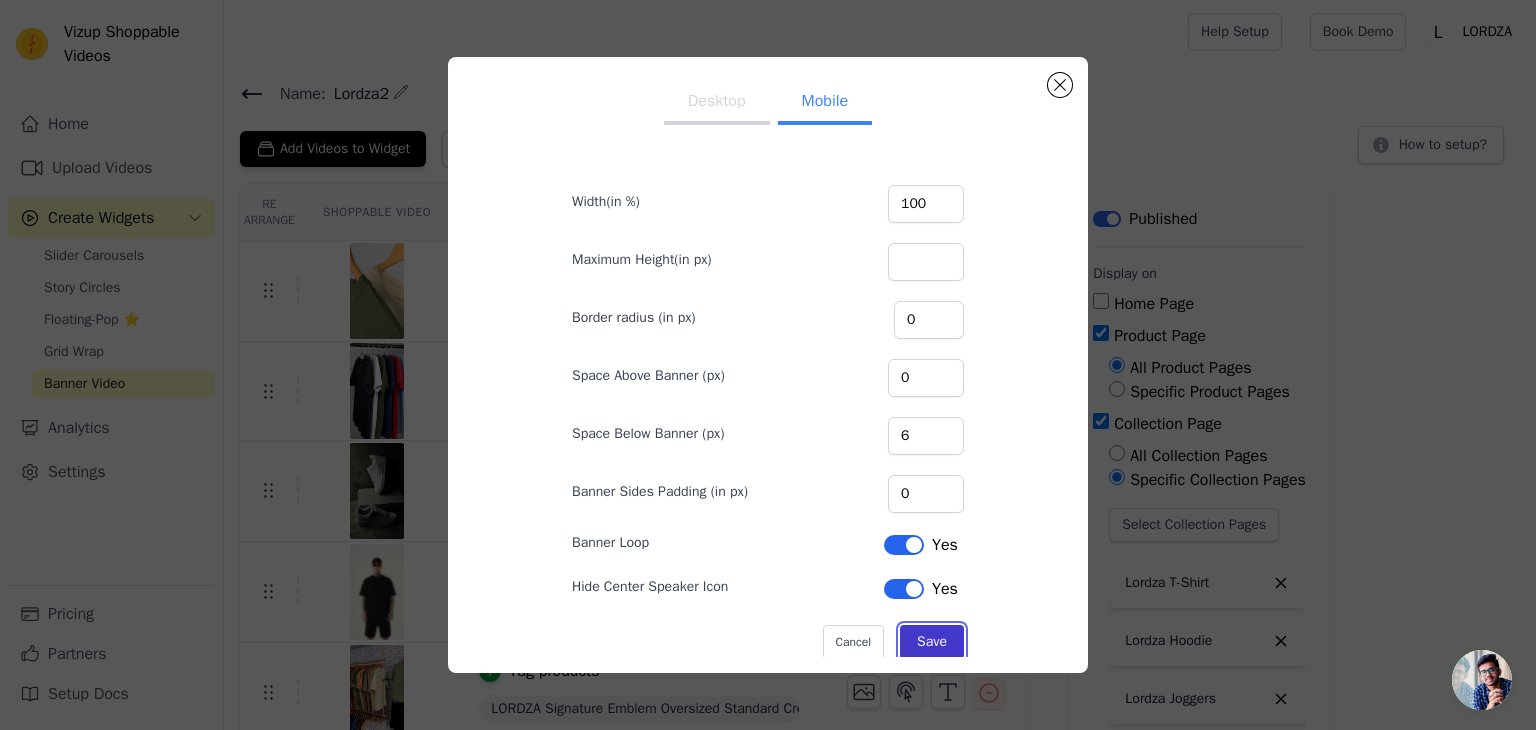 click on "Save" at bounding box center [932, 642] 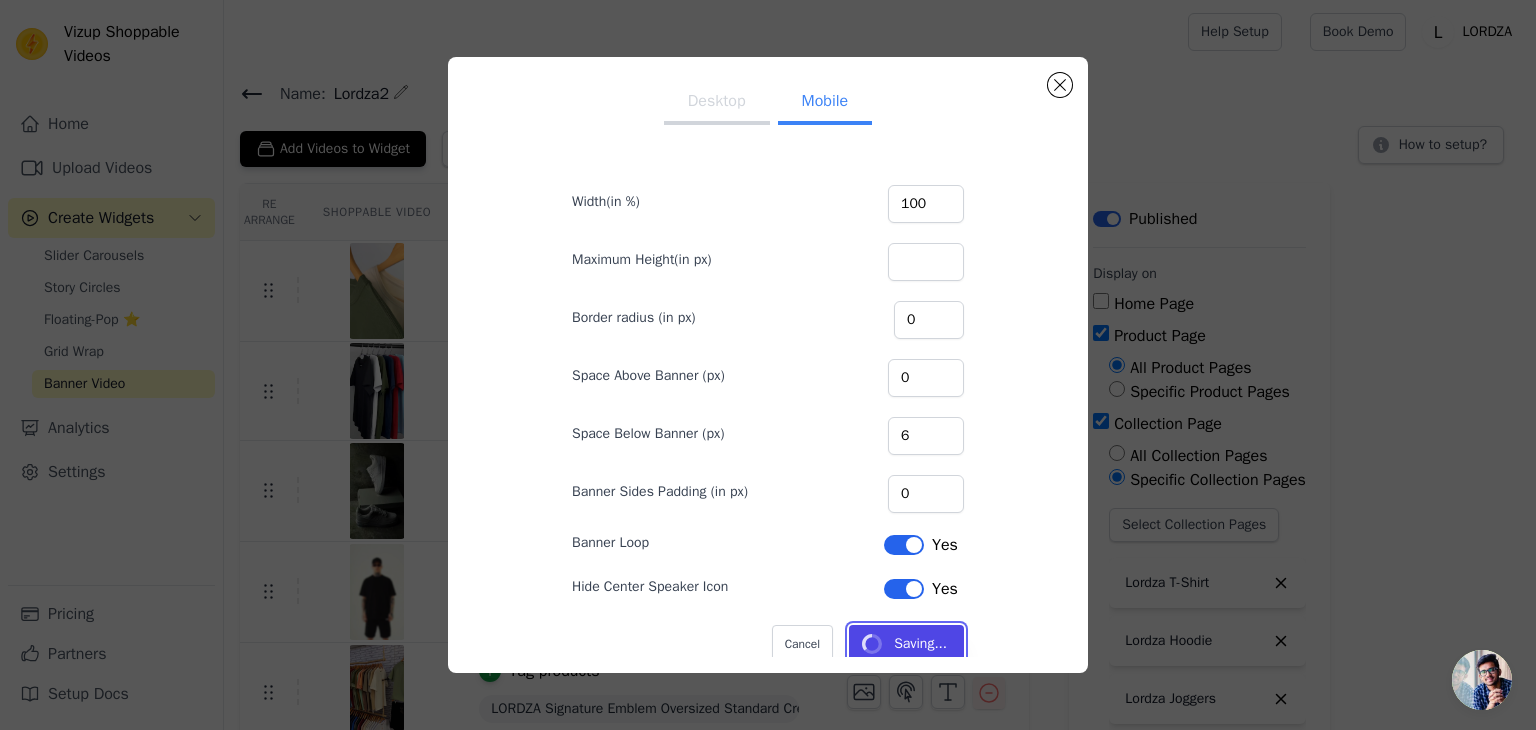 type 